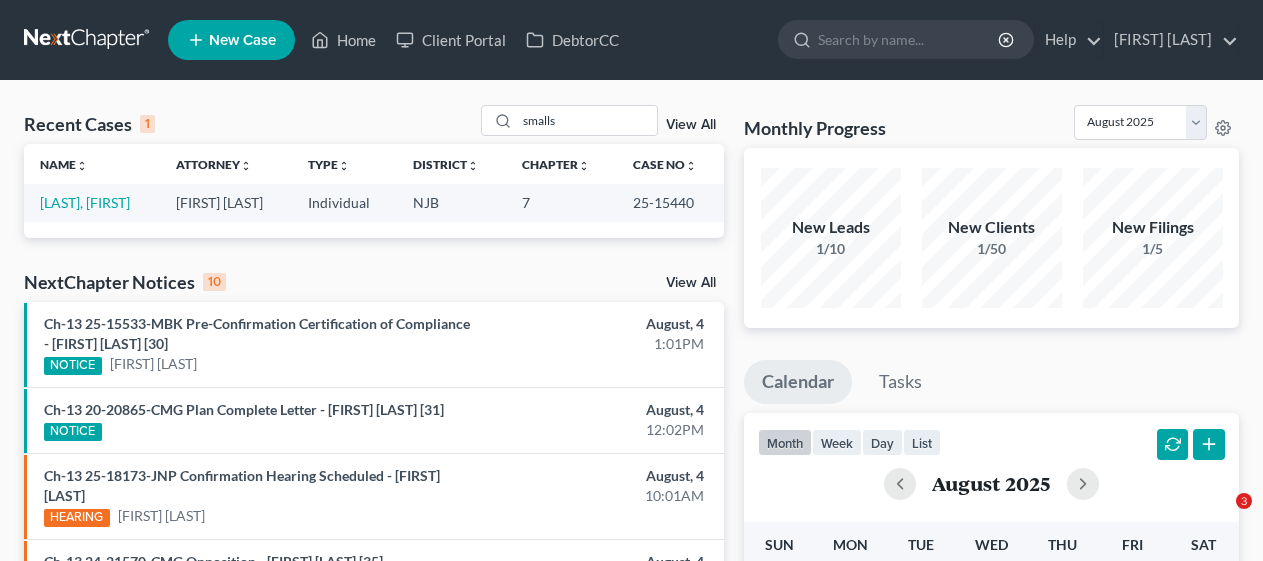 scroll, scrollTop: 0, scrollLeft: 0, axis: both 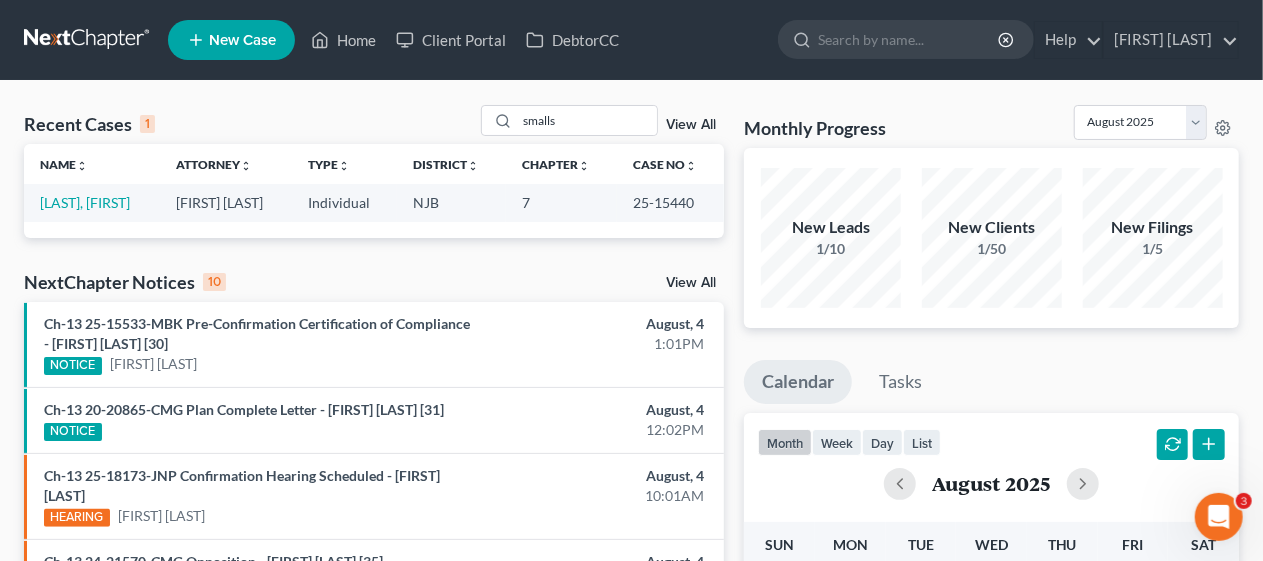 click on "Recent Cases 1         smalls View All" at bounding box center (374, 124) 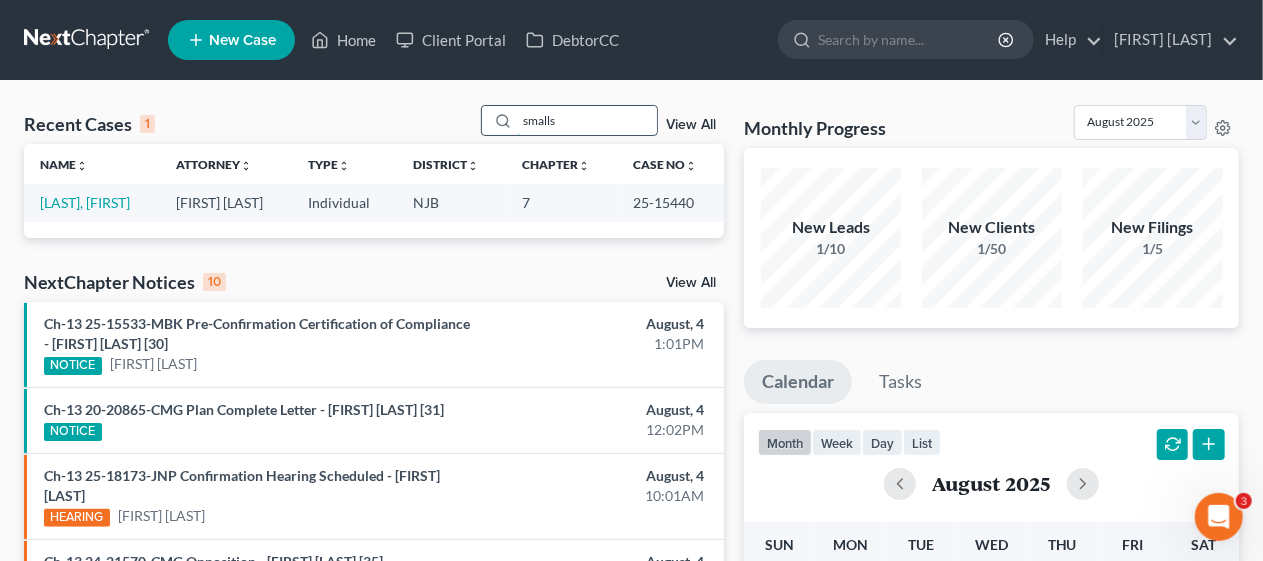 click on "smalls" at bounding box center [587, 120] 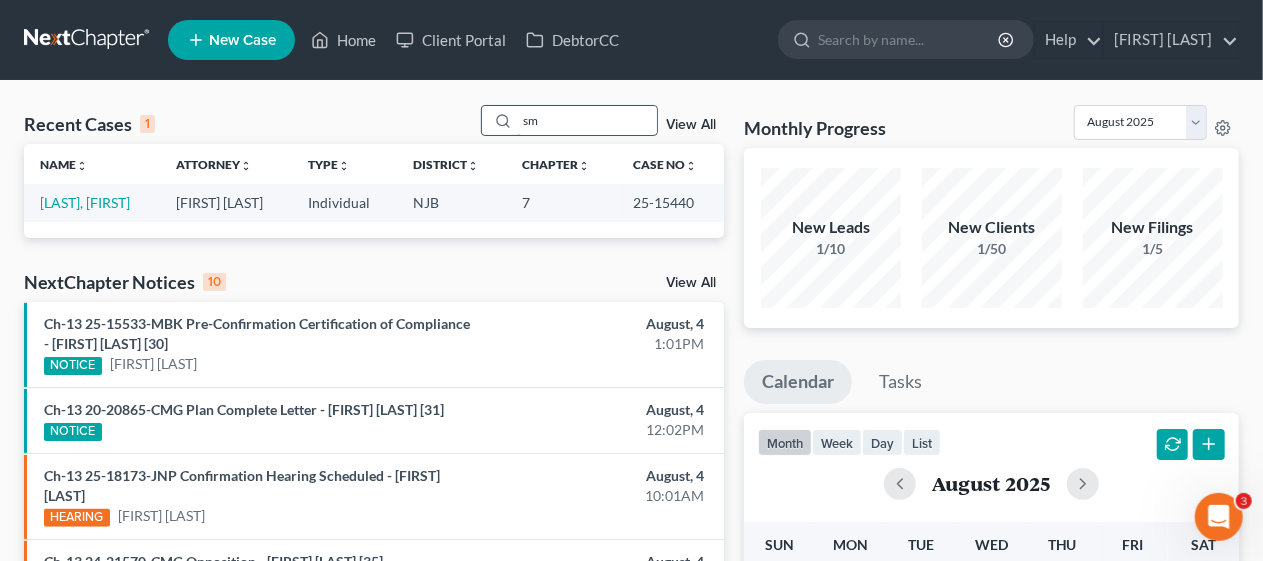 type on "s" 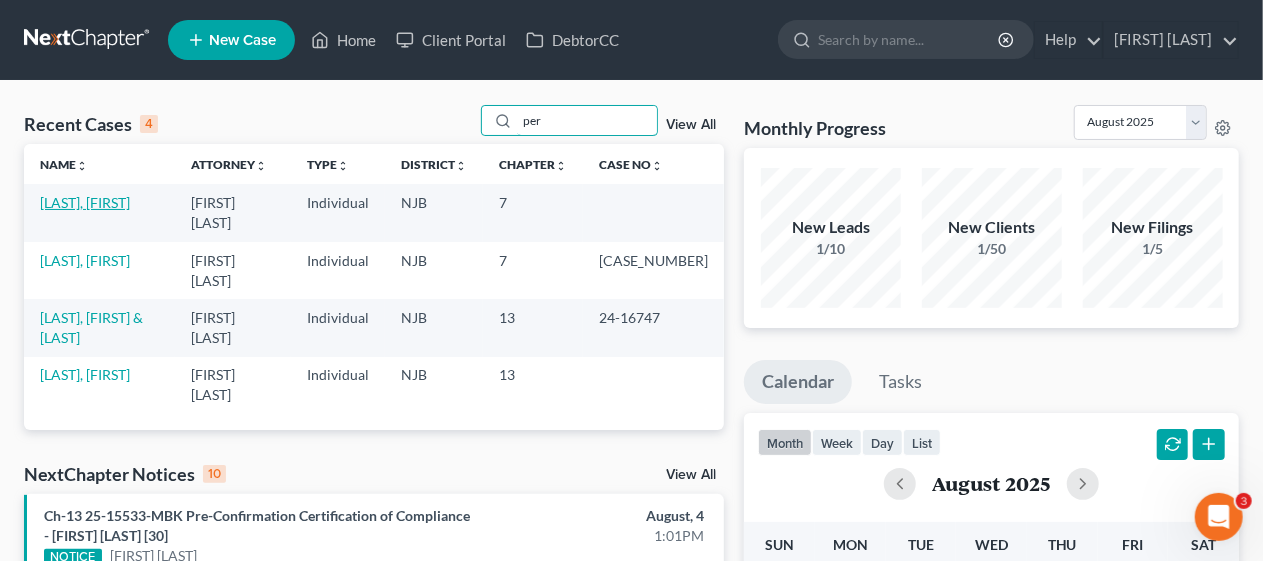 type on "per" 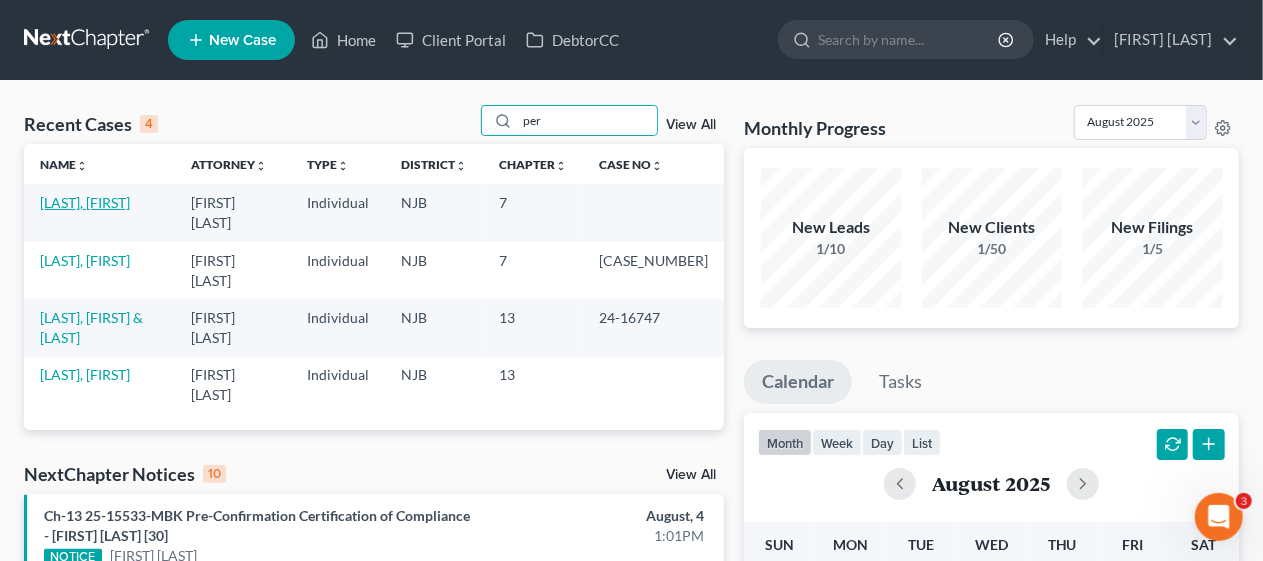 click on "[LAST], [FIRST]" at bounding box center [85, 202] 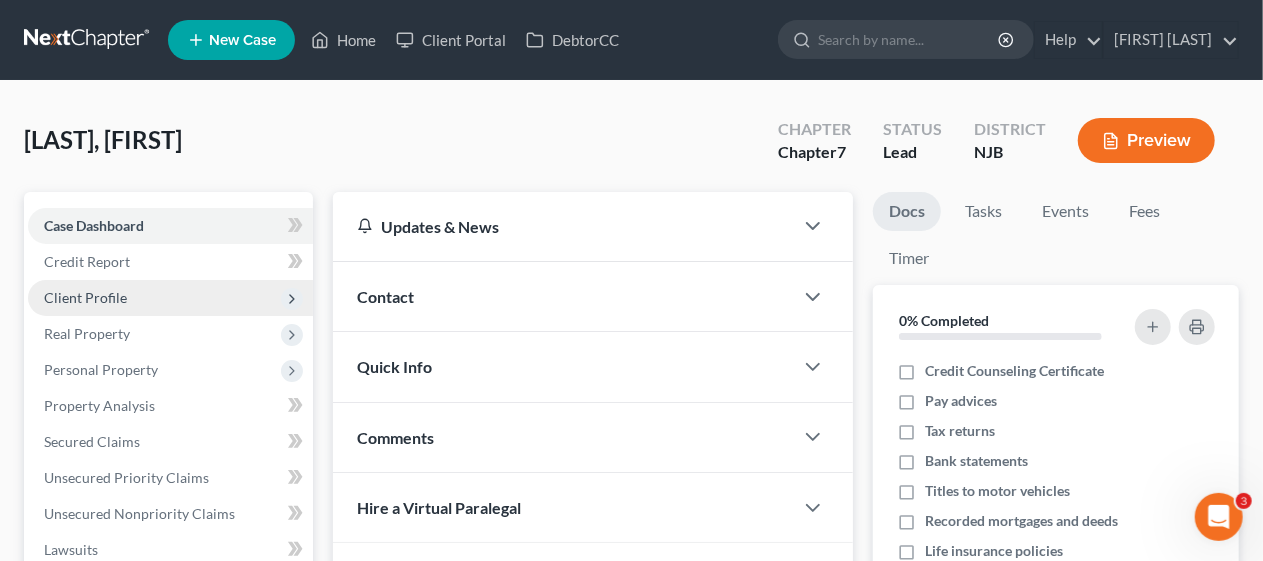 click on "Client Profile" at bounding box center (170, 298) 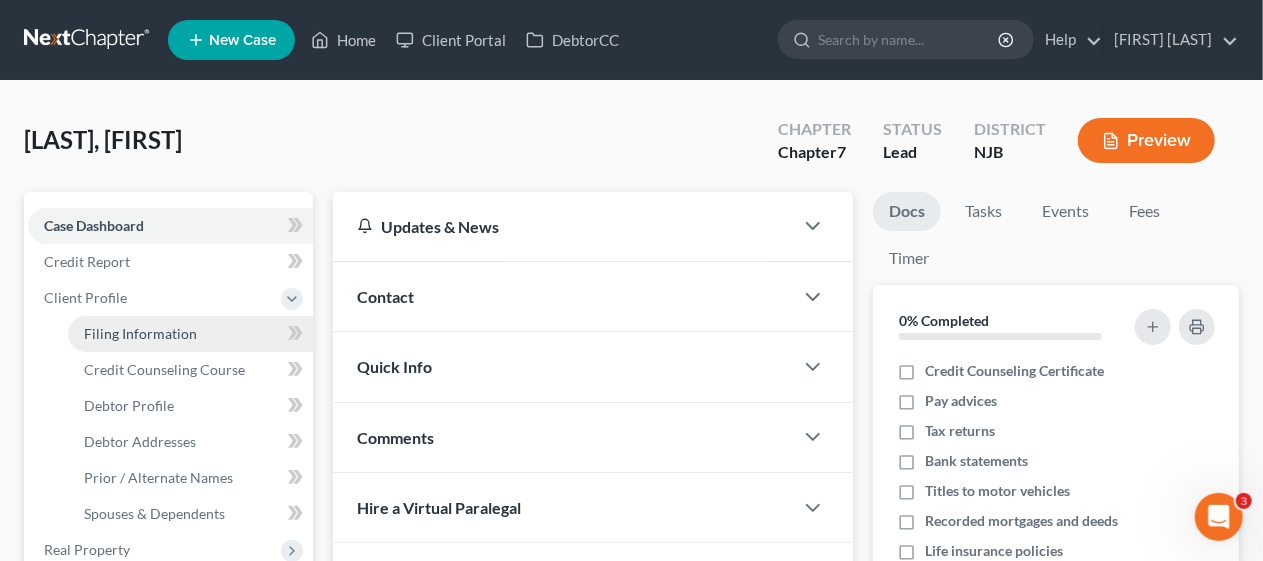 click on "Filing Information" at bounding box center [190, 334] 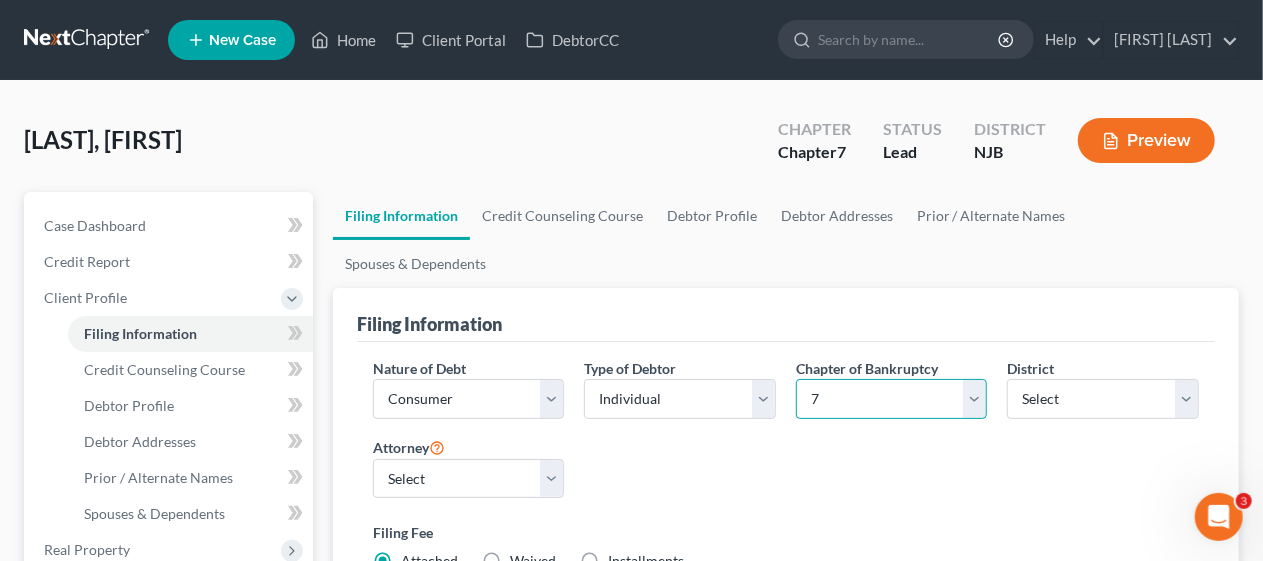 click on "Select 7 11 12 13" at bounding box center [892, 399] 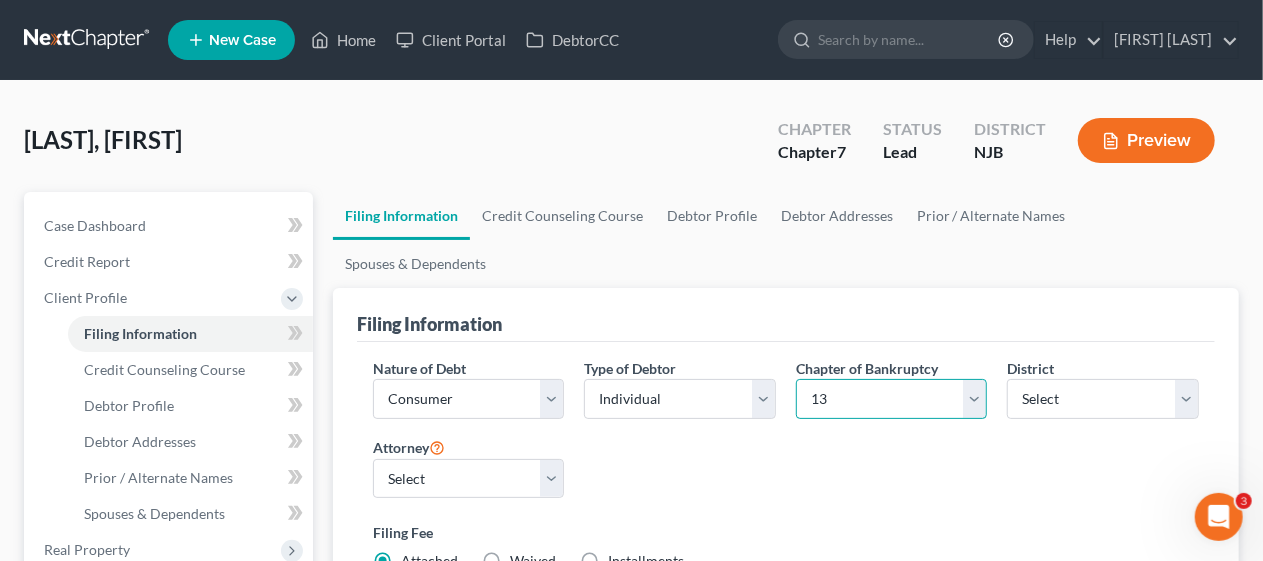 click on "Select 7 11 12 13" at bounding box center (892, 399) 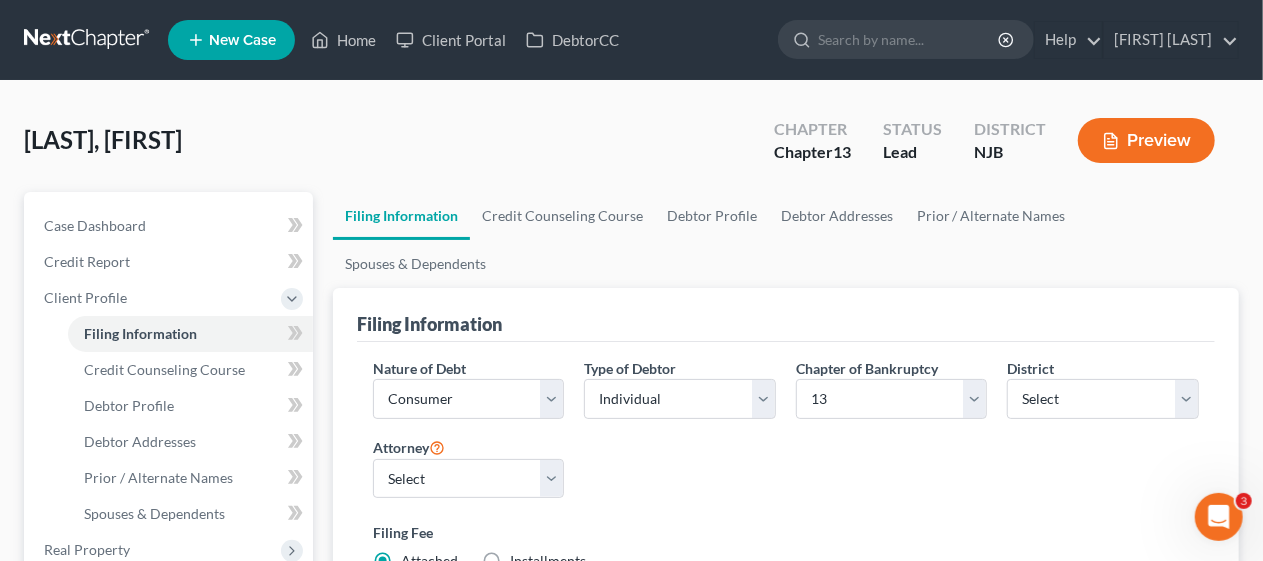 click on "Nature of Debt Select Business Consumer Other Nature of Business Select Clearing Bank Commodity Broker Health Care Business Other Railroad Single Asset Real Estate As Defined In 11 USC § 101(51B) Stockbroker Type of Debtor Select Individual Joint Chapter of Bankruptcy Select 7 11 12 13 District Select Alabama - Middle Alabama - Northern Alabama - Southern Alaska Arizona Arkansas - Eastern Arkansas - Western California - Central California - Eastern California - Northern California - Southern Colorado Connecticut Delaware District of Columbia Florida - Middle Florida - Northern Florida - Southern Georgia - Middle Georgia - Northern Georgia - Southern Guam Hawaii Idaho Illinois - Central Illinois - Northern Illinois - Southern Indiana - Northern Indiana - Southern Iowa - Northern Iowa - Southern Kansas Kentucky - Eastern Kentucky - Western Louisiana - Eastern Louisiana - Middle Louisiana - Western Maine Maryland Massachusetts Michigan - Eastern Michigan - Western Minnesota Mississippi - Northern Montana Nevada" at bounding box center (786, 473) 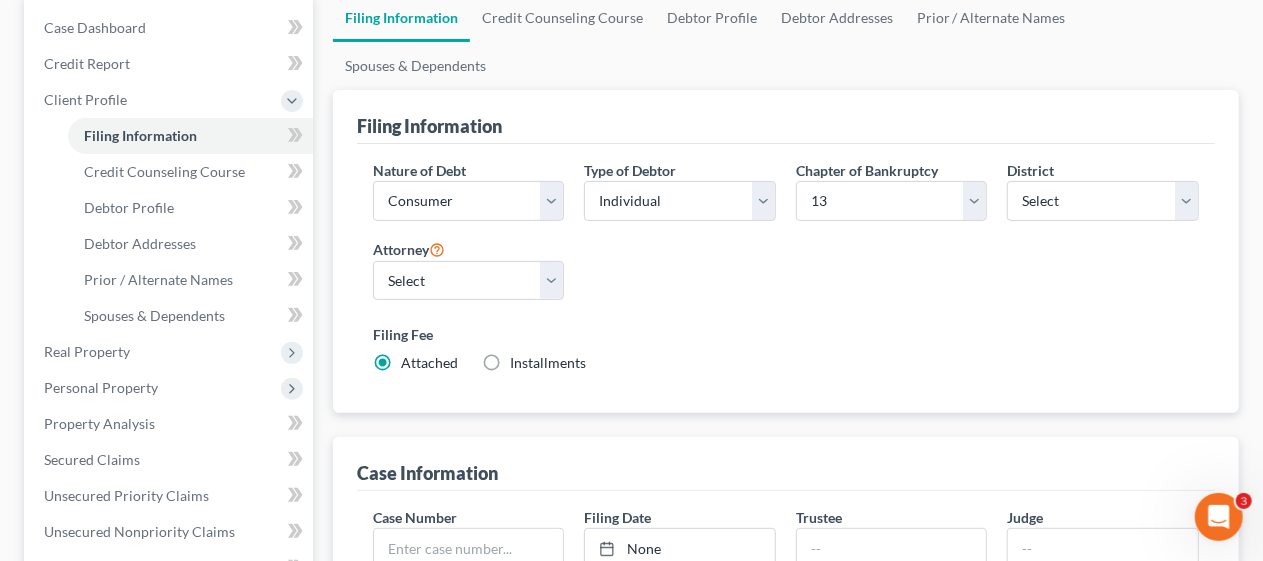 scroll, scrollTop: 200, scrollLeft: 0, axis: vertical 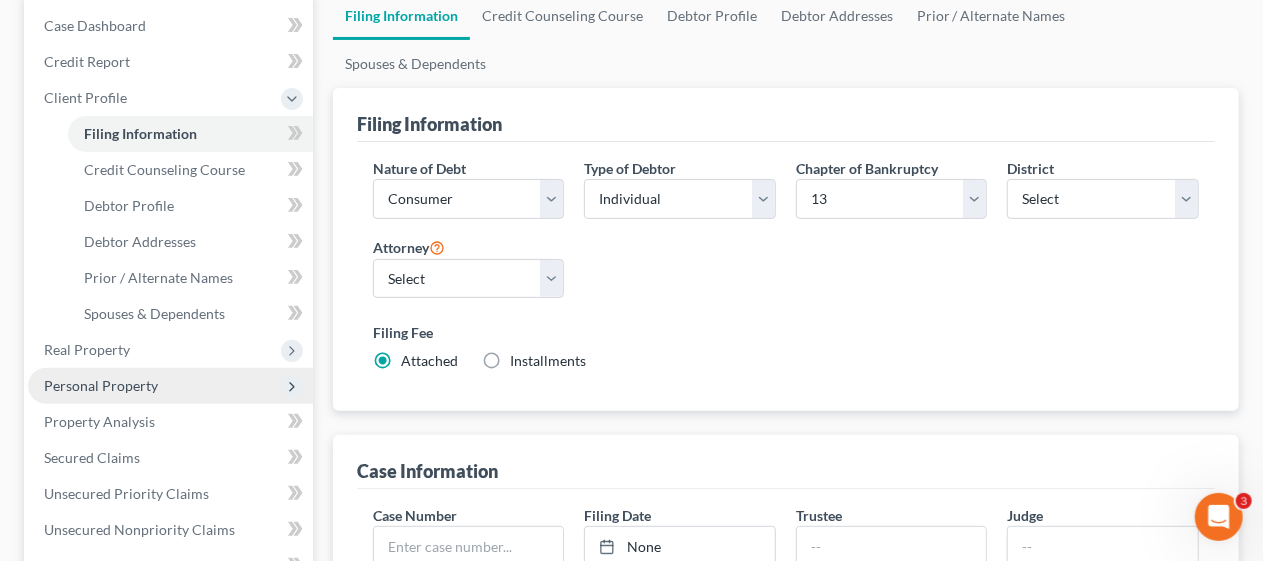click on "Personal Property" at bounding box center (101, 385) 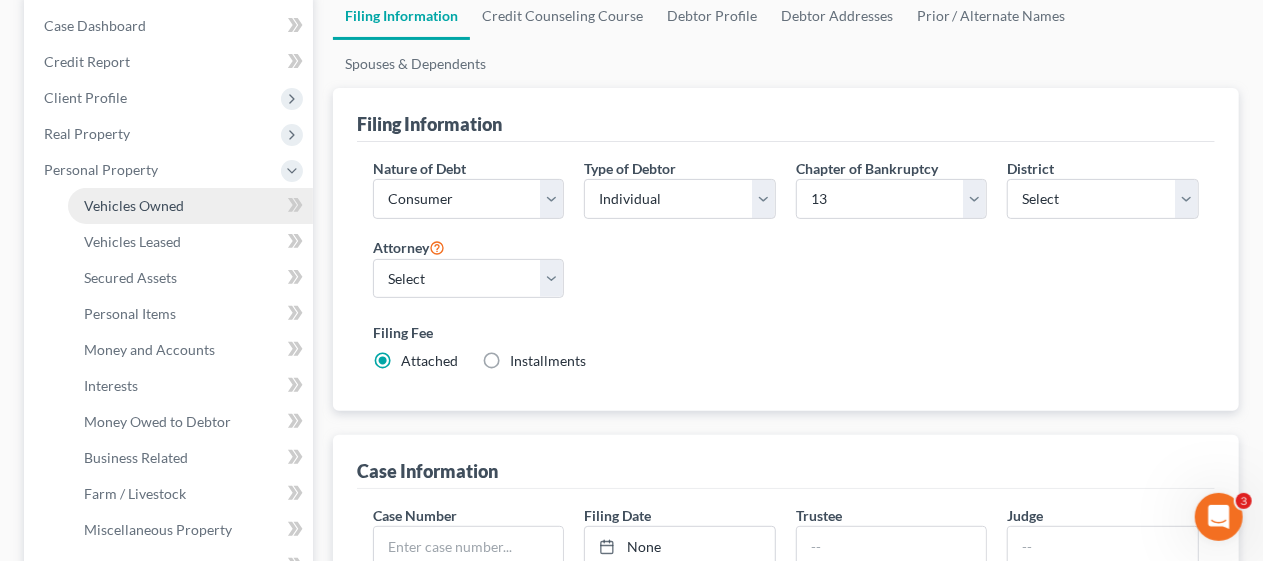 click on "Vehicles Owned" at bounding box center [134, 205] 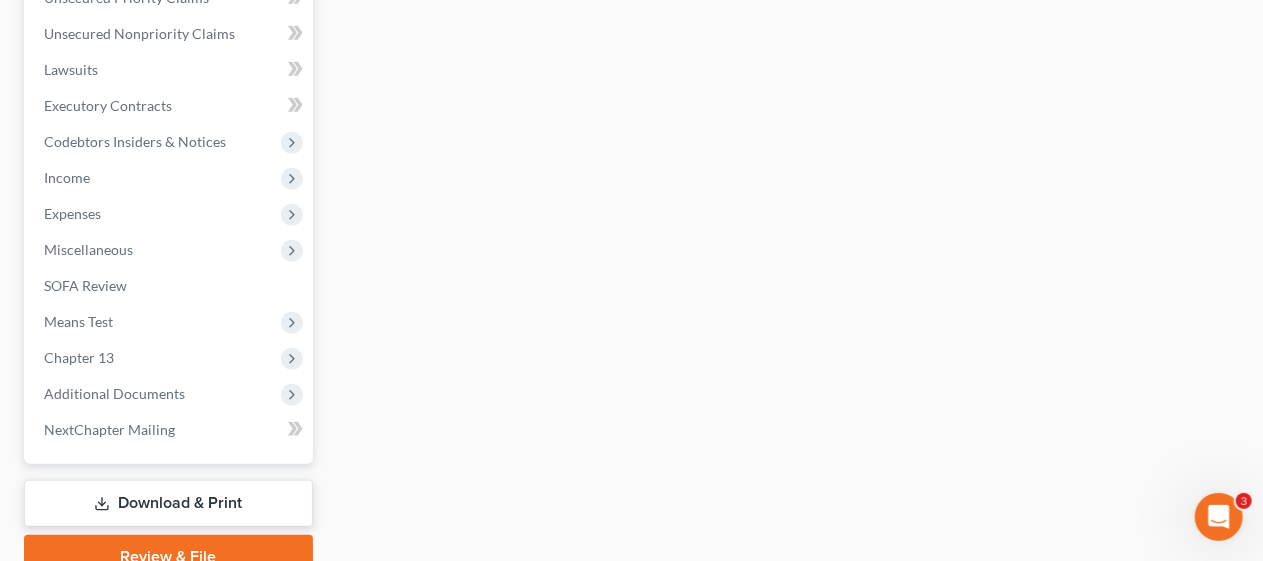 scroll, scrollTop: 900, scrollLeft: 0, axis: vertical 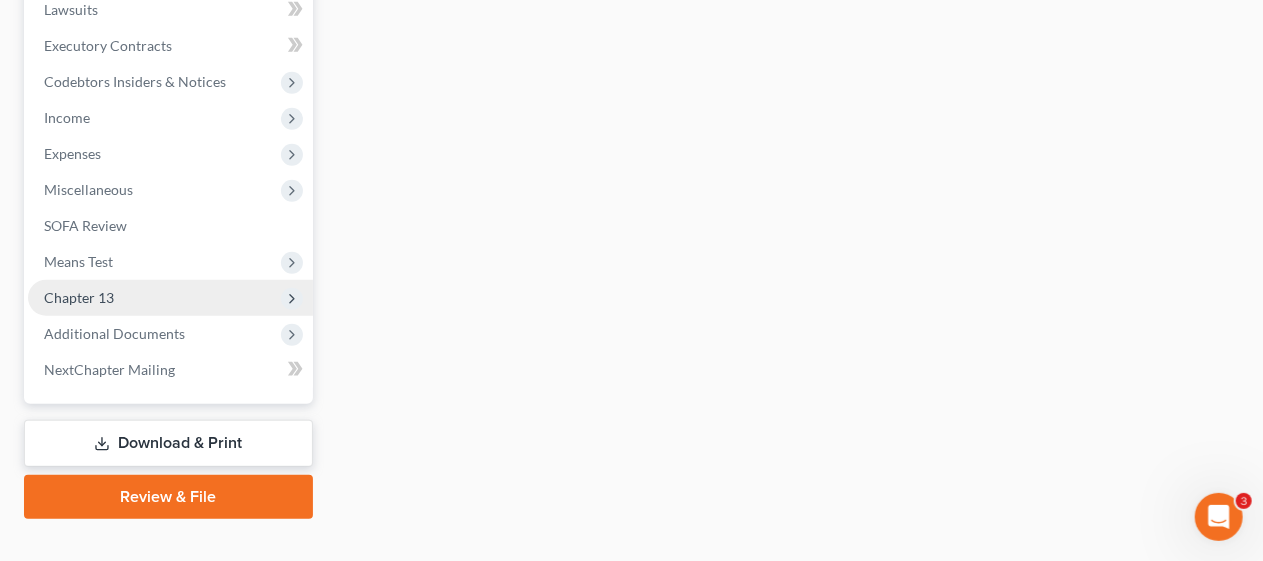 click on "Chapter 13" at bounding box center (170, 298) 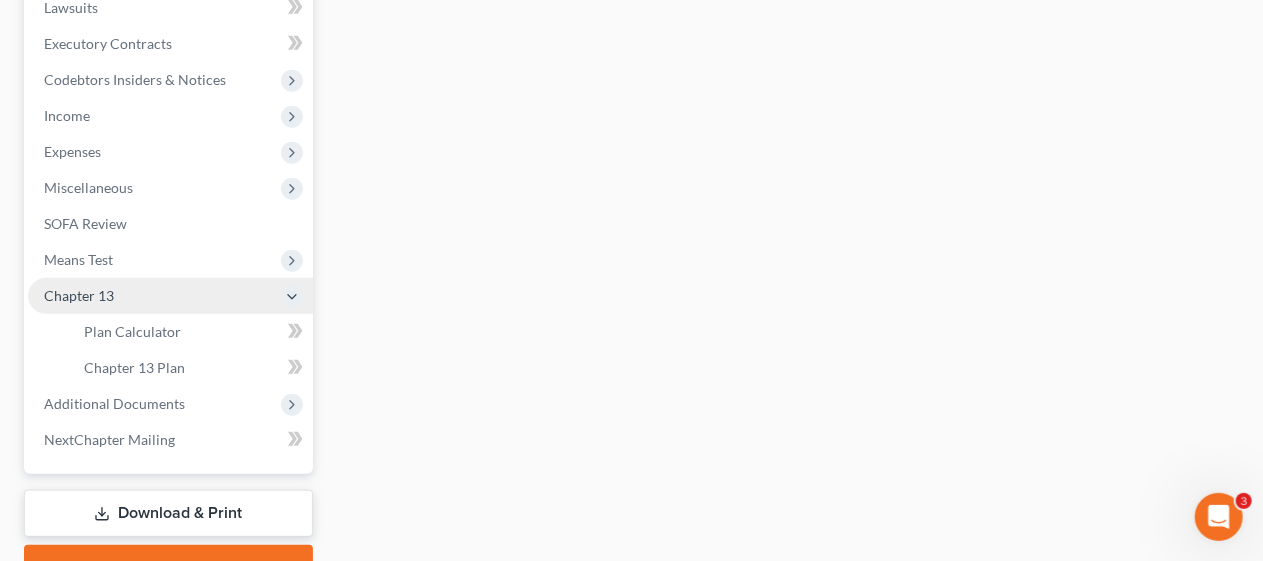 scroll, scrollTop: 540, scrollLeft: 0, axis: vertical 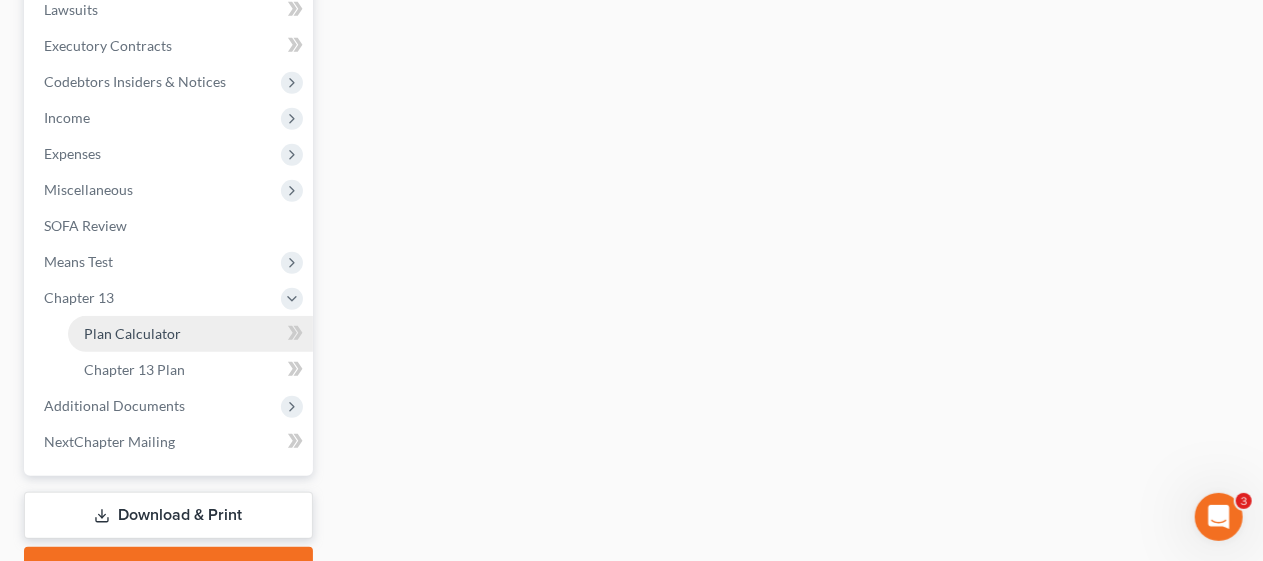 click on "Plan Calculator" at bounding box center (190, 334) 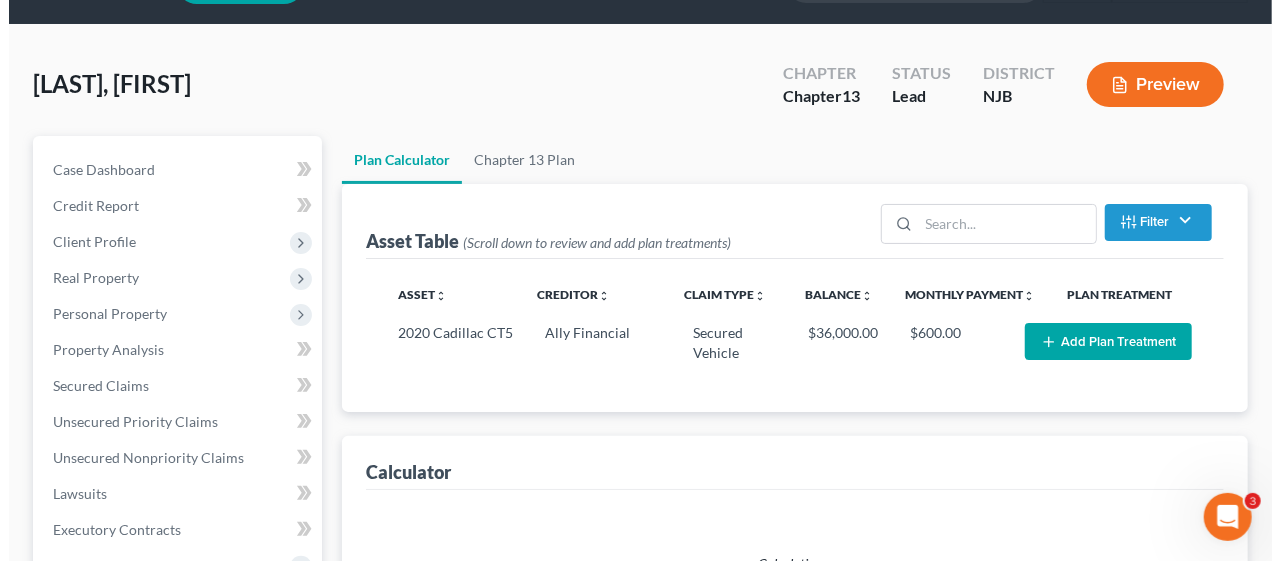 scroll, scrollTop: 0, scrollLeft: 0, axis: both 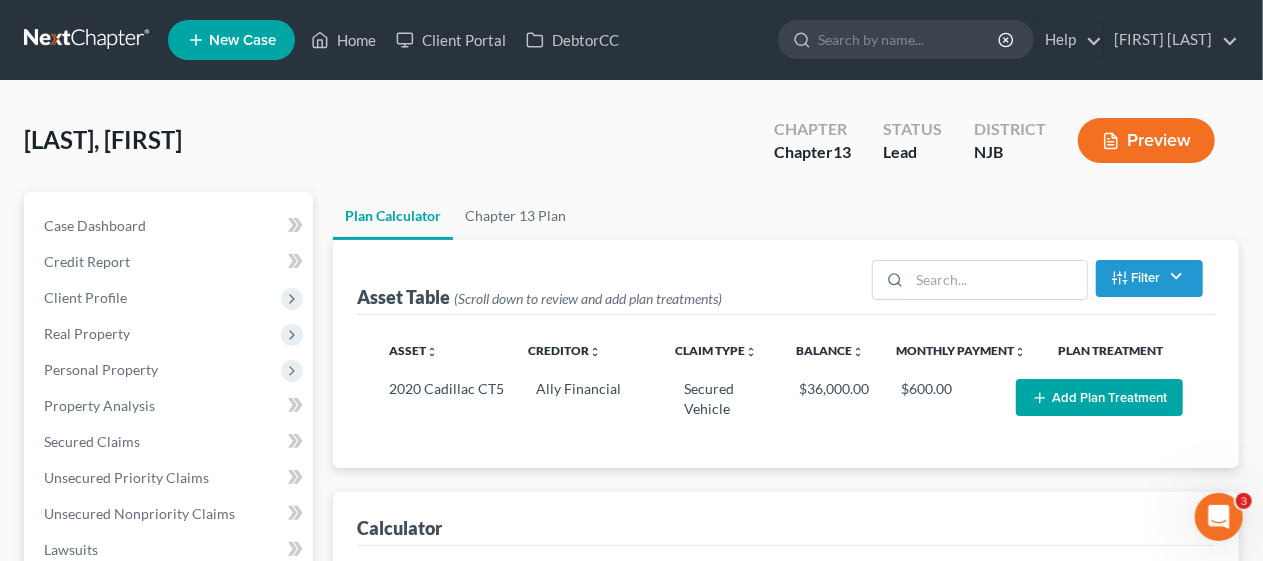 select on "59" 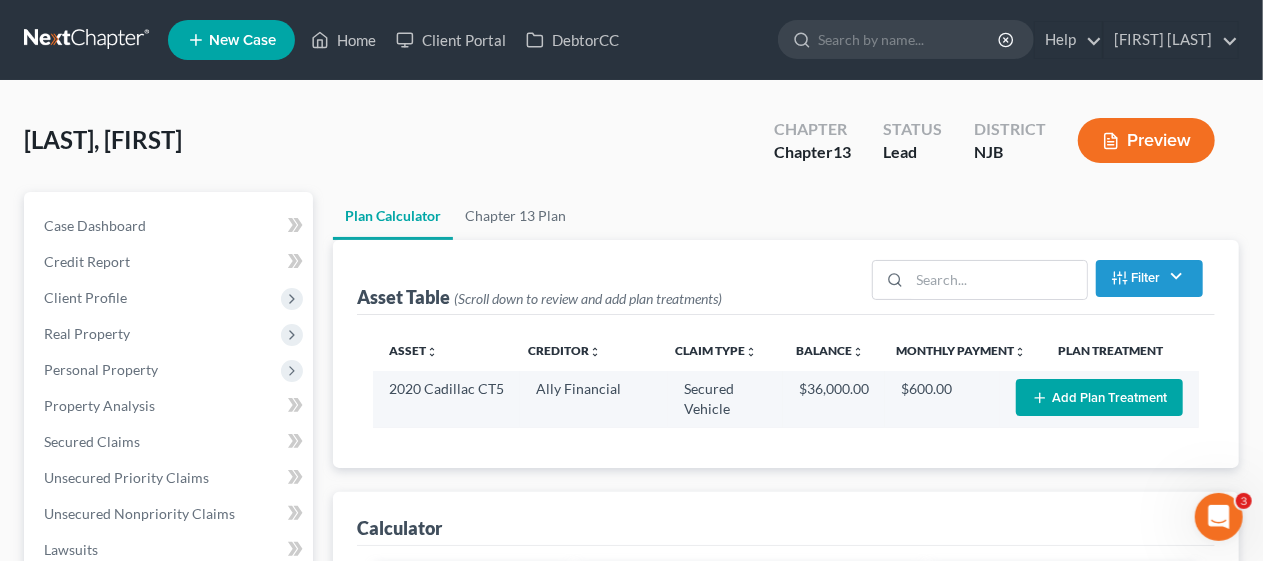 click on "Add Plan Treatment" at bounding box center [1099, 397] 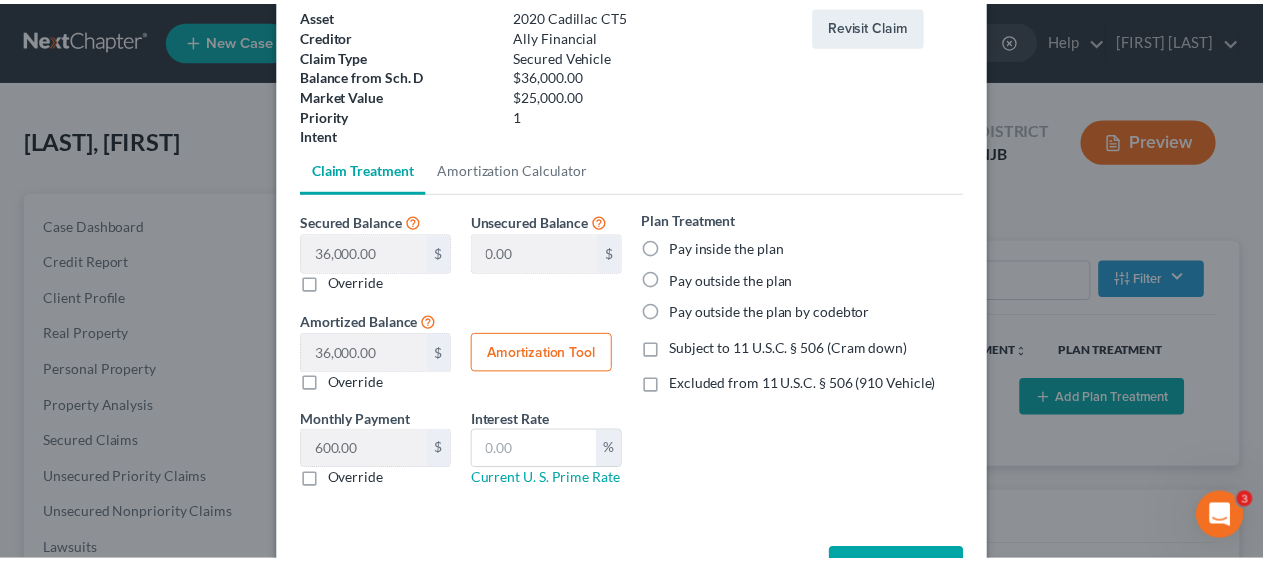 scroll, scrollTop: 195, scrollLeft: 0, axis: vertical 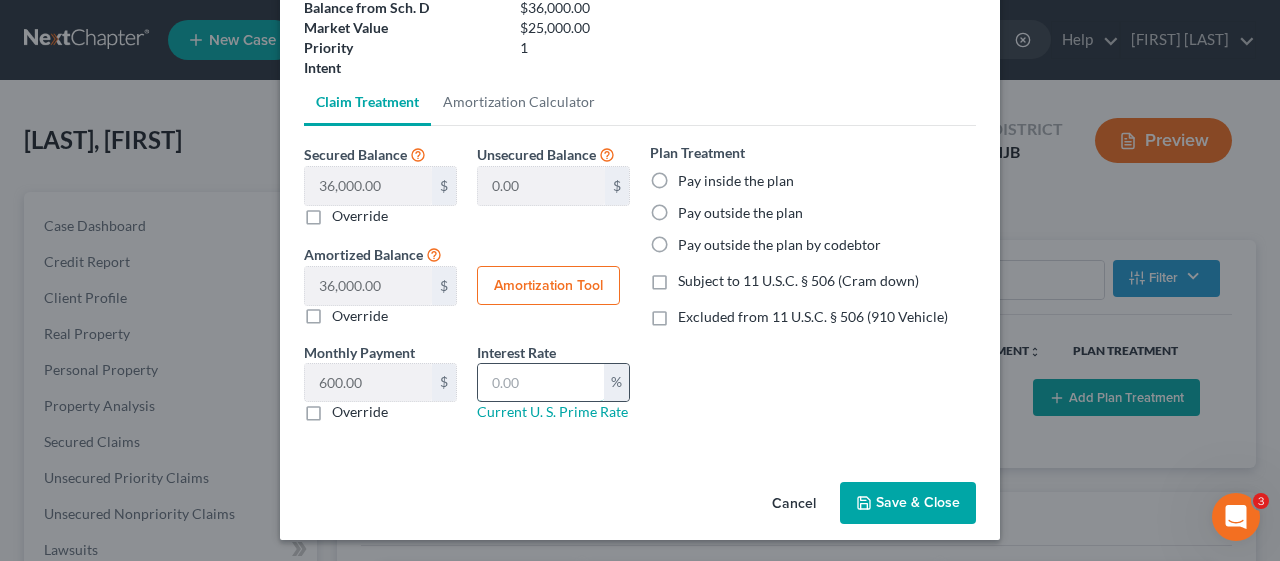 click at bounding box center [541, 383] 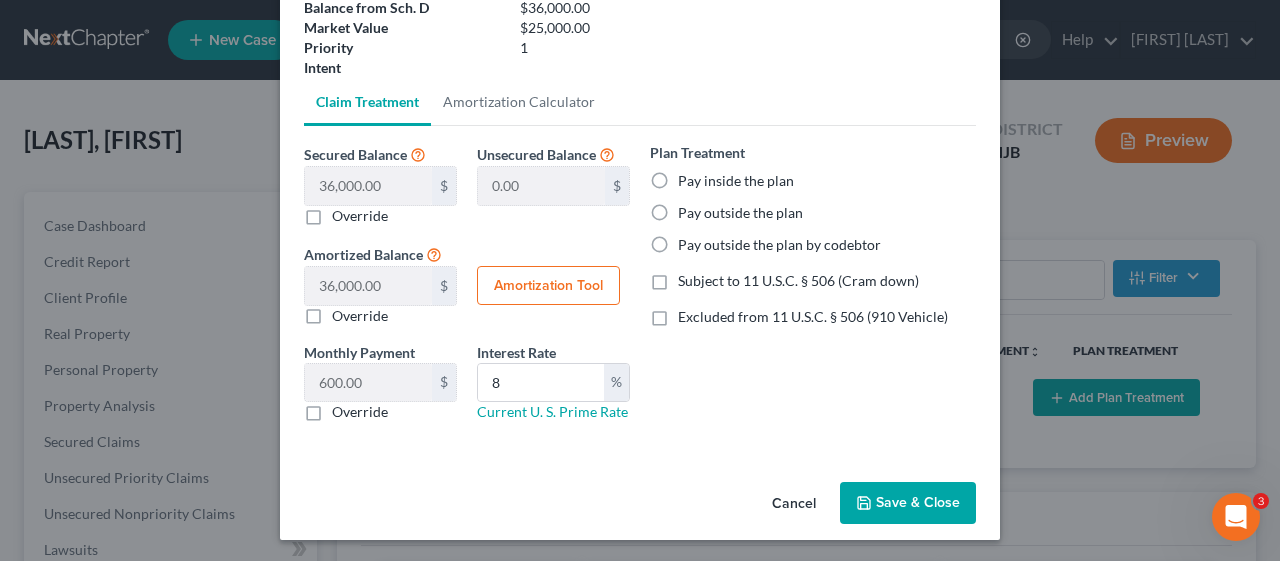 click on "Plan Treatment Pay inside the plan Pay outside the plan Pay outside the plan by codebtor Subject to 11 U.S.C. § 506 (Cram down) Excluded from 11 U.S.C. § 506 (910 Vehicle)" at bounding box center (813, 290) 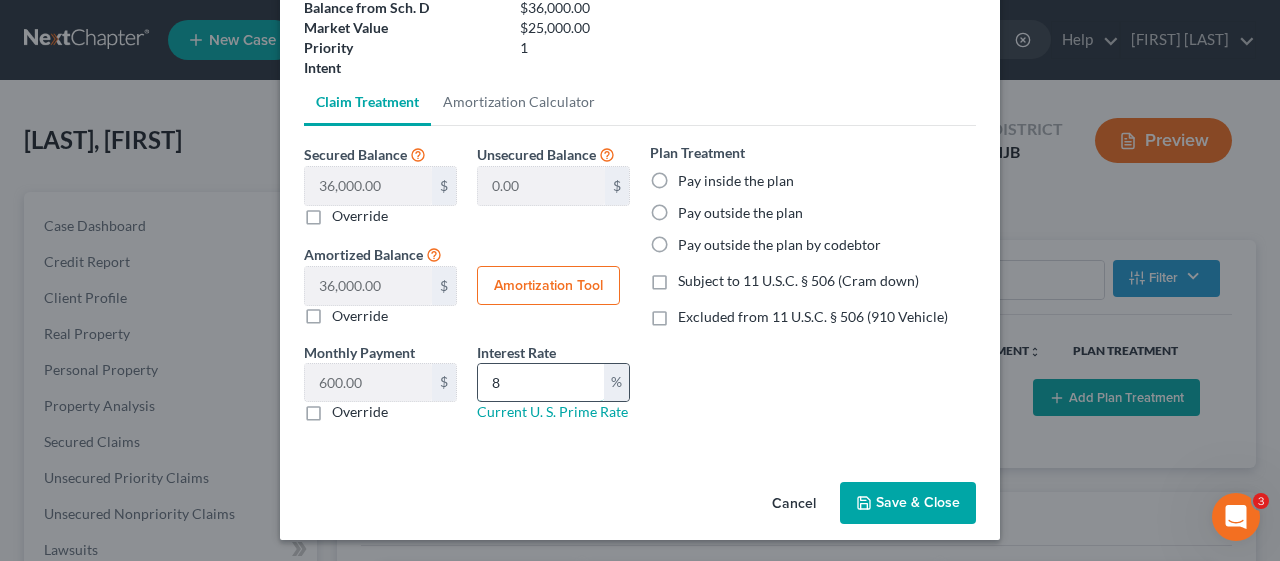 click on "8" at bounding box center (541, 383) 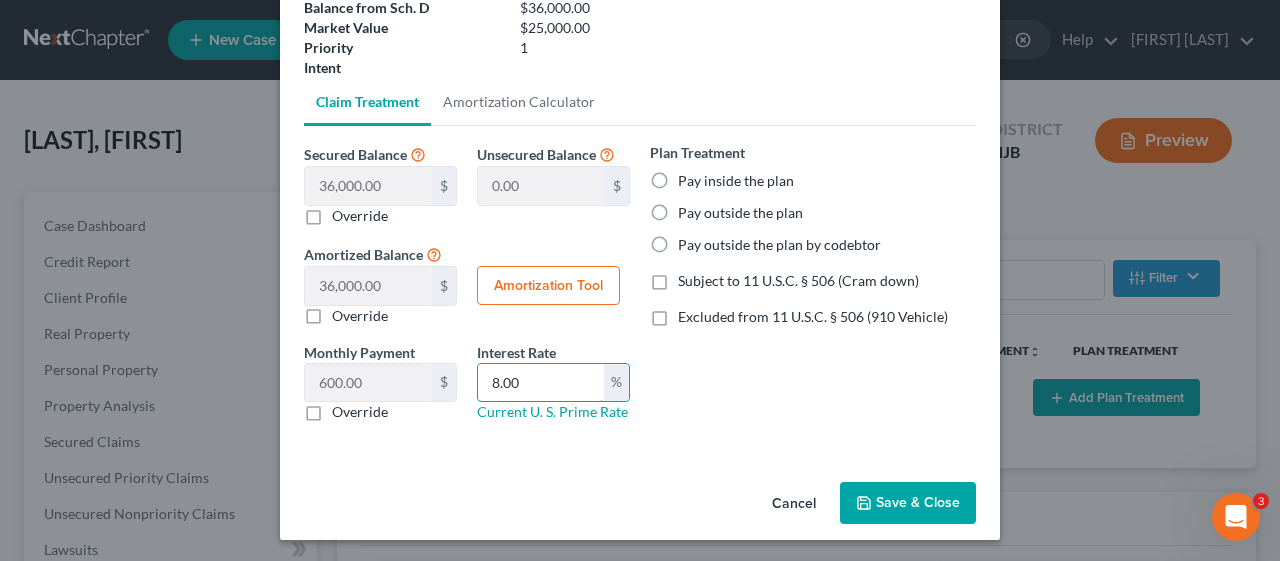 type on "8.00" 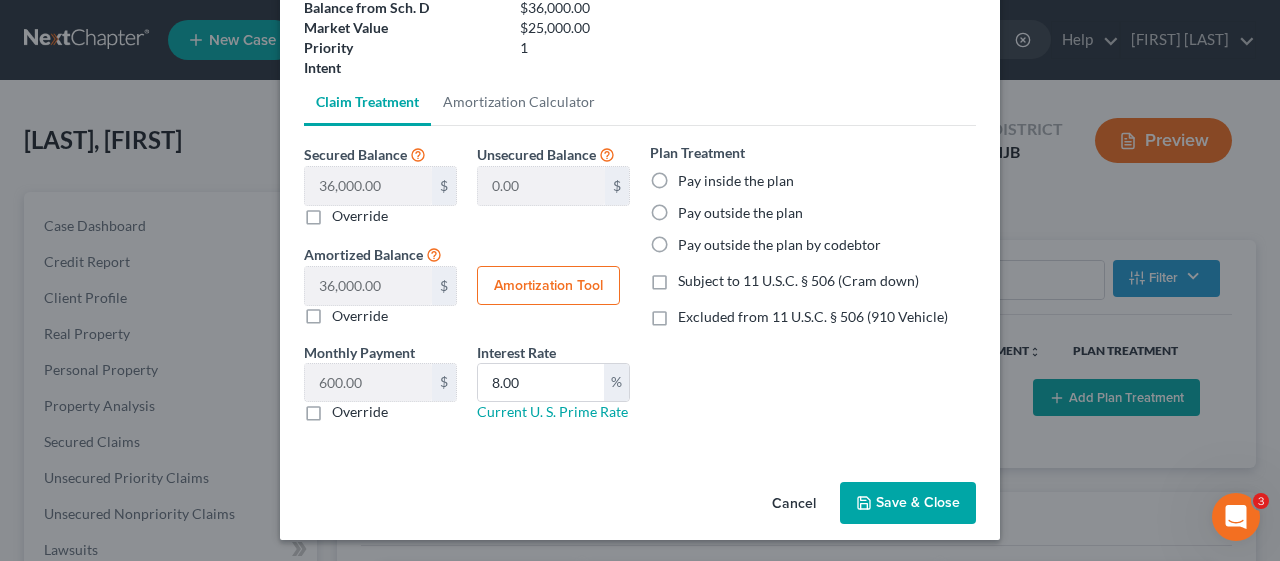 click on "Plan Treatment Pay inside the plan Pay outside the plan Pay outside the plan by codebtor Subject to 11 U.S.C. § 506 (Cram down) Excluded from 11 U.S.C. § 506 (910 Vehicle)" at bounding box center [813, 290] 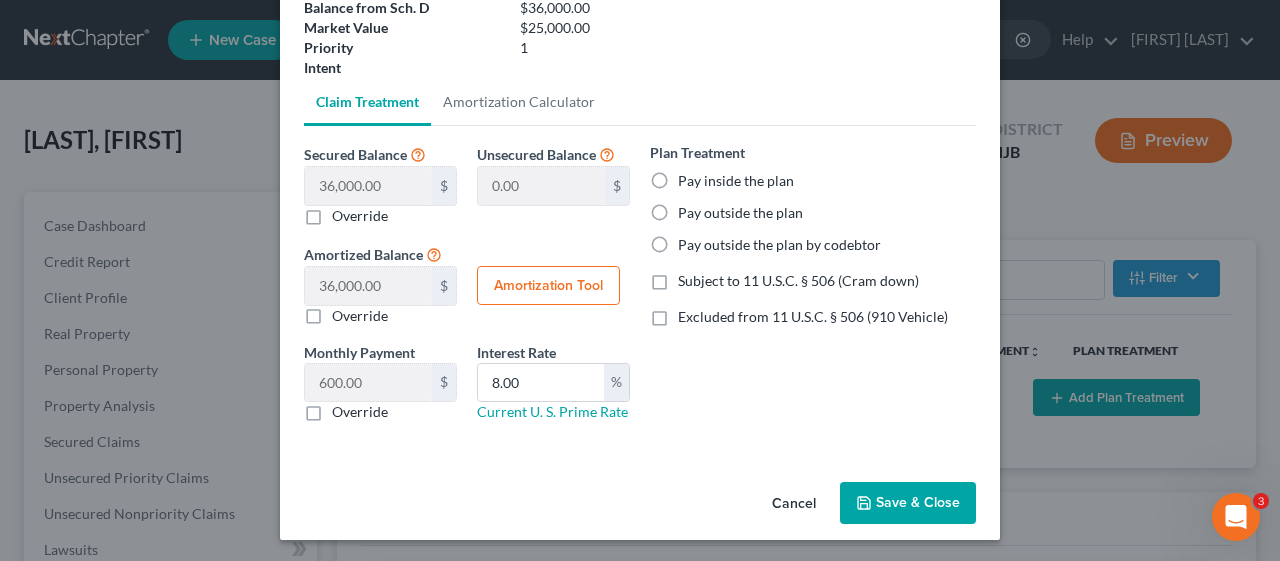 click on "Pay inside the plan" at bounding box center [736, 181] 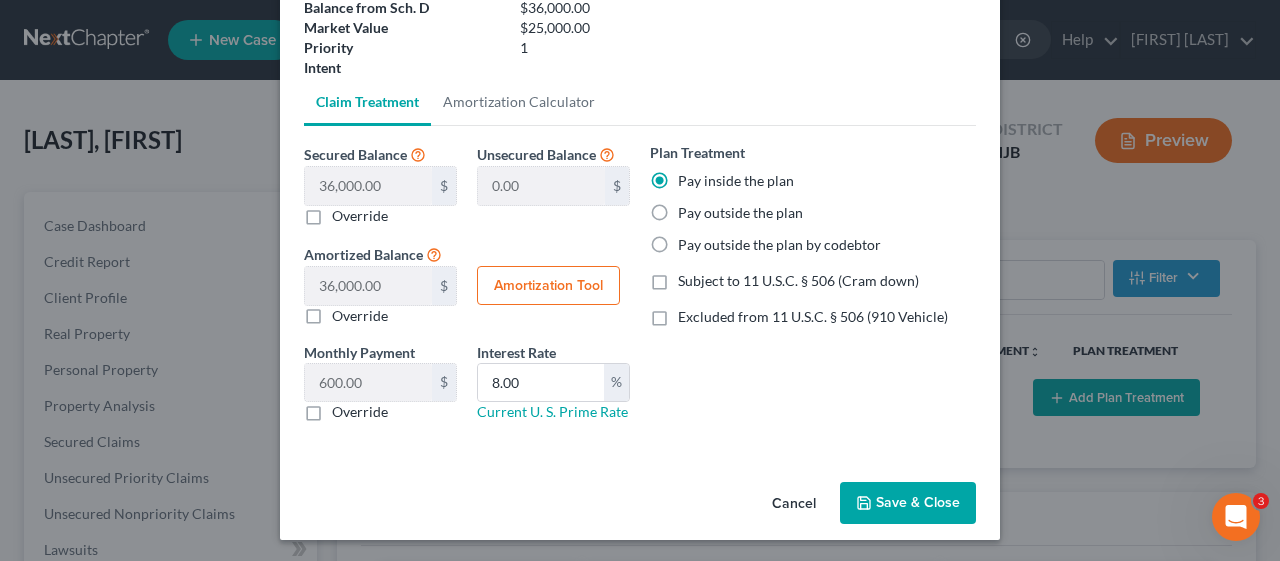 click on "Save & Close" at bounding box center [908, 503] 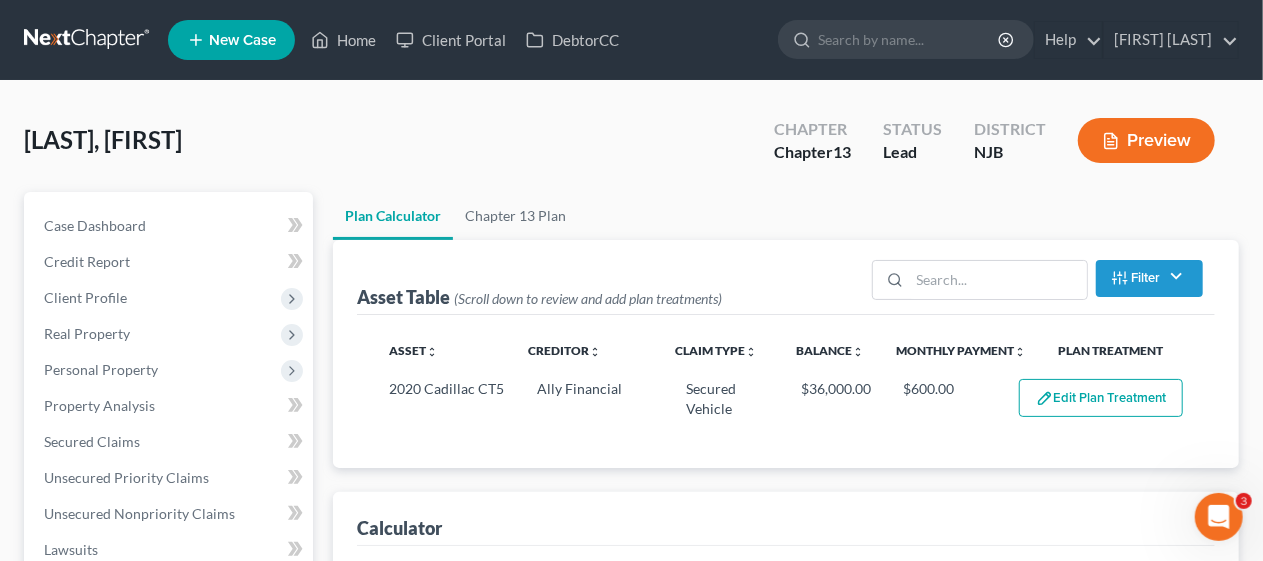 select on "59" 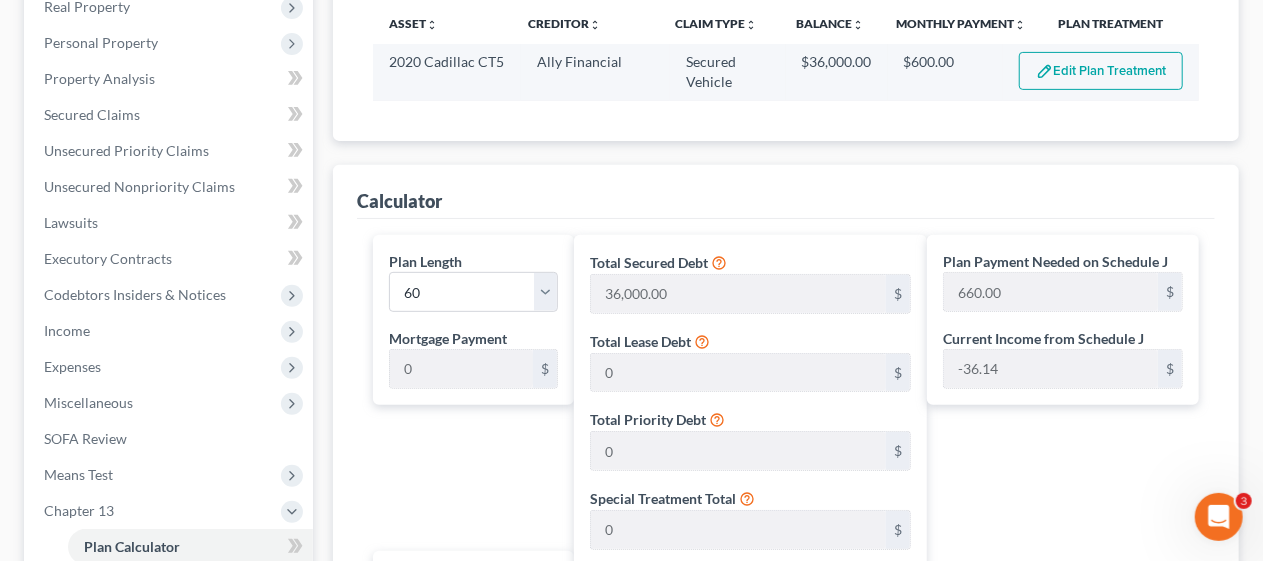 scroll, scrollTop: 300, scrollLeft: 0, axis: vertical 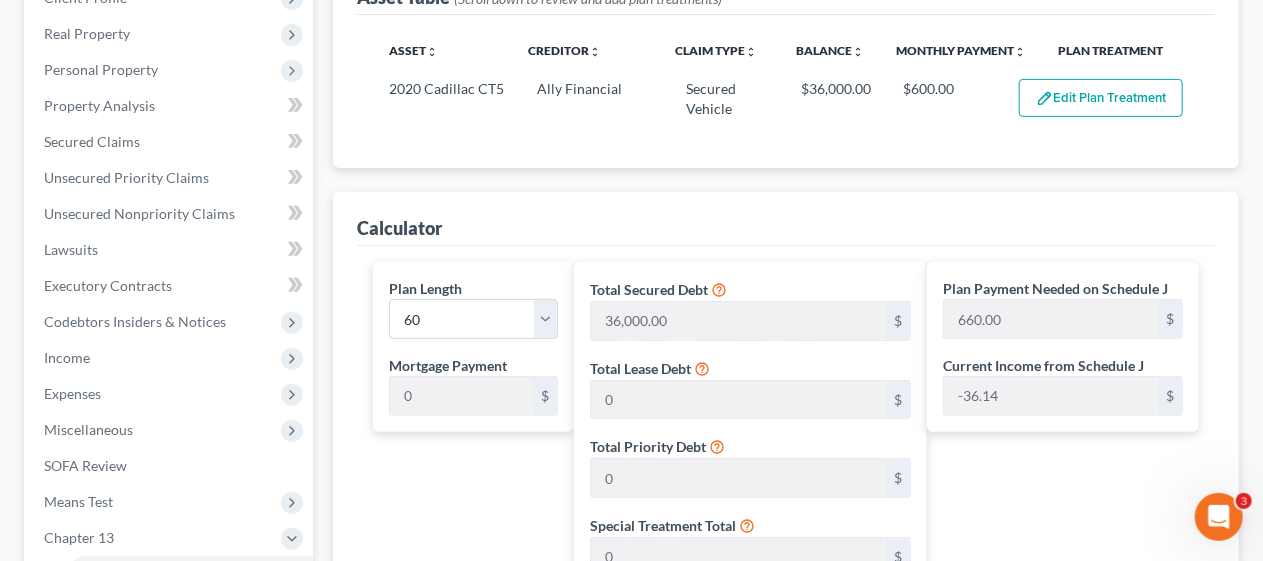 click on "Plan Length  1 2 3 4 5 6 7 8 9 10 11 12 13 14 15 16 17 18 19 20 21 22 23 24 25 26 27 28 29 30 31 32 33 34 35 36 37 38 39 40 41 42 43 44 45 46 47 48 49 50 51 52 53 54 55 56 57 58 59 60 61 62 63 64 65 66 67 68 69 70 71 72 73 74 75 76 77 78 79 80 81 82 83 84 Mortgage Payment 0 $ Total Unsecured Debt  0 $ Unsecured Percentage 25 % Trustee’s Fee Percentage 10 %" at bounding box center [469, 668] 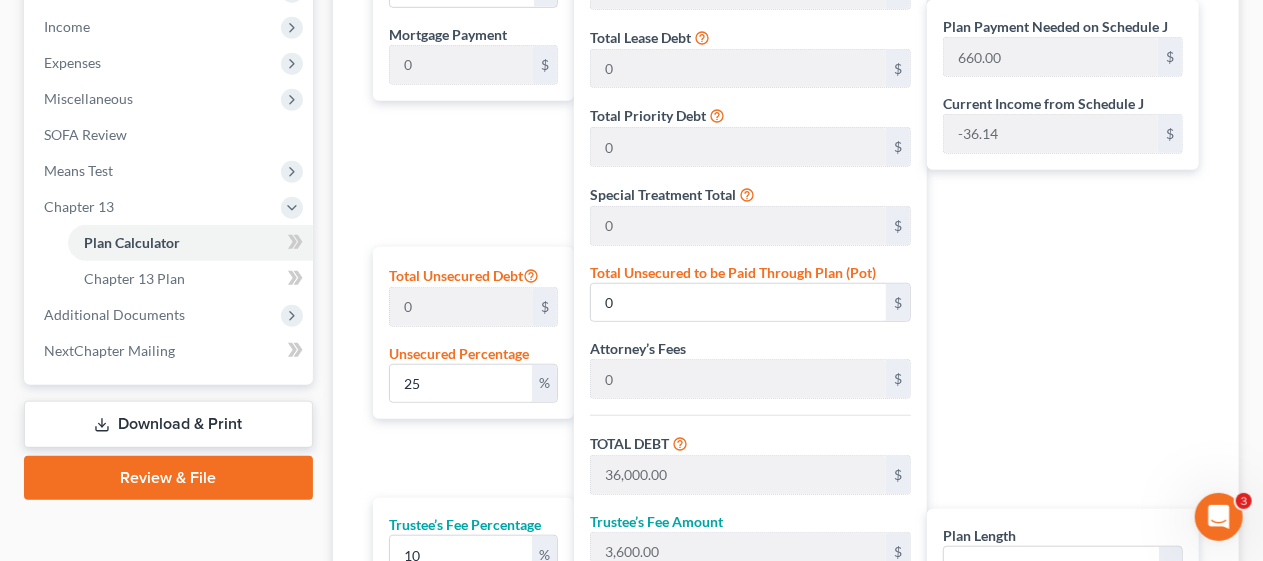 scroll, scrollTop: 600, scrollLeft: 0, axis: vertical 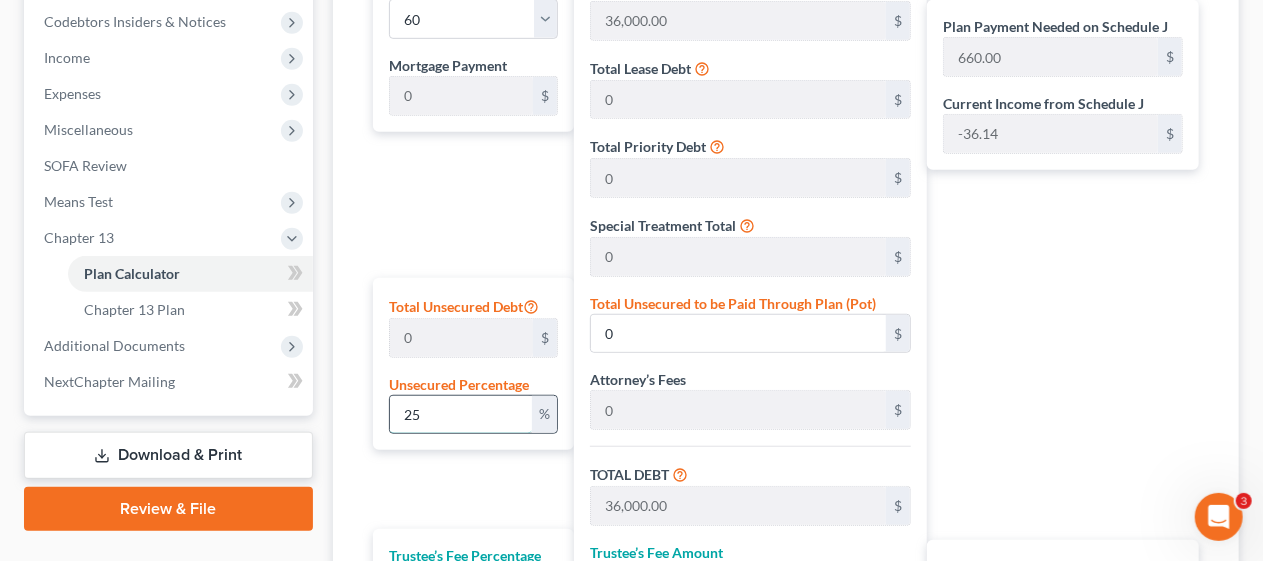 click on "25" at bounding box center (461, 415) 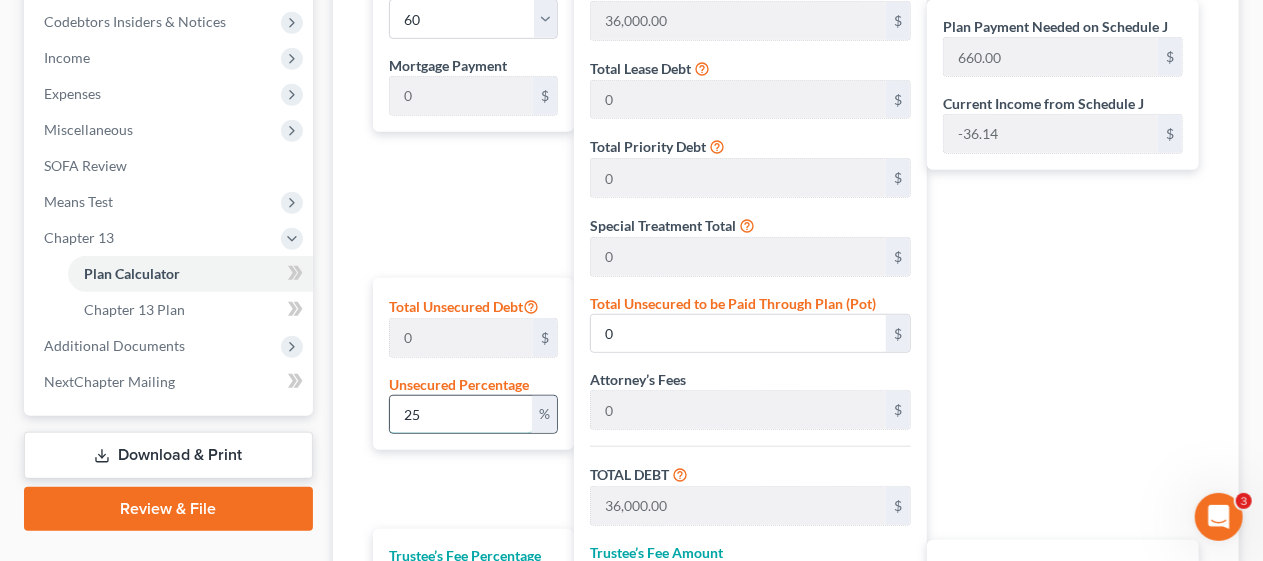 type on "2" 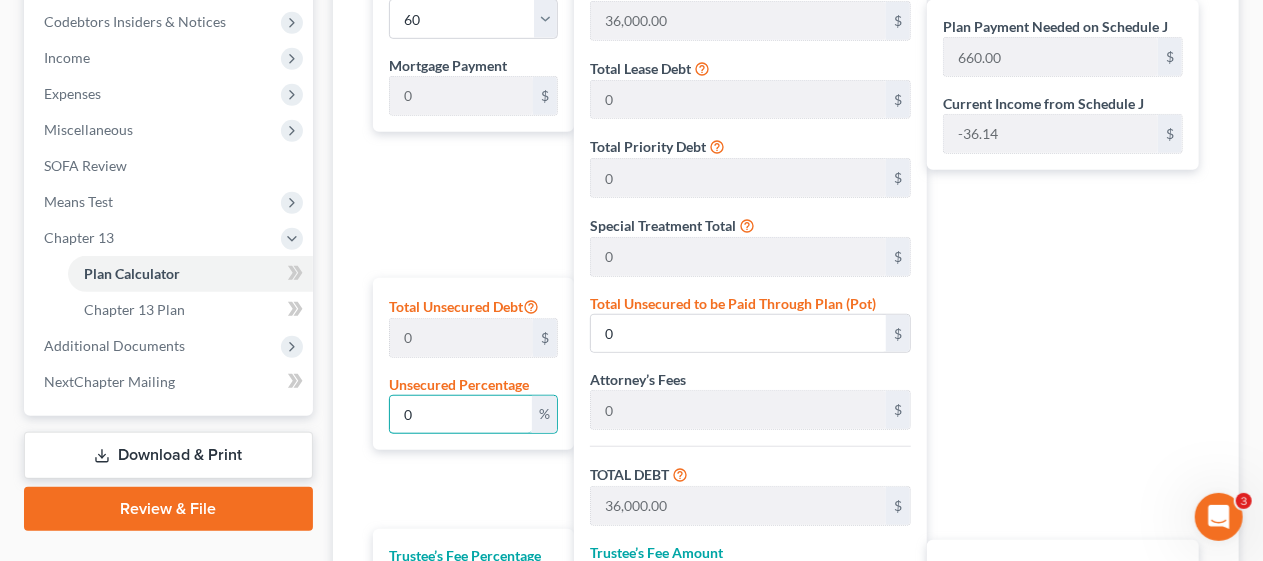 type on "0" 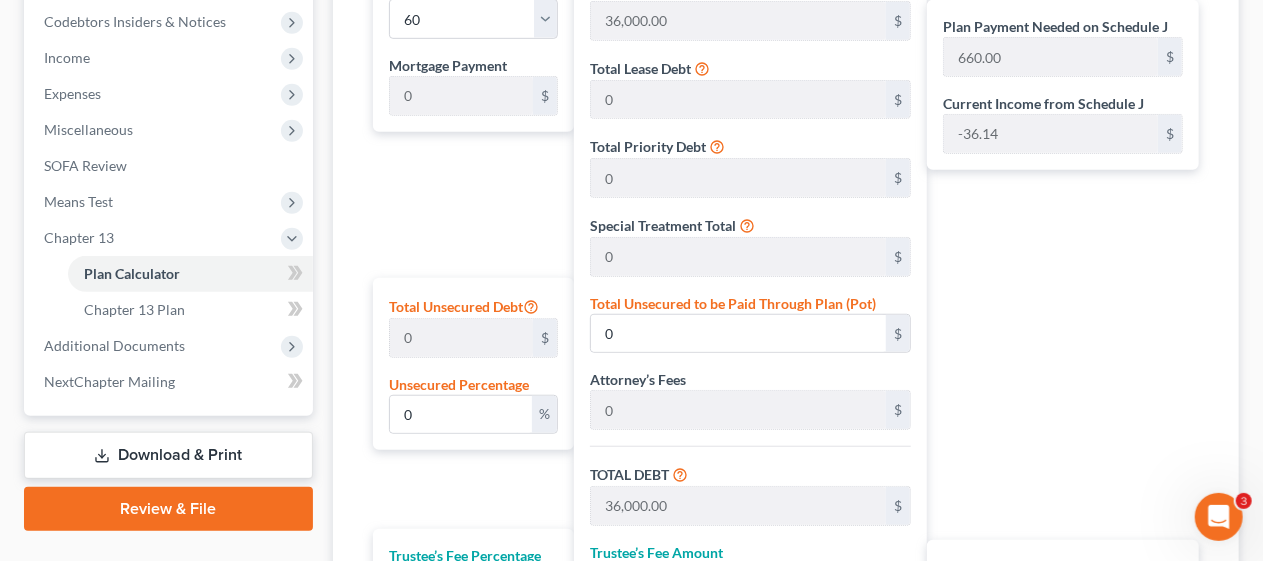 click on "Plan Length  1 2 3 4 5 6 7 8 9 10 11 12 13 14 15 16 17 18 19 20 21 22 23 24 25 26 27 28 29 30 31 32 33 34 35 36 37 38 39 40 41 42 43 44 45 46 47 48 49 50 51 52 53 54 55 56 57 58 59 60 61 62 63 64 65 66 67 68 69 70 71 72 73 74 75 76 77 78 79 80 81 82 83 84 Mortgage Payment 0 $ Total Unsecured Debt  0 $ Unsecured Percentage 0 % Trustee’s Fee Percentage 10 %" at bounding box center (469, 368) 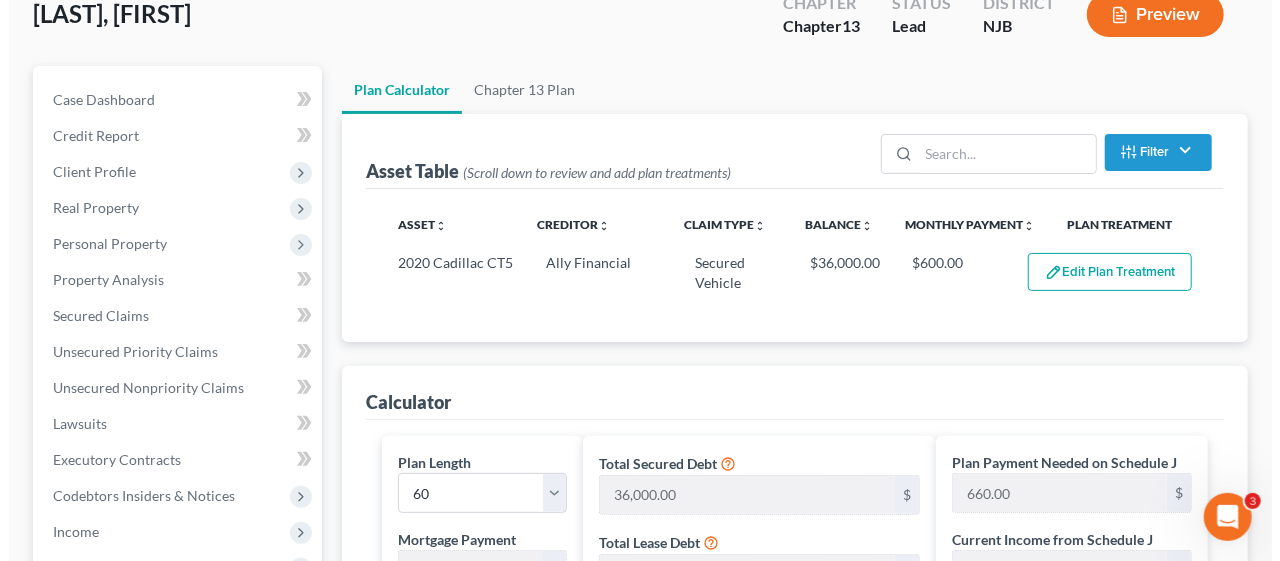 scroll, scrollTop: 100, scrollLeft: 0, axis: vertical 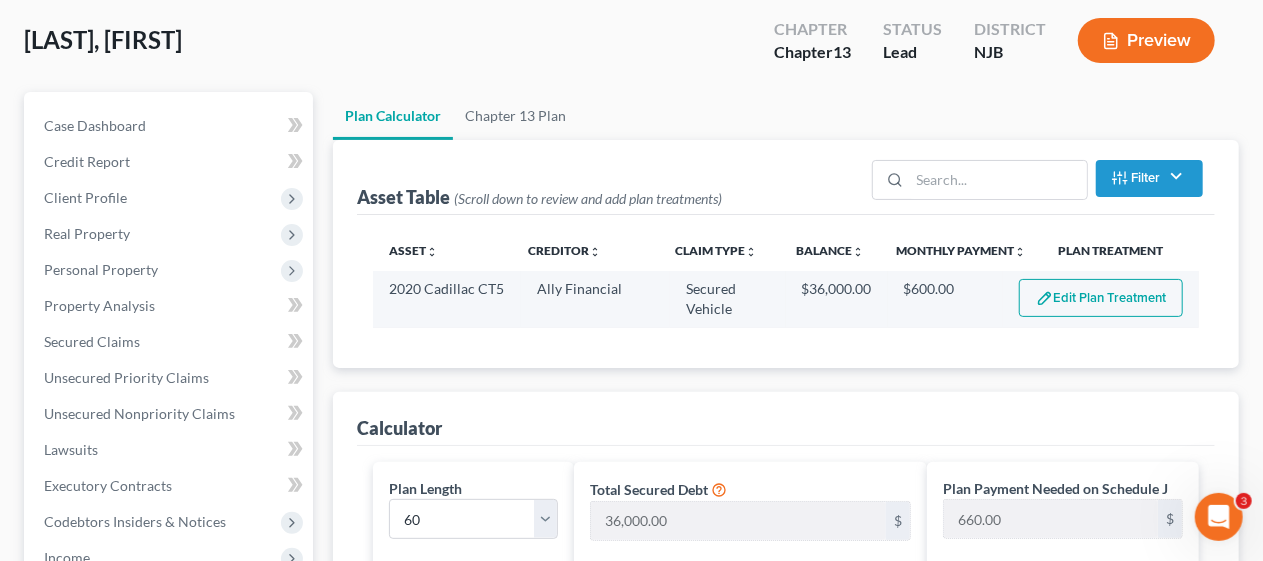 click on "Edit Plan Treatment" at bounding box center [1101, 298] 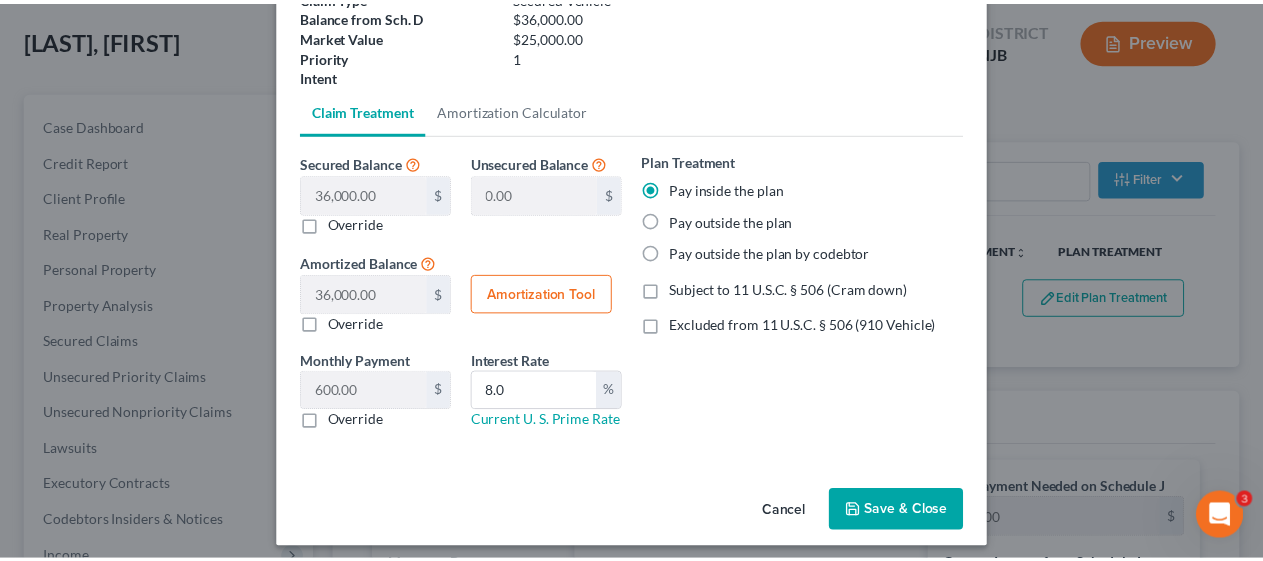 scroll, scrollTop: 195, scrollLeft: 0, axis: vertical 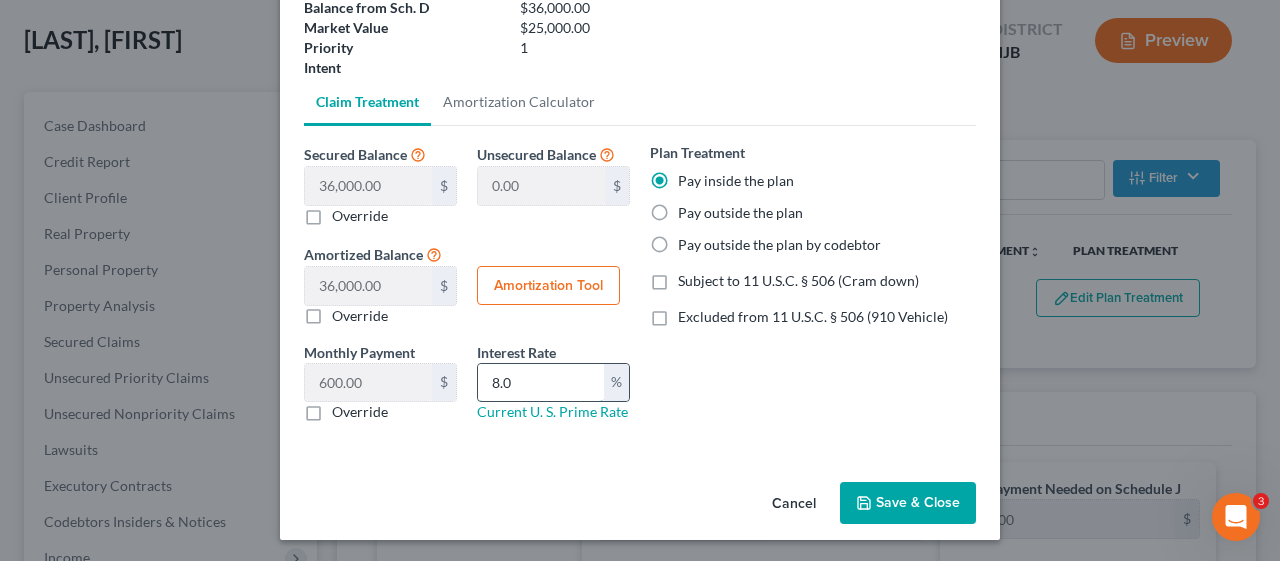 click on "8.0" at bounding box center [541, 383] 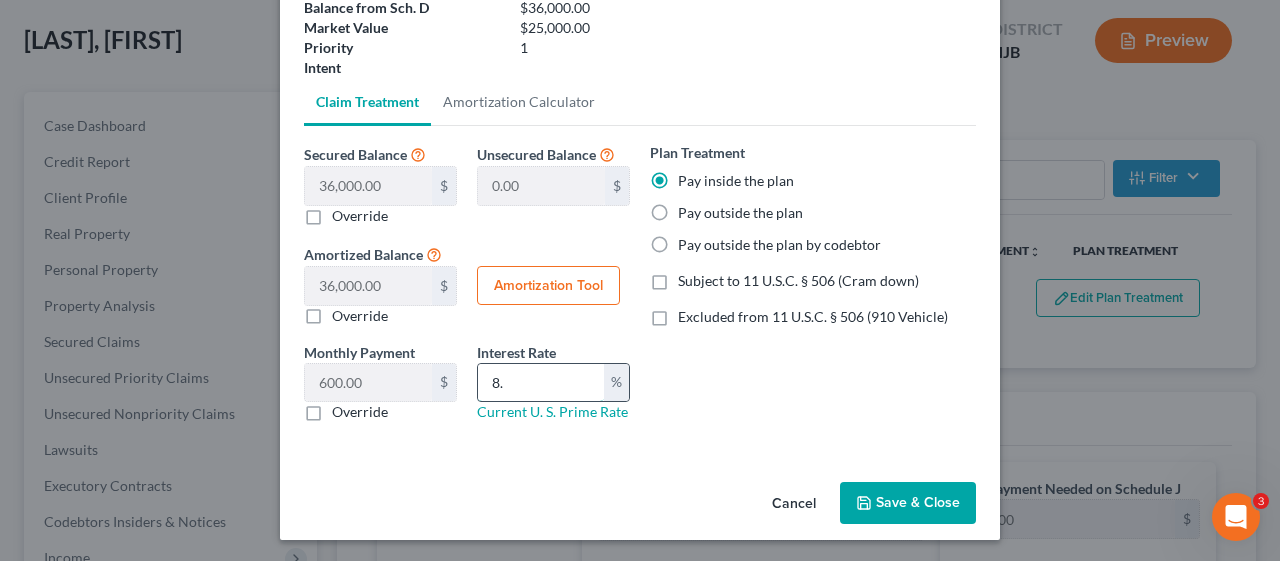 type on "8" 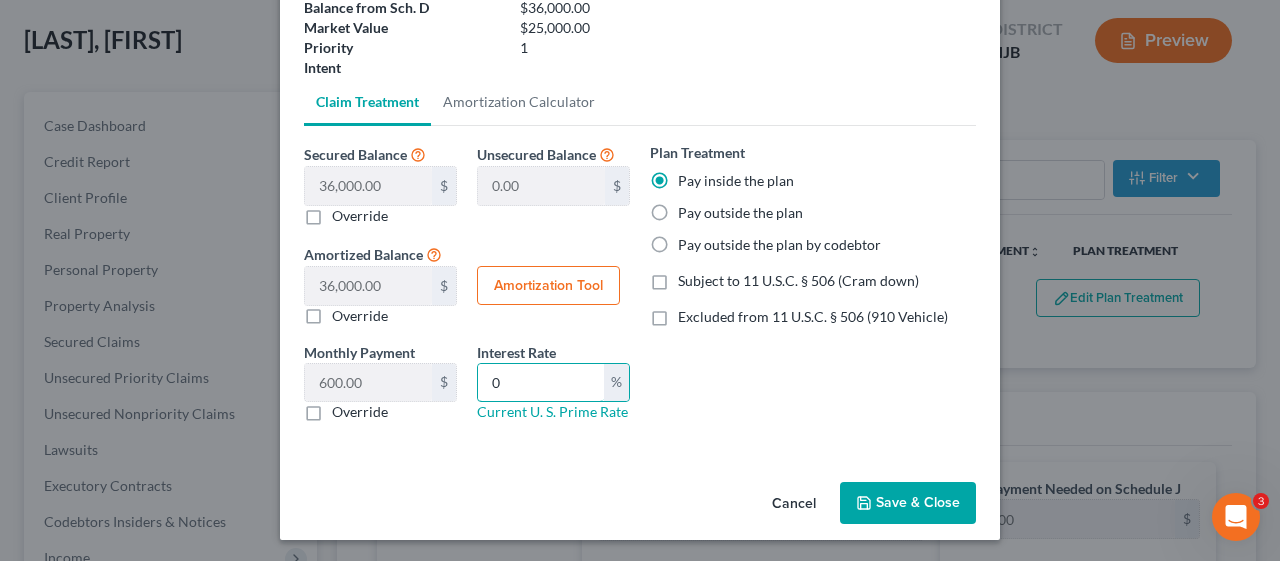 type on "0" 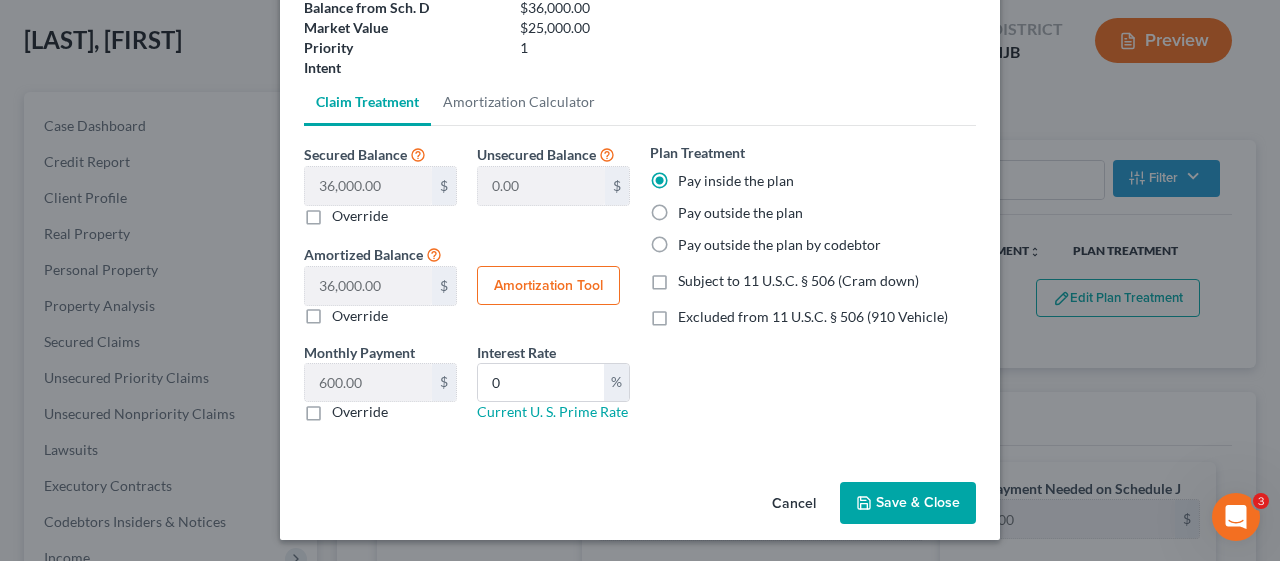 click on "Plan Treatment Pay inside the plan Pay outside the plan Pay outside the plan by codebtor Subject to 11 U.S.C. § 506 (Cram down) Excluded from 11 U.S.C. § 506 (910 Vehicle)" at bounding box center (813, 290) 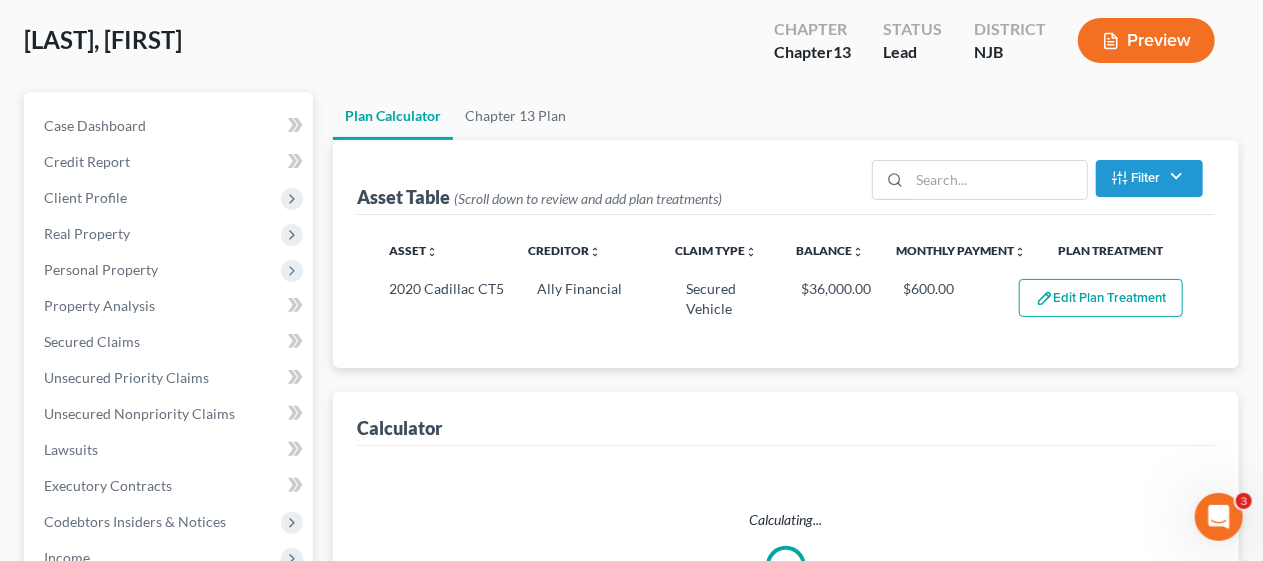 select on "59" 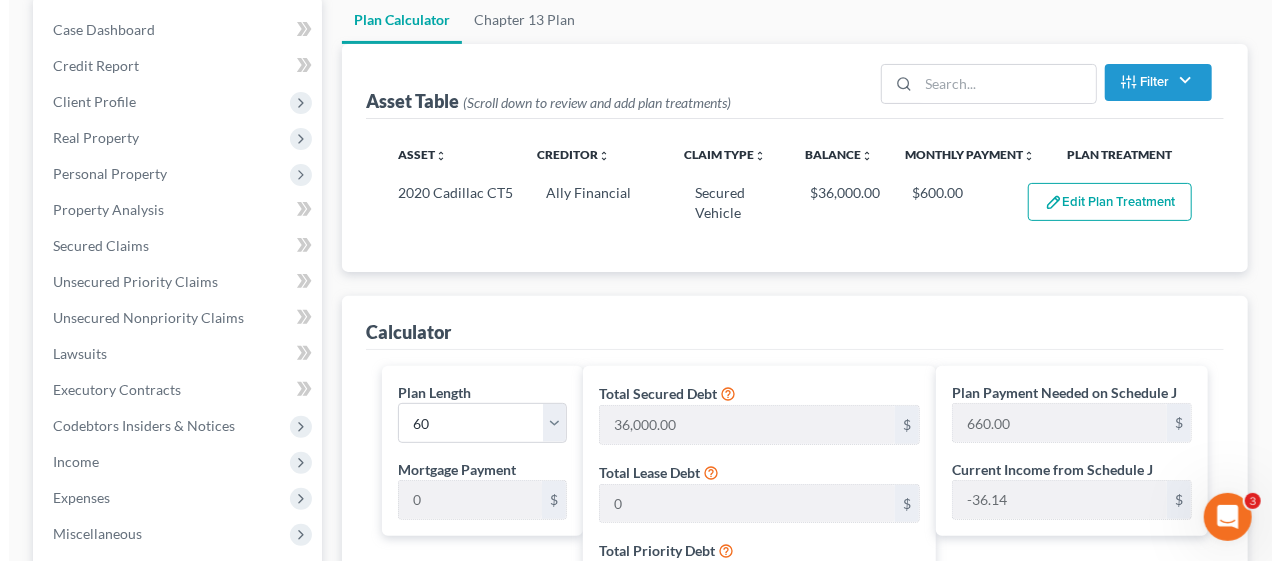 scroll, scrollTop: 172, scrollLeft: 0, axis: vertical 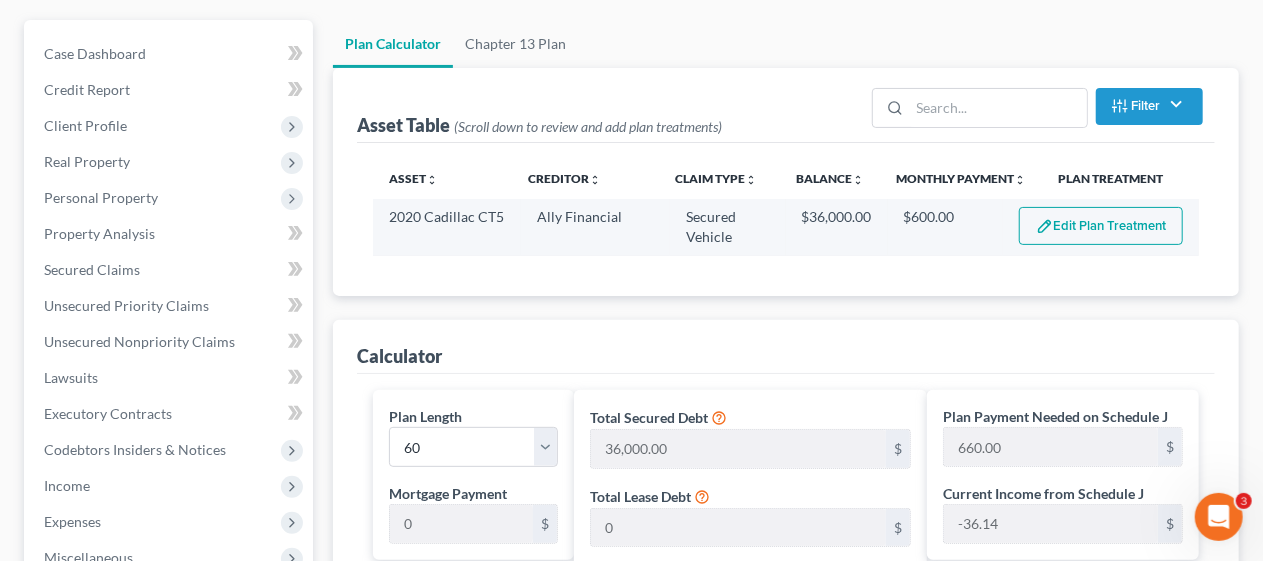 click on "Edit Plan Treatment" at bounding box center [1101, 226] 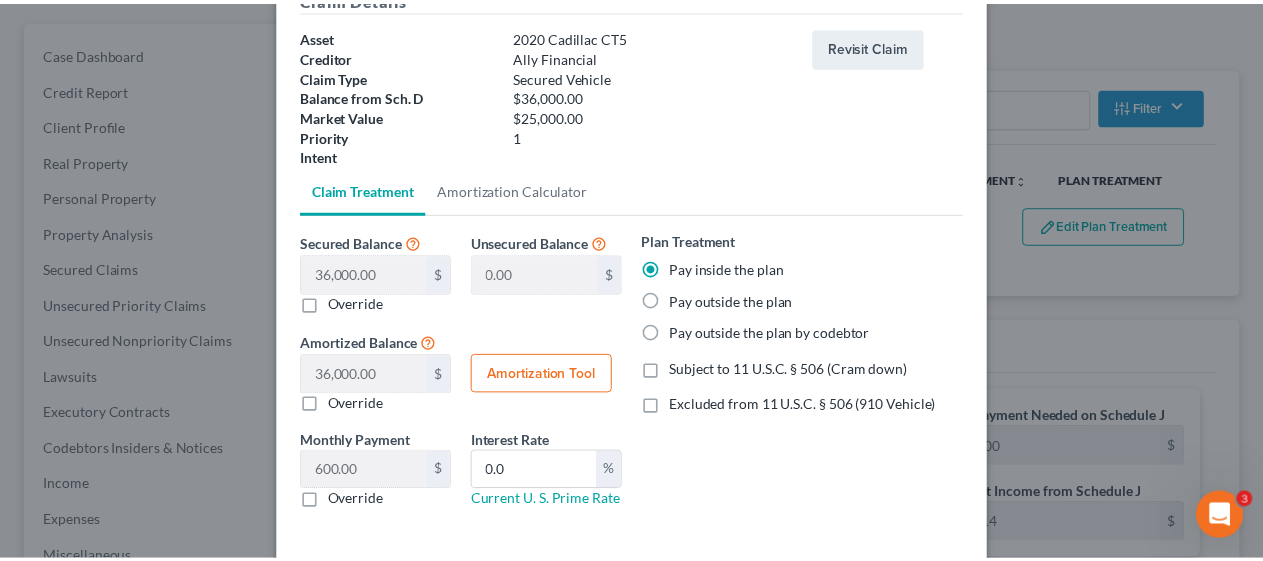 scroll, scrollTop: 195, scrollLeft: 0, axis: vertical 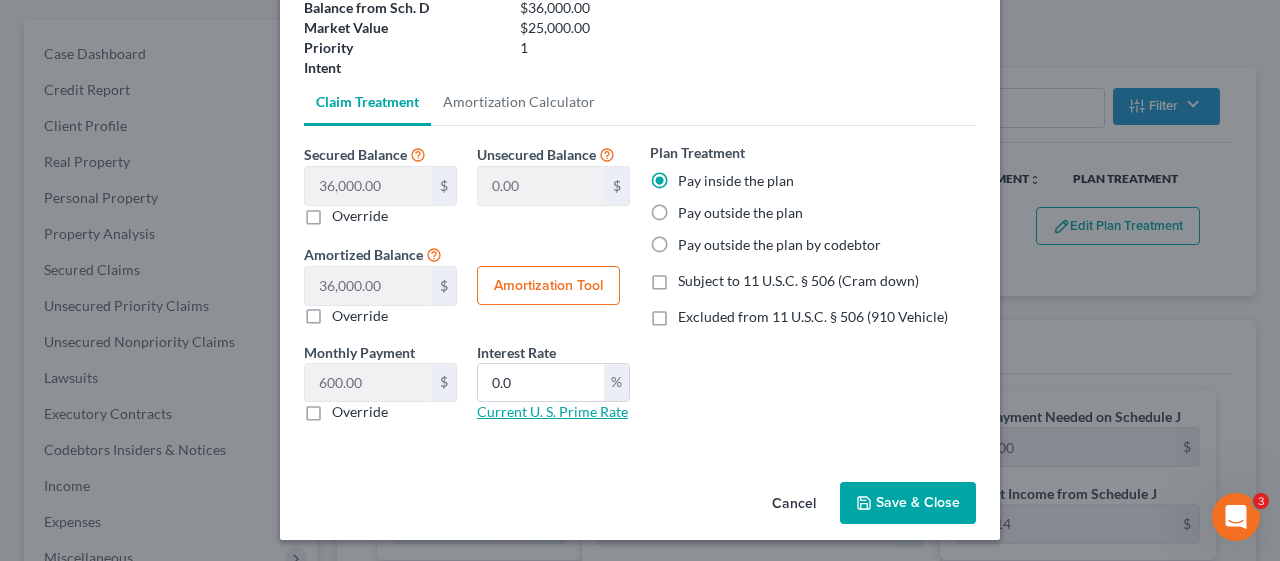 click on "Current U. S. Prime Rate" at bounding box center [552, 411] 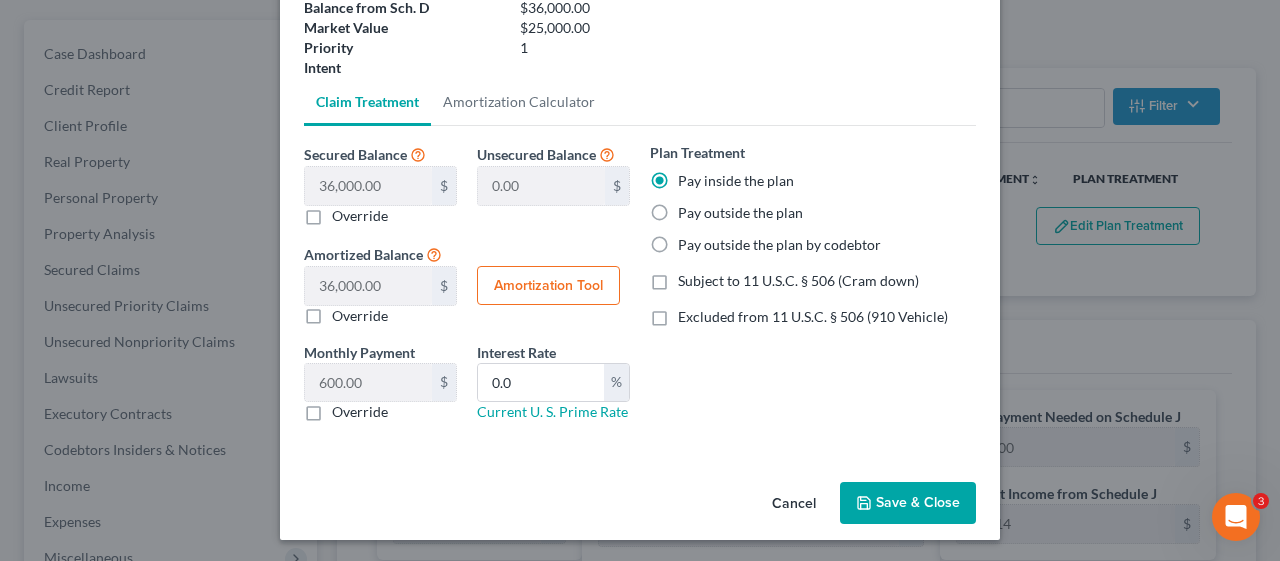 click on "Override" at bounding box center (360, 412) 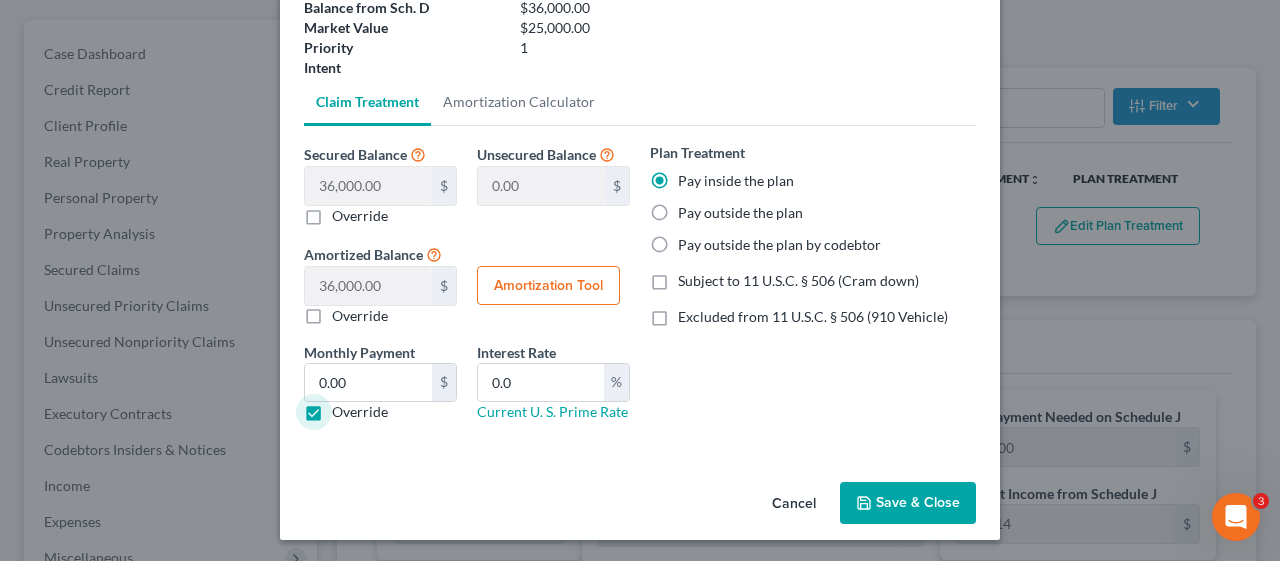 click on "Override" at bounding box center (360, 412) 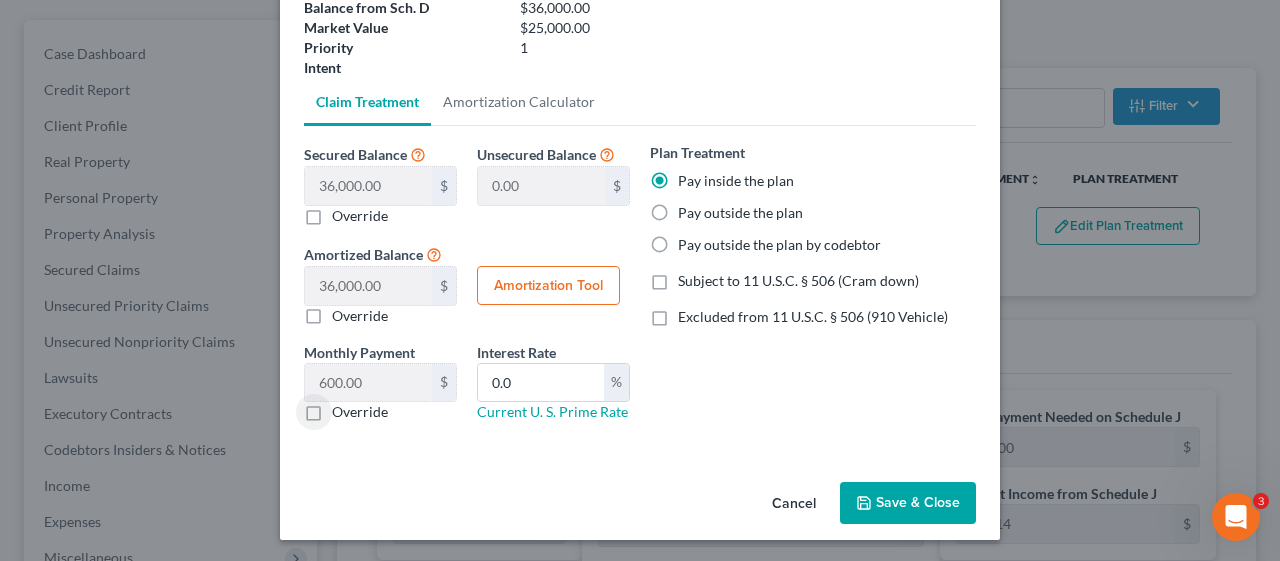click on "Override" at bounding box center (360, 412) 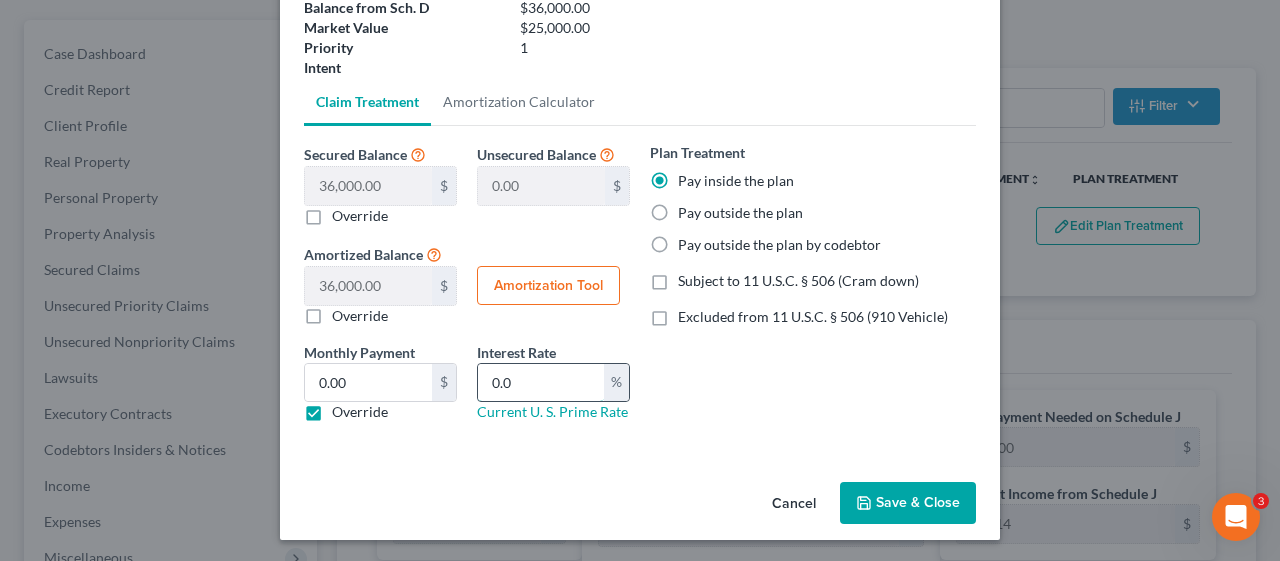 click on "0.0" at bounding box center [541, 383] 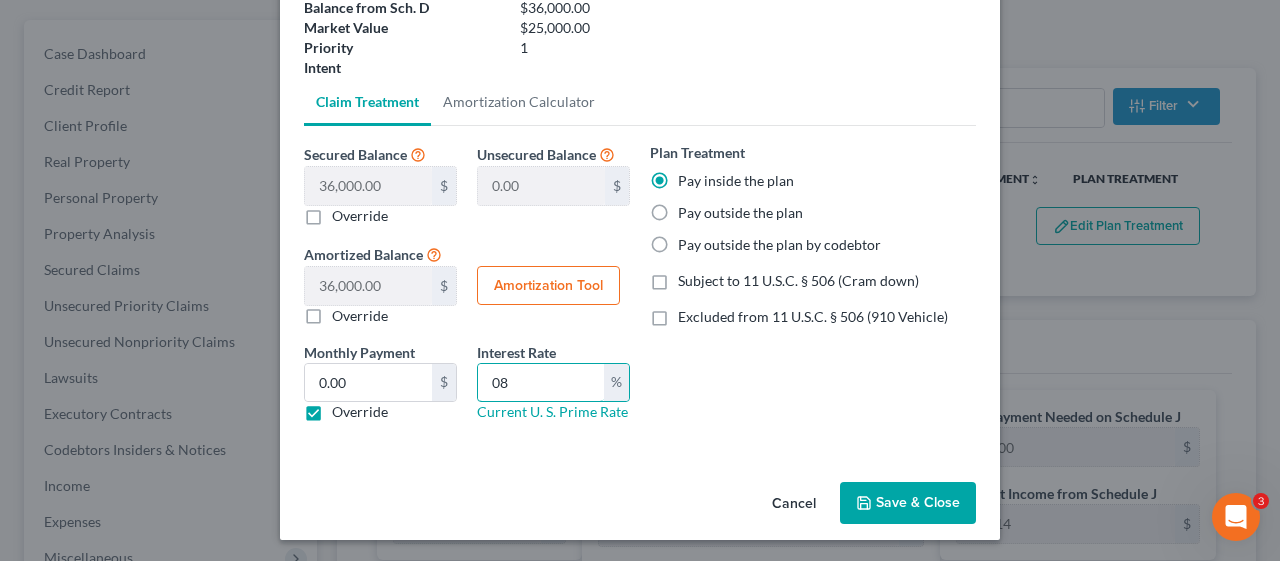 type on "0" 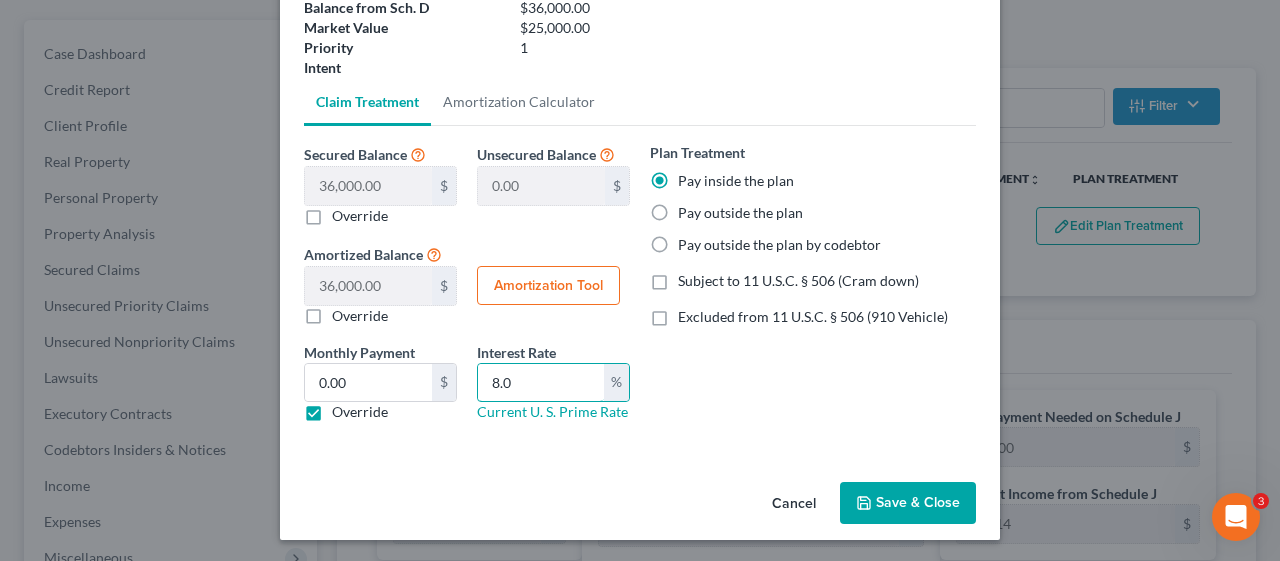 type on "8.0" 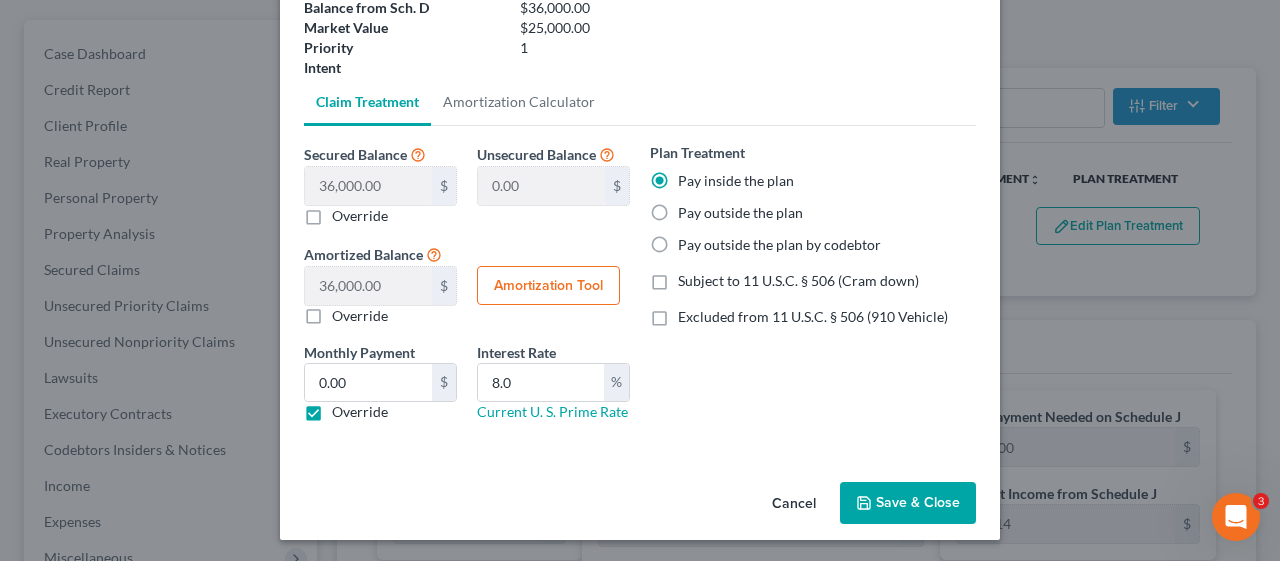 click on "Plan Treatment Pay inside the plan Pay outside the plan Pay outside the plan by codebtor Subject to 11 U.S.C. § 506 (Cram down) Excluded from 11 U.S.C. § 506 (910 Vehicle)" at bounding box center (813, 290) 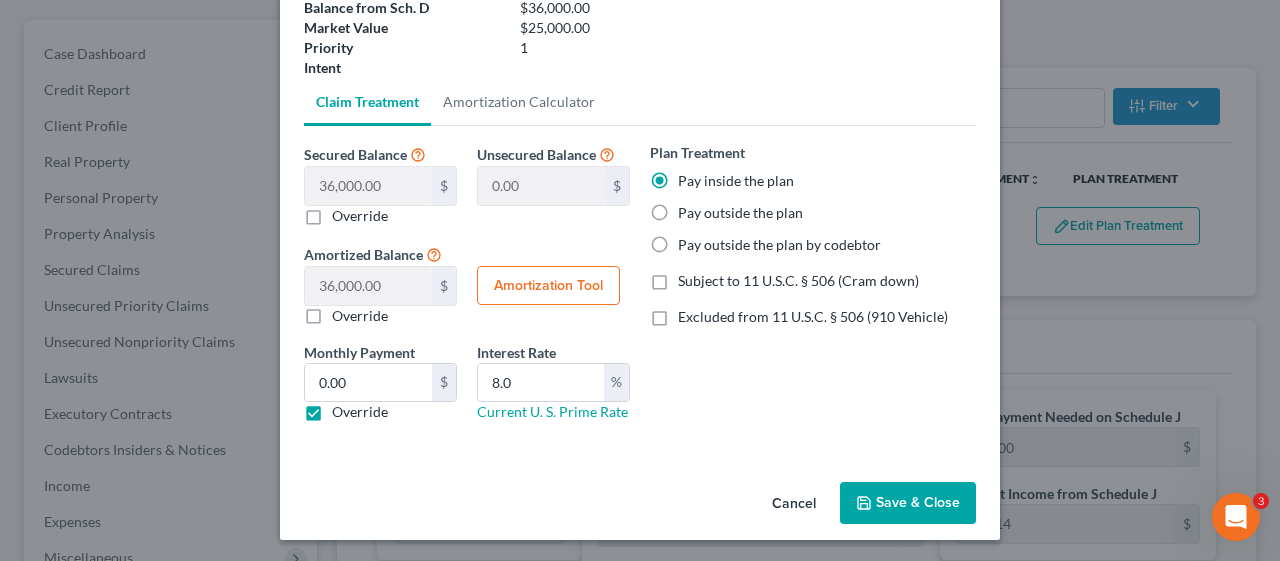 click on "Save & Close" at bounding box center [908, 503] 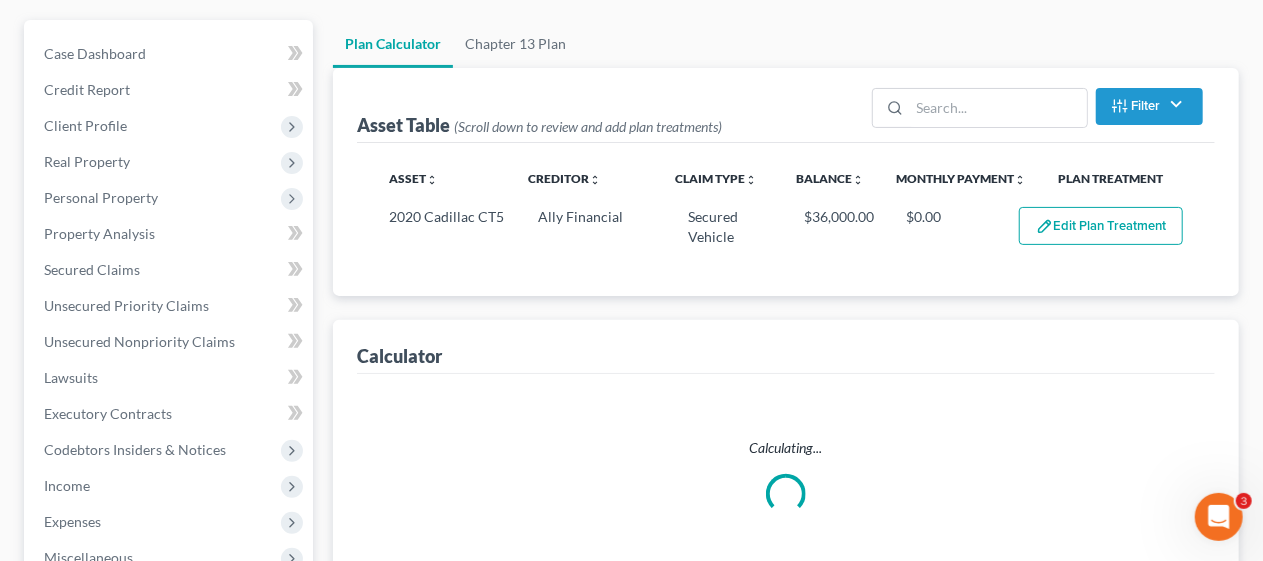 select on "59" 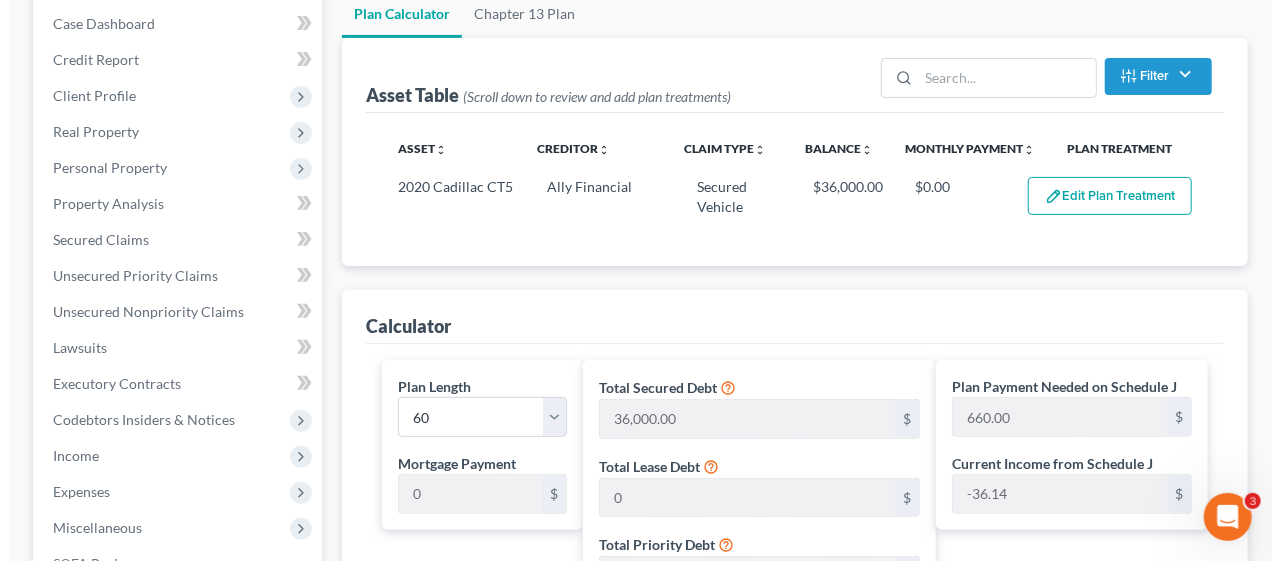 scroll, scrollTop: 172, scrollLeft: 0, axis: vertical 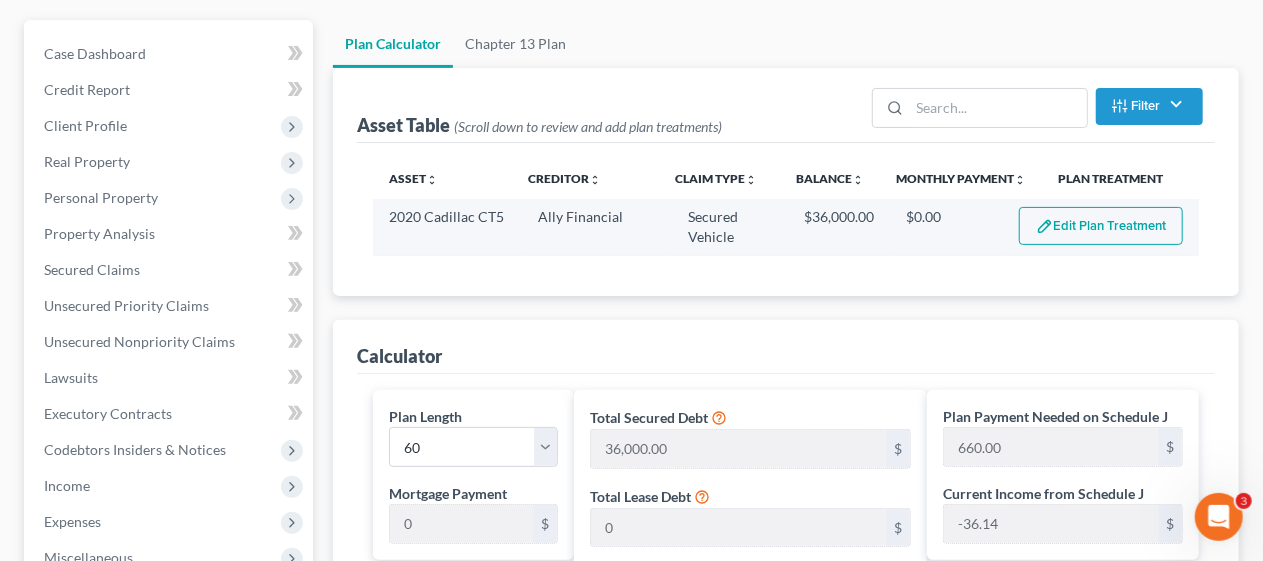 click on "Edit Plan Treatment" at bounding box center [1101, 226] 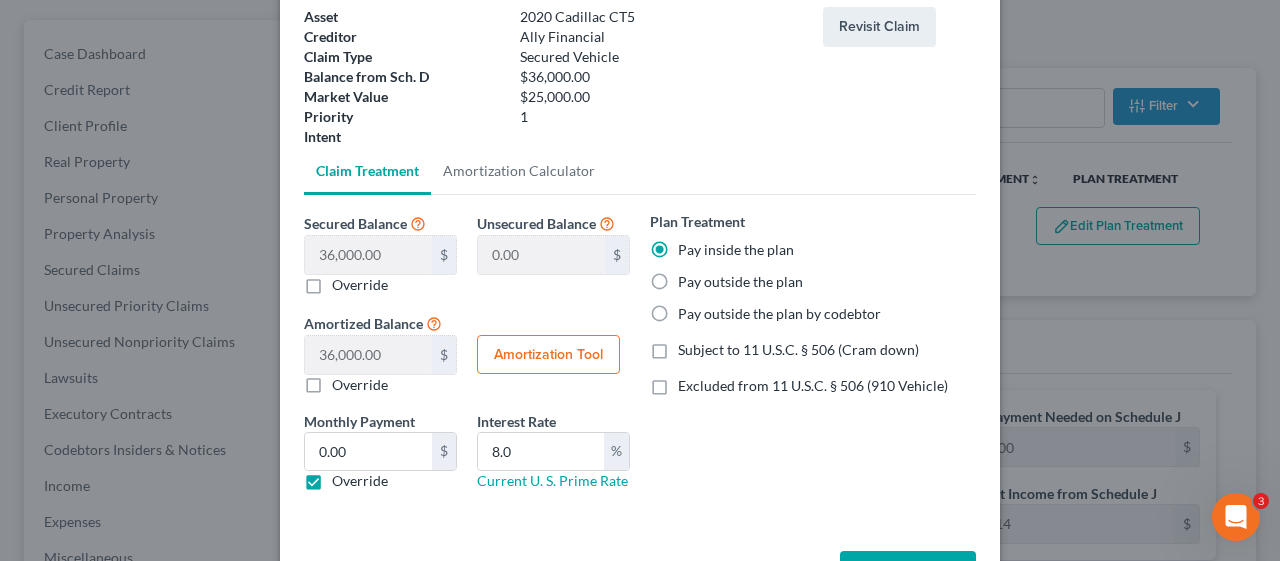 scroll, scrollTop: 195, scrollLeft: 0, axis: vertical 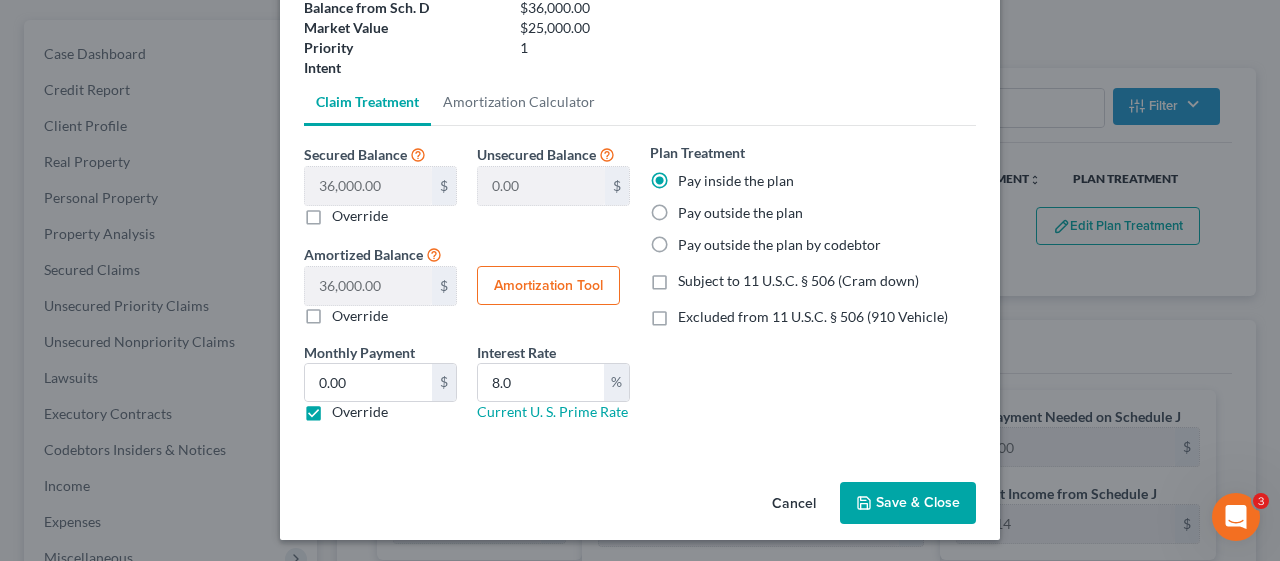 click on "Override" at bounding box center (360, 412) 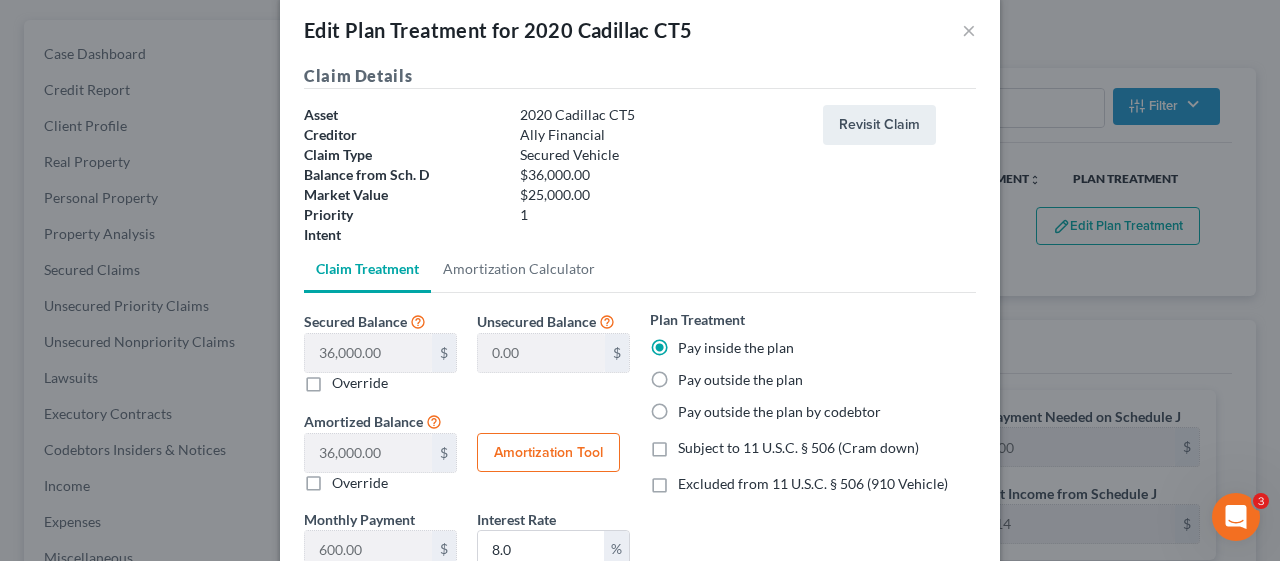 scroll, scrollTop: 0, scrollLeft: 0, axis: both 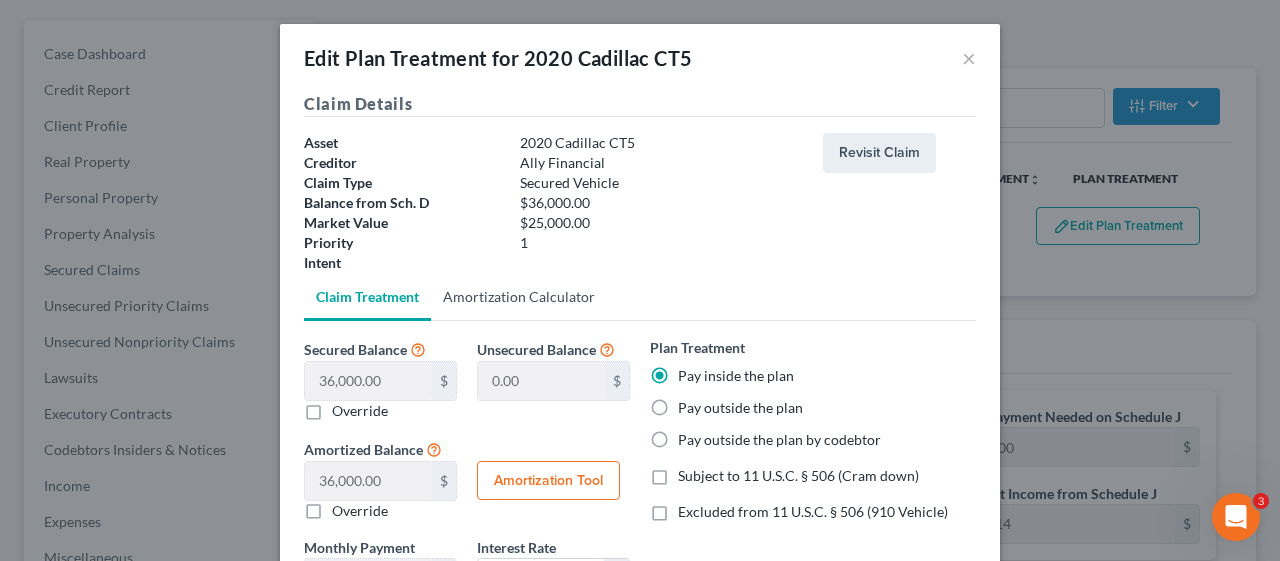 click on "Amortization Calculator" at bounding box center [519, 297] 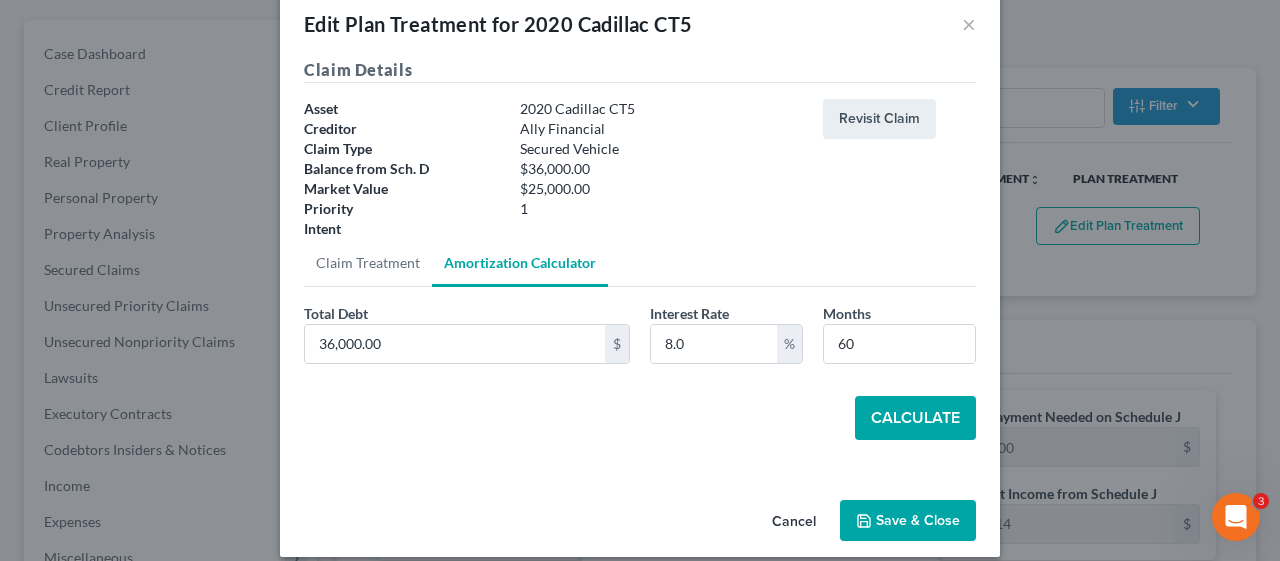 scroll, scrollTop: 53, scrollLeft: 0, axis: vertical 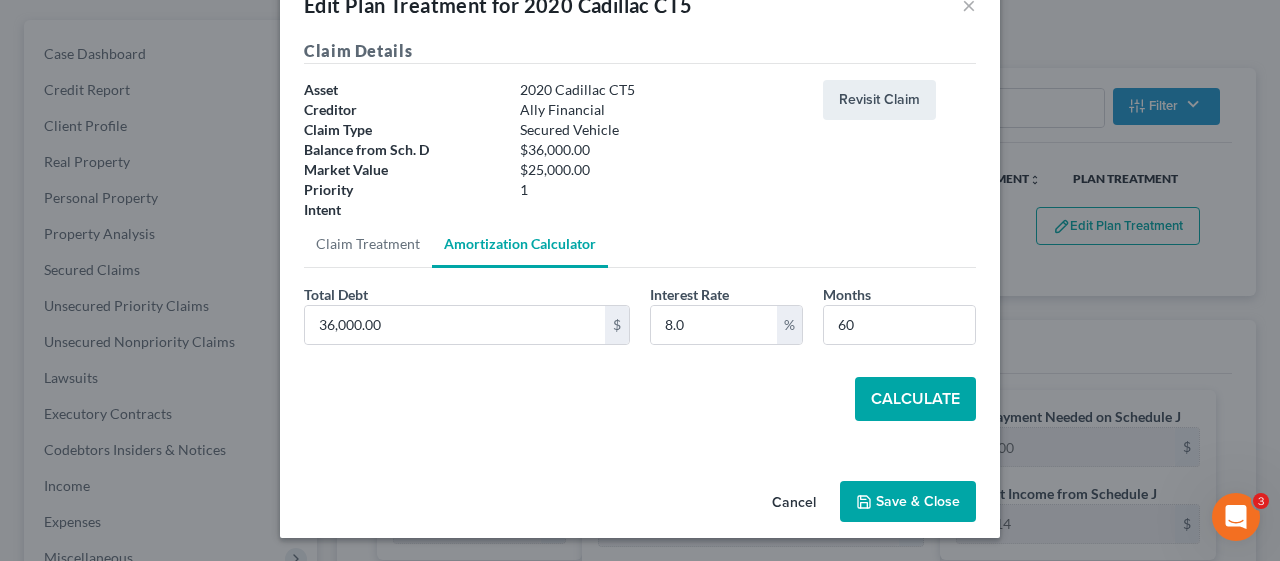 click on "Calculate" at bounding box center (915, 399) 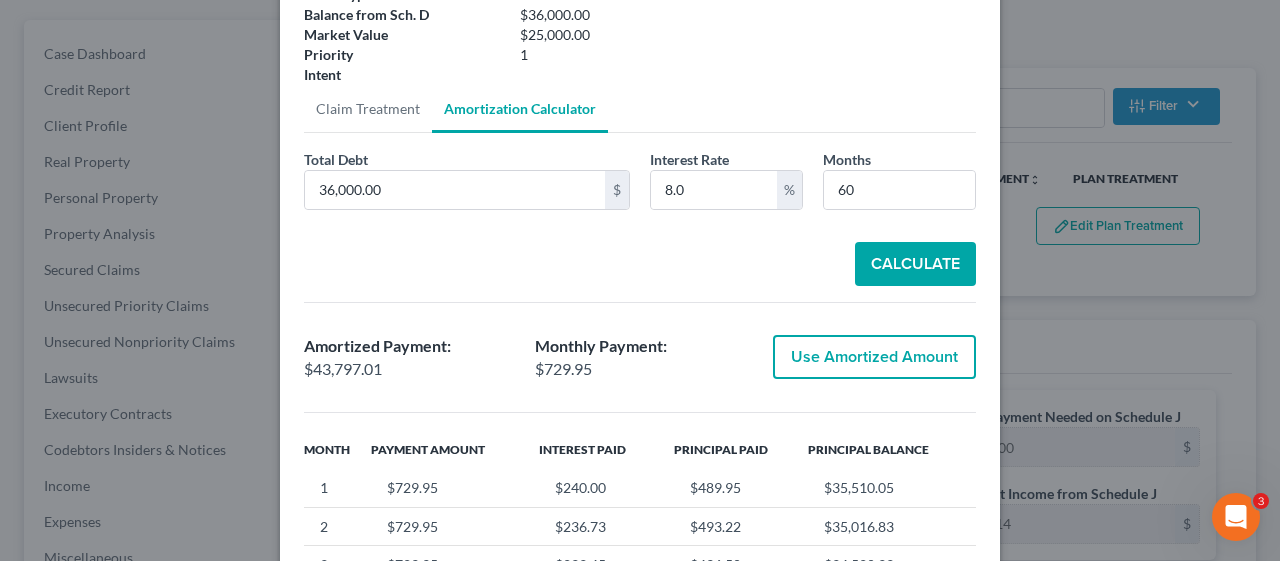 scroll, scrollTop: 253, scrollLeft: 0, axis: vertical 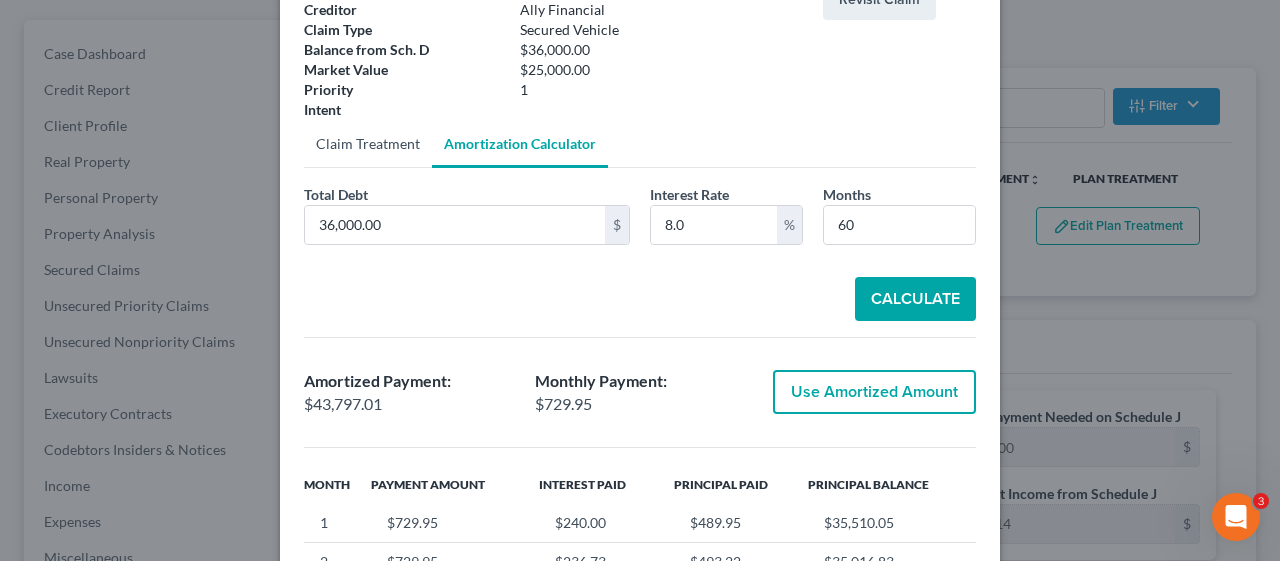 click on "Claim Treatment" at bounding box center [368, 144] 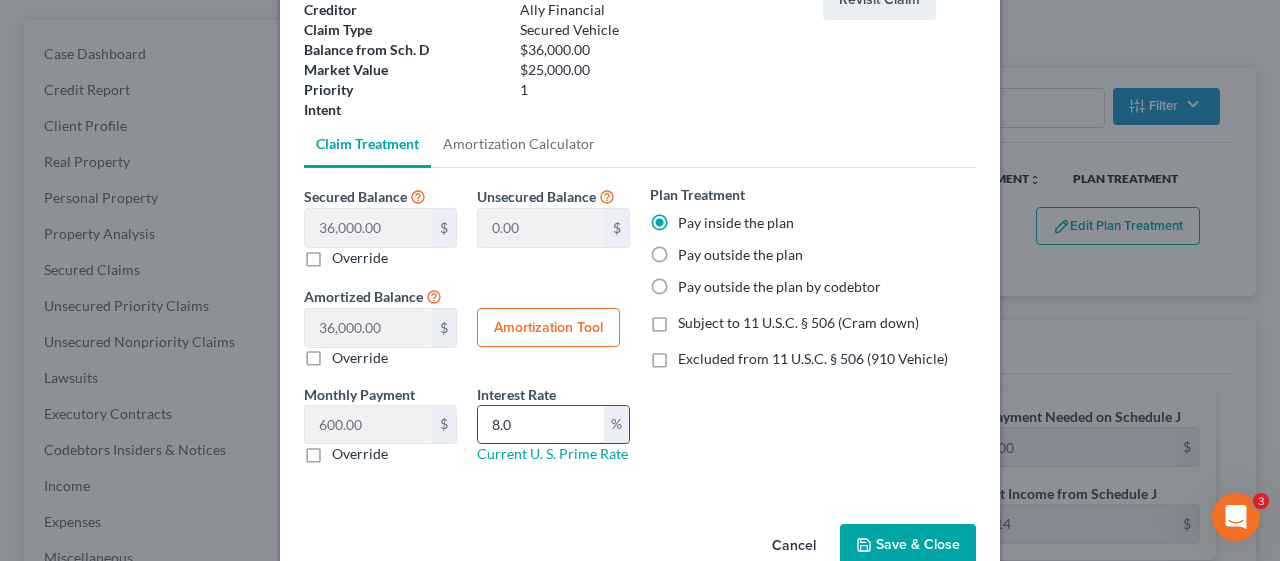 click on "8.0" at bounding box center (541, 425) 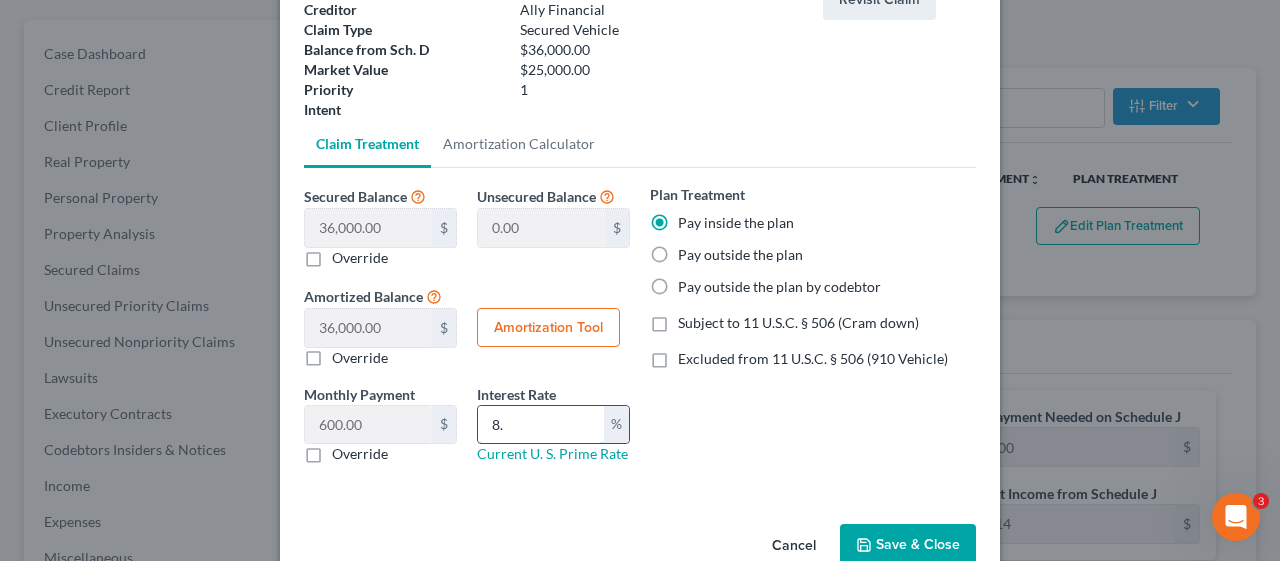 type on "8" 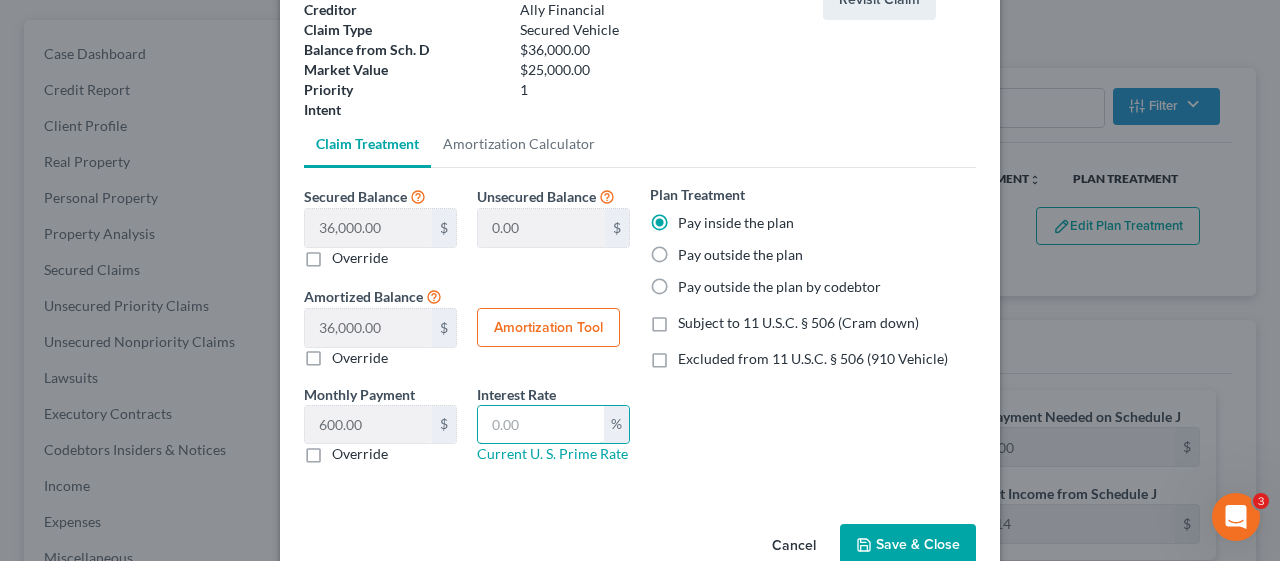 type 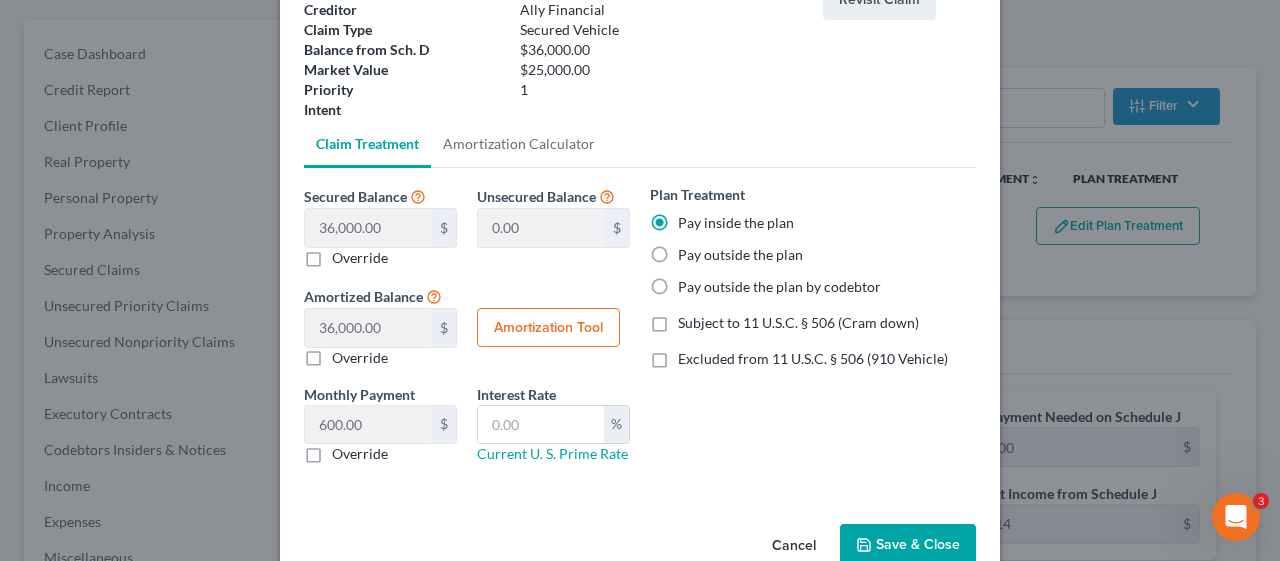 click on "Claim Details Asset 2020 Cadillac CT5 Creditor Ally Financial Claim Type Secured Vehicle Balance from Sch. D $36,000.00 Market Value $25,000.00 Priority 1 Intent Revisit Claim Claim Treatment Amortization Calculator Secured Balance
36,000.00 $
0.00 $
Override
Unsecured Balance   0.00 $ Amortized Balance
36,000.00 $
0.00 $
Override
Amortization Tool Monthly Payment
600.00 $
0.00 $
Override
Interest Rate % Current U. S. Prime Rate Plan Treatment Pay inside the plan Pay outside the plan Pay outside the plan by codebtor Subject to 11 U.S.C. § 506 (Cram down) Excluded from 11 U.S.C. § 506 (910 Vehicle) Total Debt 36,000.00 $ Interest Rate 8.0 % Months 60 Calculate Amortized Payment: $43,797.01 Monthly Payment: $729.95 Use Amortized Amount Month Payment Amount Interest Paid Principal Paid Principal Balance 1 $729.95 $240.00 $489.95 $35,510.05 2 $729.95 $236.73 3" at bounding box center (640, 227) 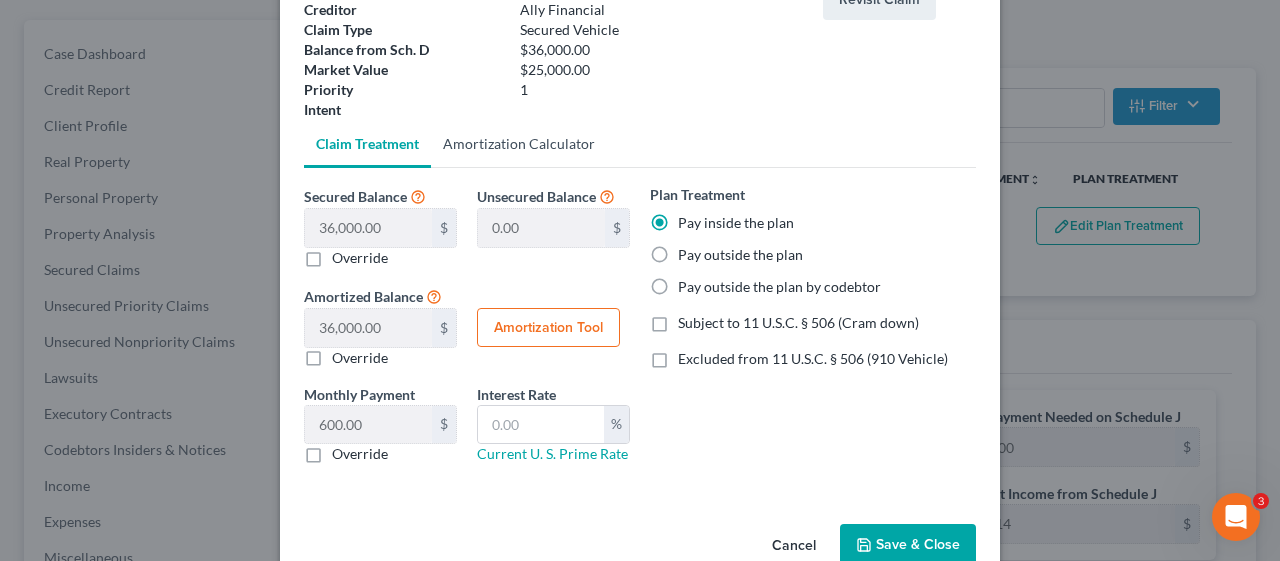 click on "Amortization Calculator" at bounding box center (519, 144) 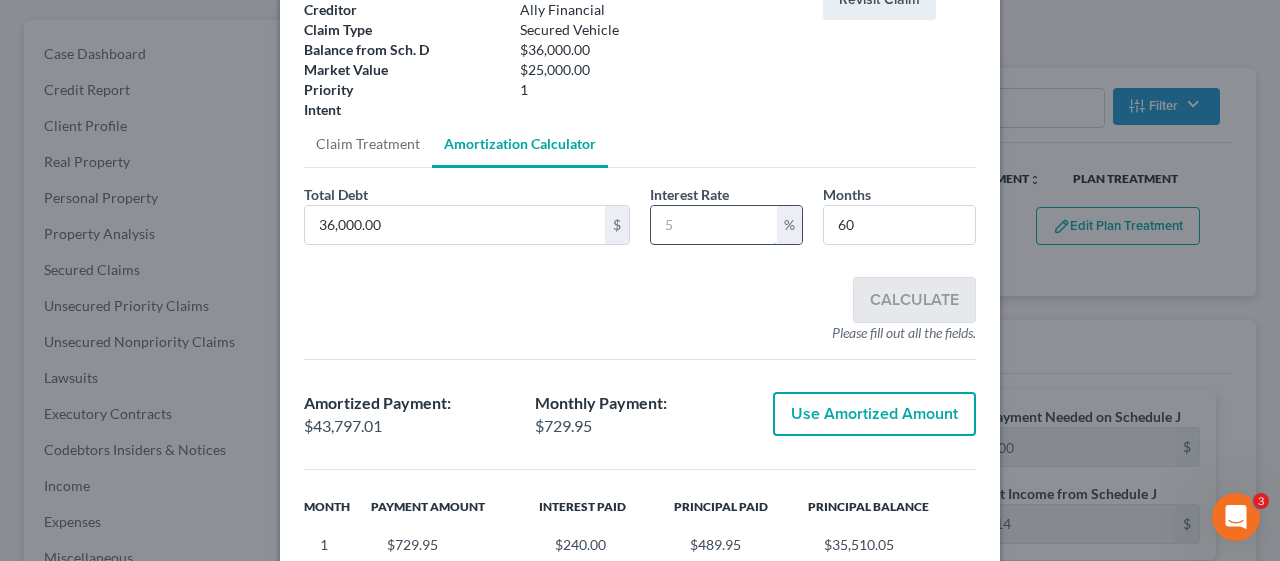 click at bounding box center [714, 225] 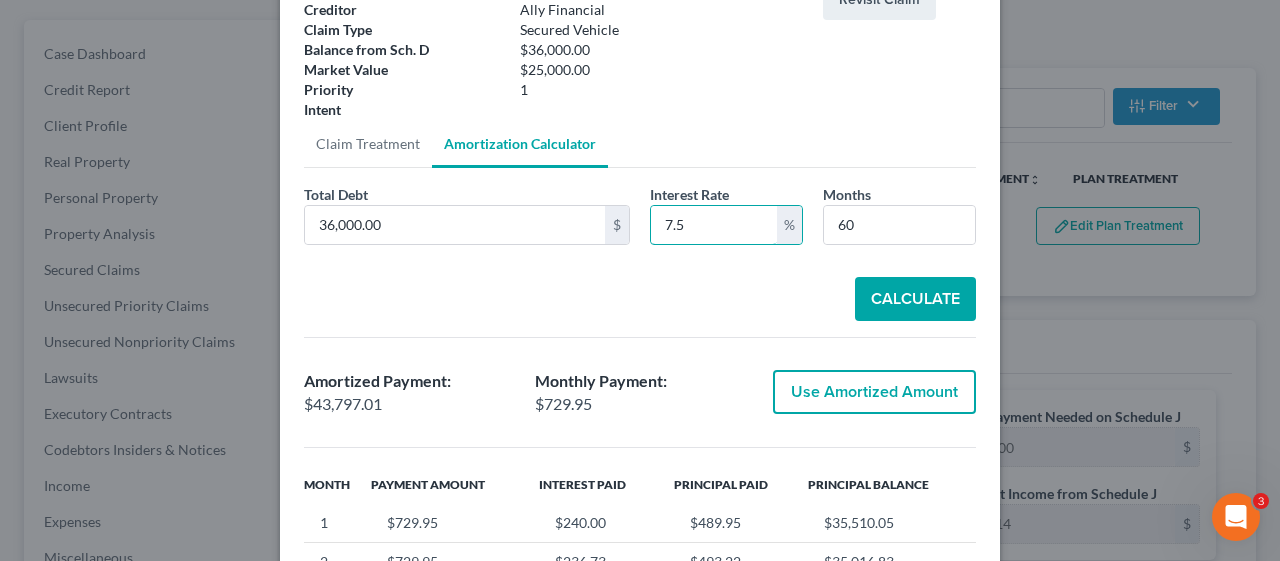 type on "7.5" 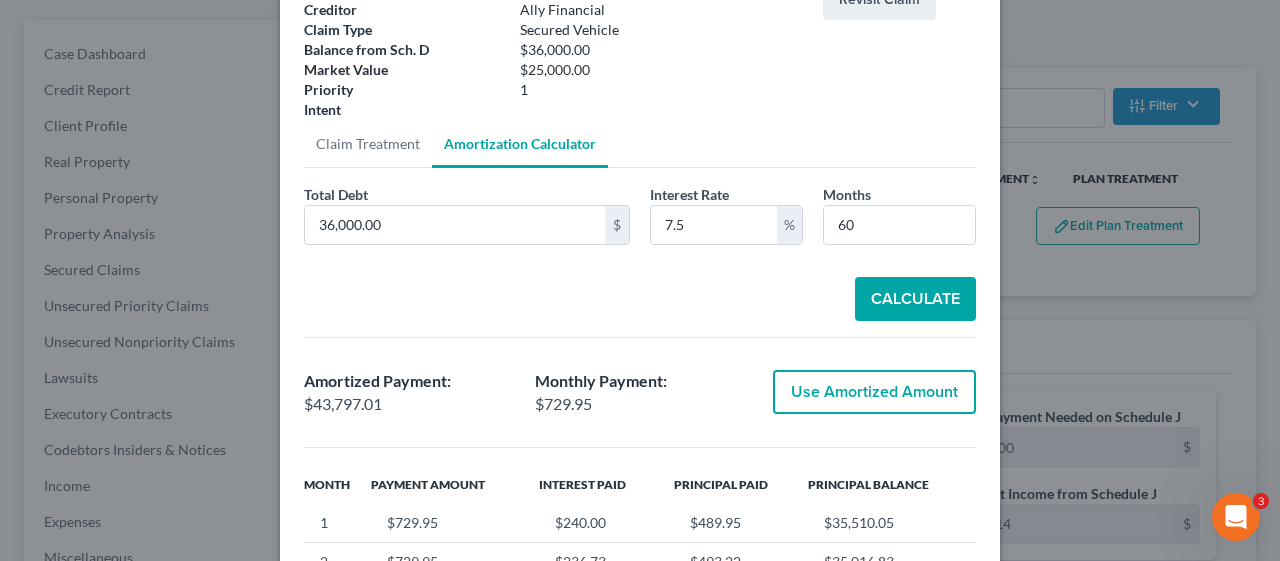 click on "Calculate" at bounding box center (915, 299) 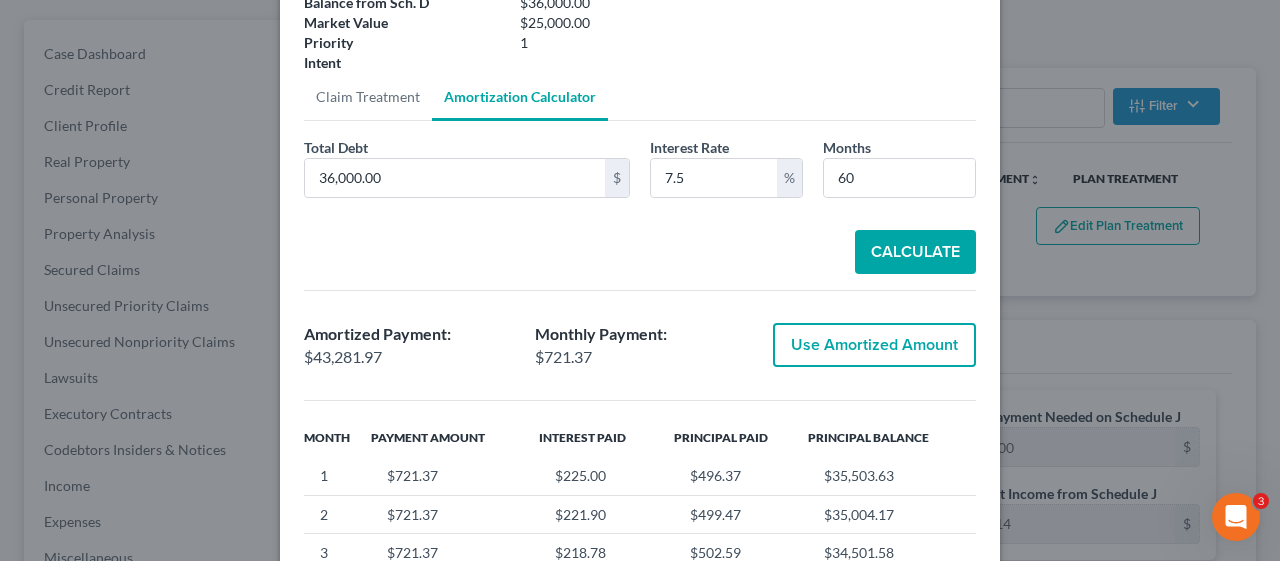 scroll, scrollTop: 0, scrollLeft: 0, axis: both 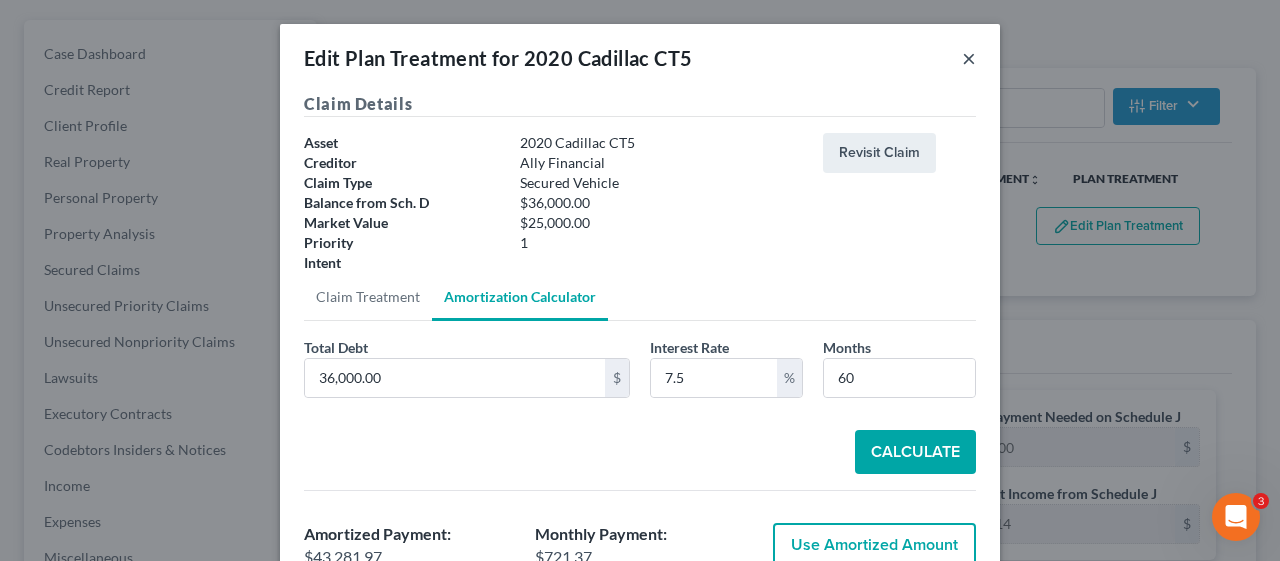 click on "×" at bounding box center [969, 58] 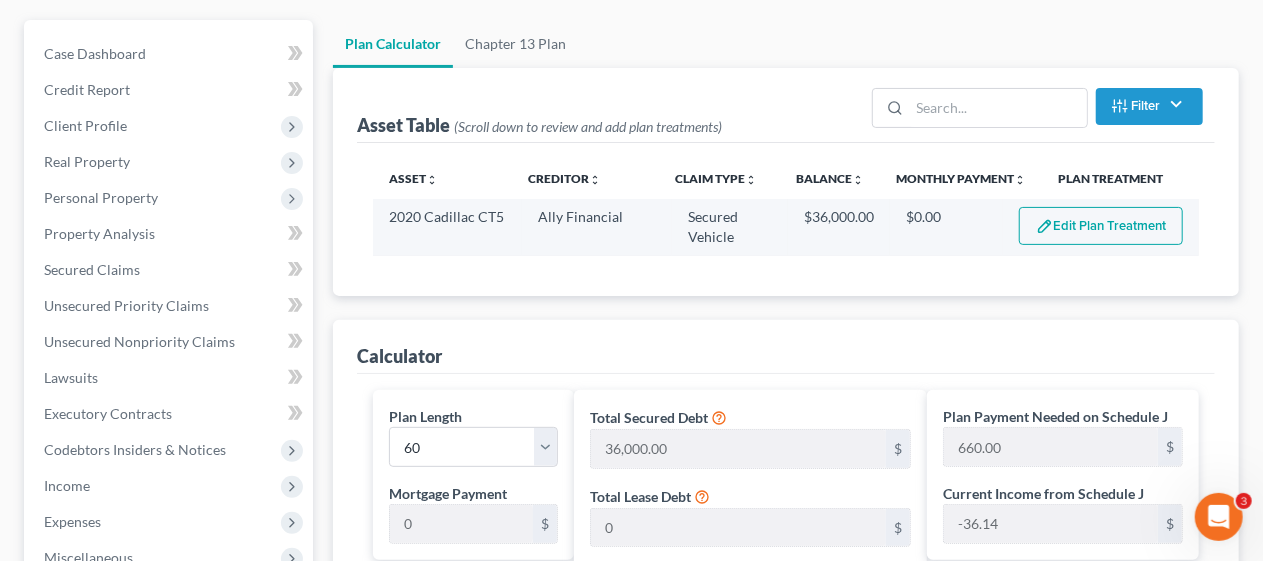 click on "Edit Plan Treatment" at bounding box center (1101, 226) 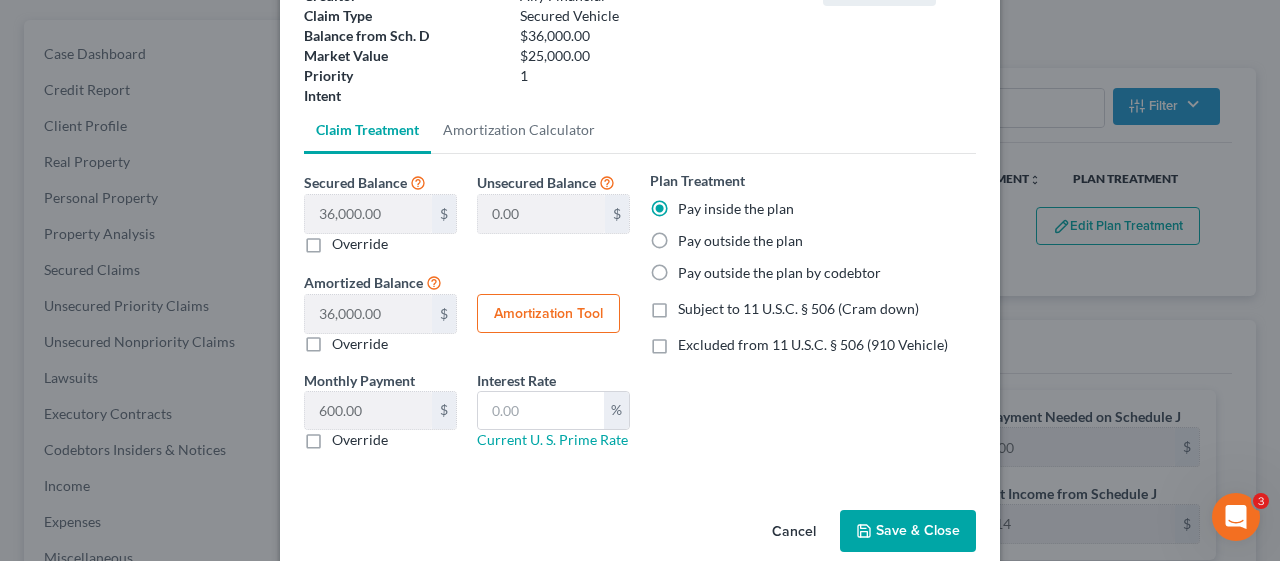 scroll, scrollTop: 195, scrollLeft: 0, axis: vertical 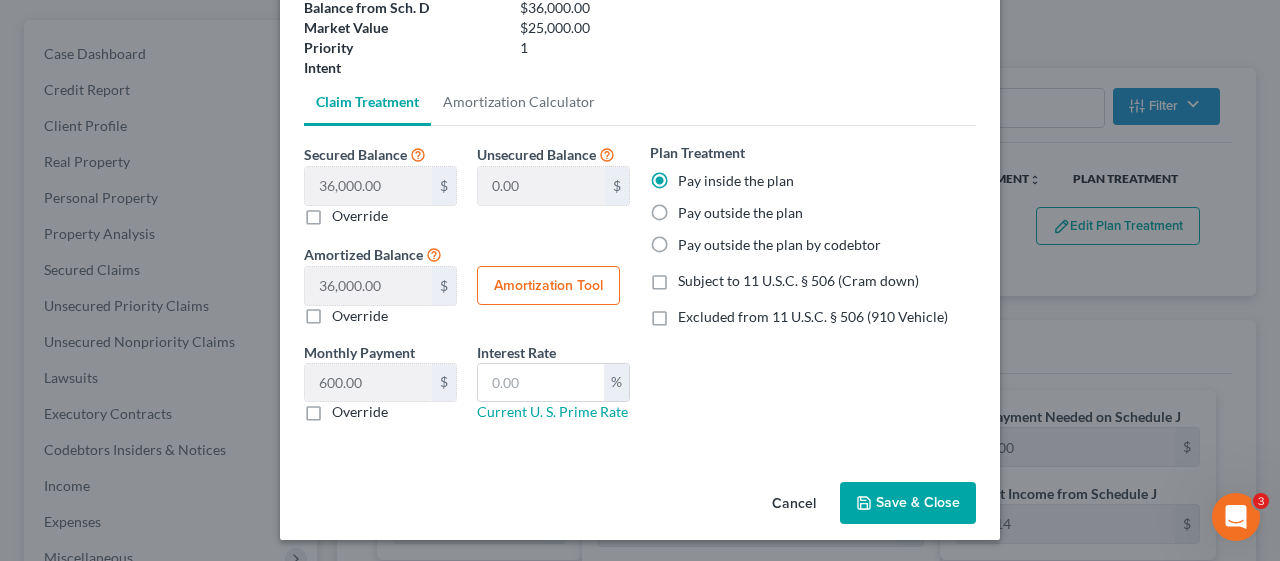 click on "Amortization Tool" at bounding box center [548, 286] 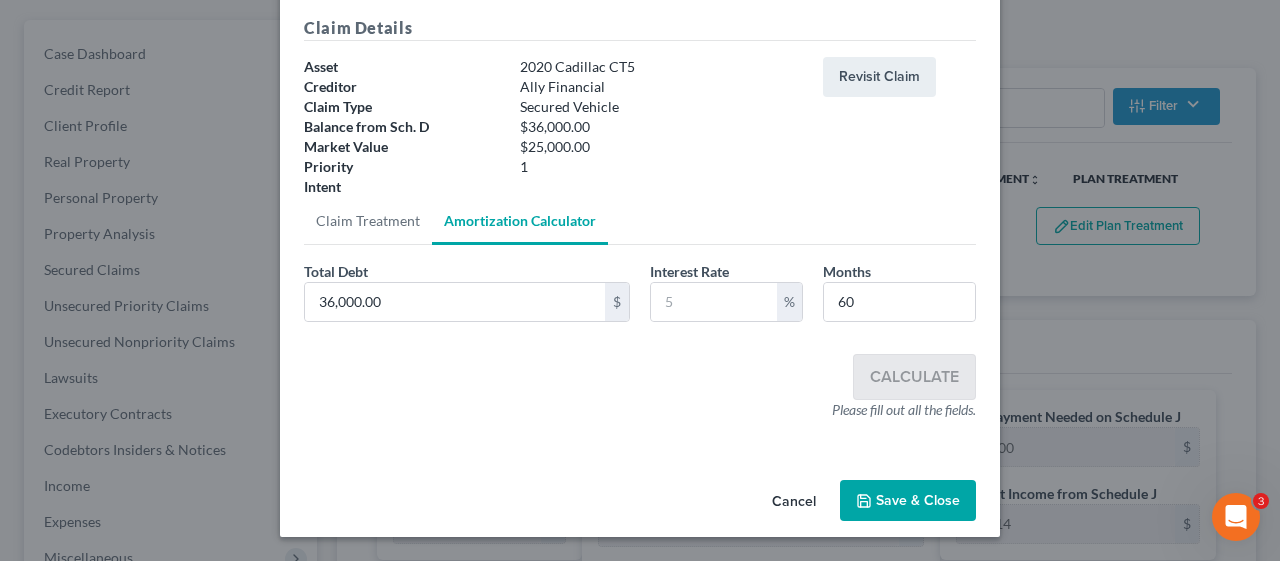 scroll, scrollTop: 74, scrollLeft: 0, axis: vertical 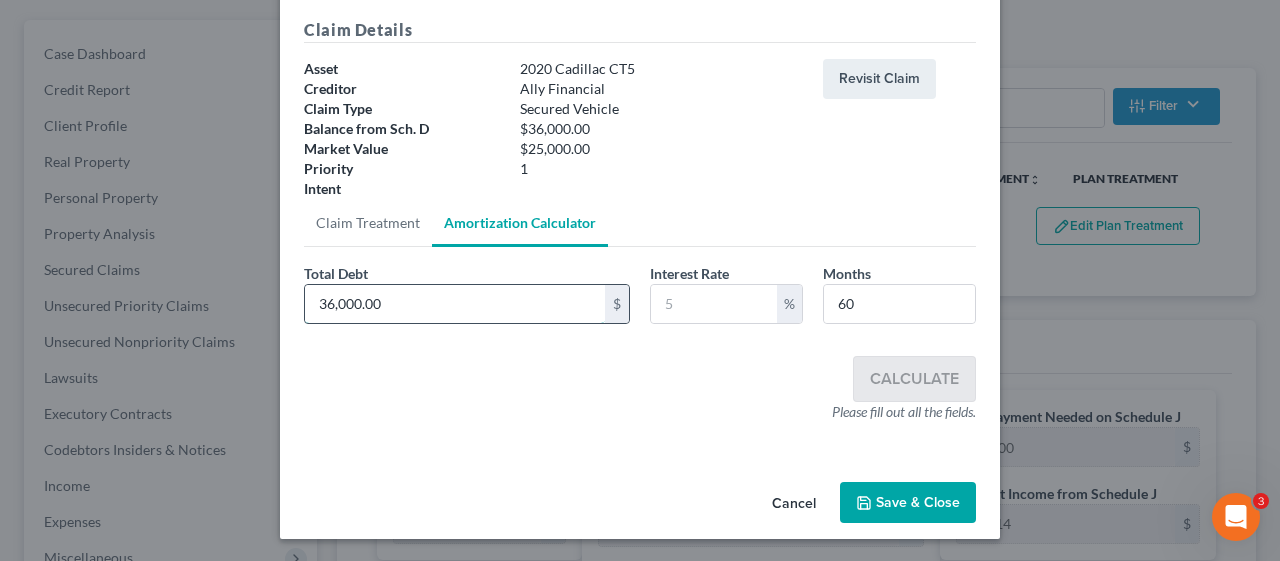 click on "36,000.00" at bounding box center (455, 304) 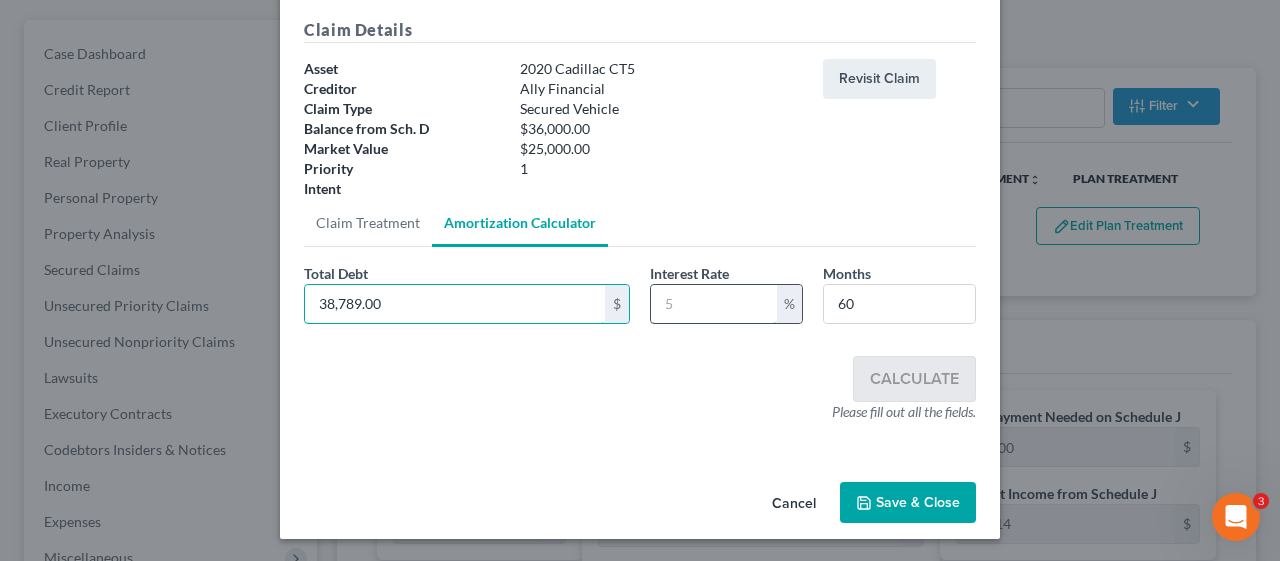 type on "38,789.00" 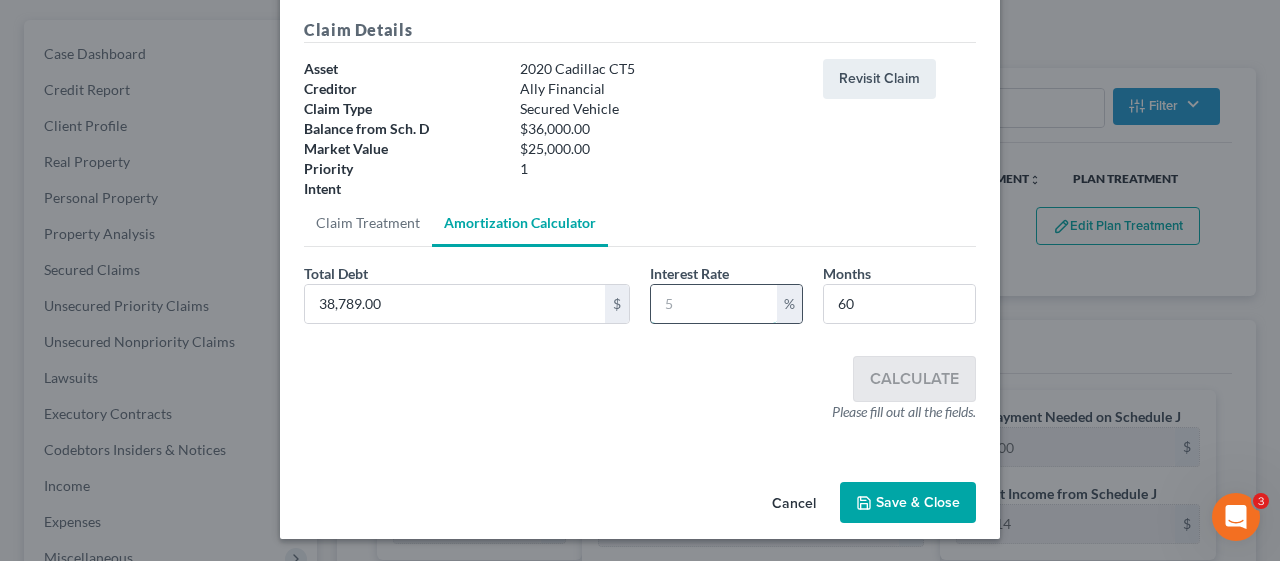 click at bounding box center (714, 304) 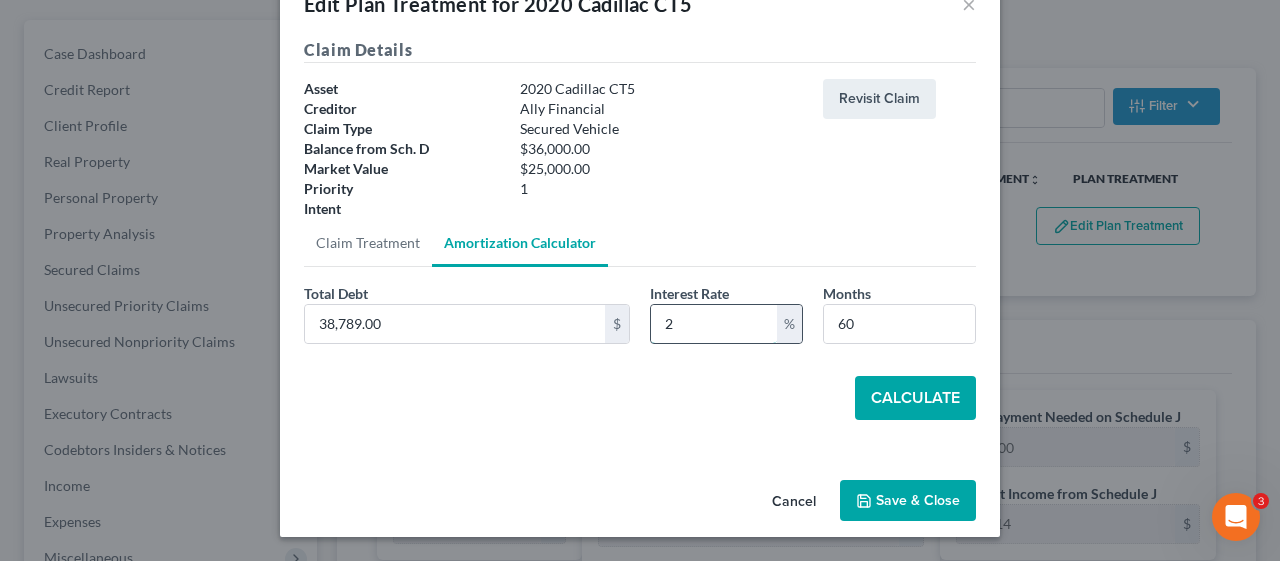 scroll, scrollTop: 53, scrollLeft: 0, axis: vertical 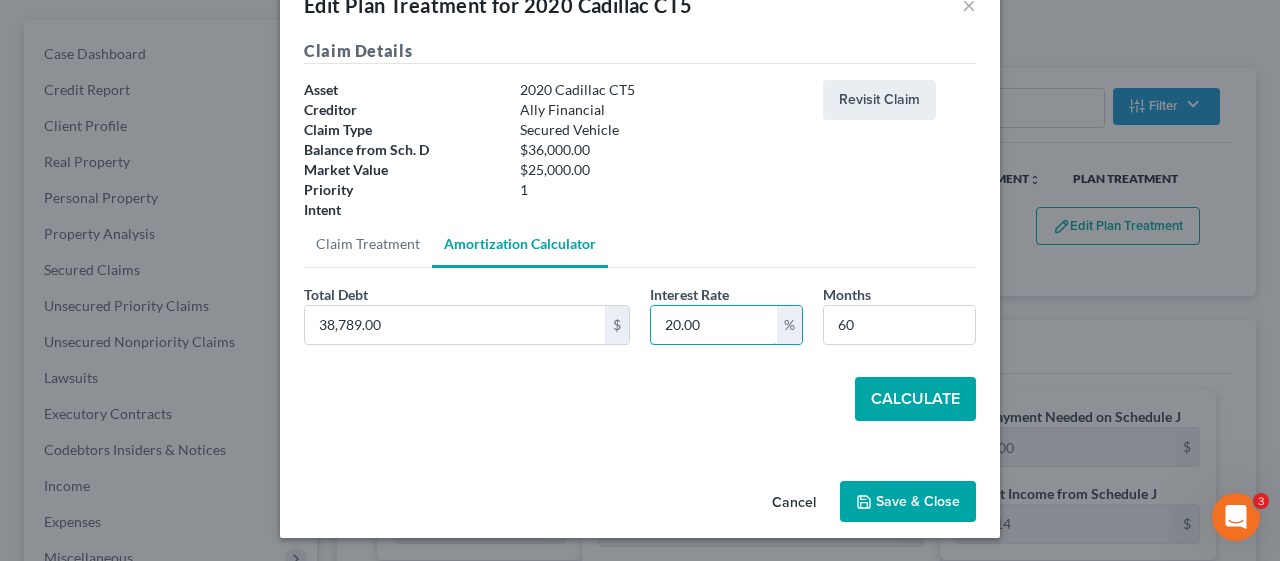 type on "20.00" 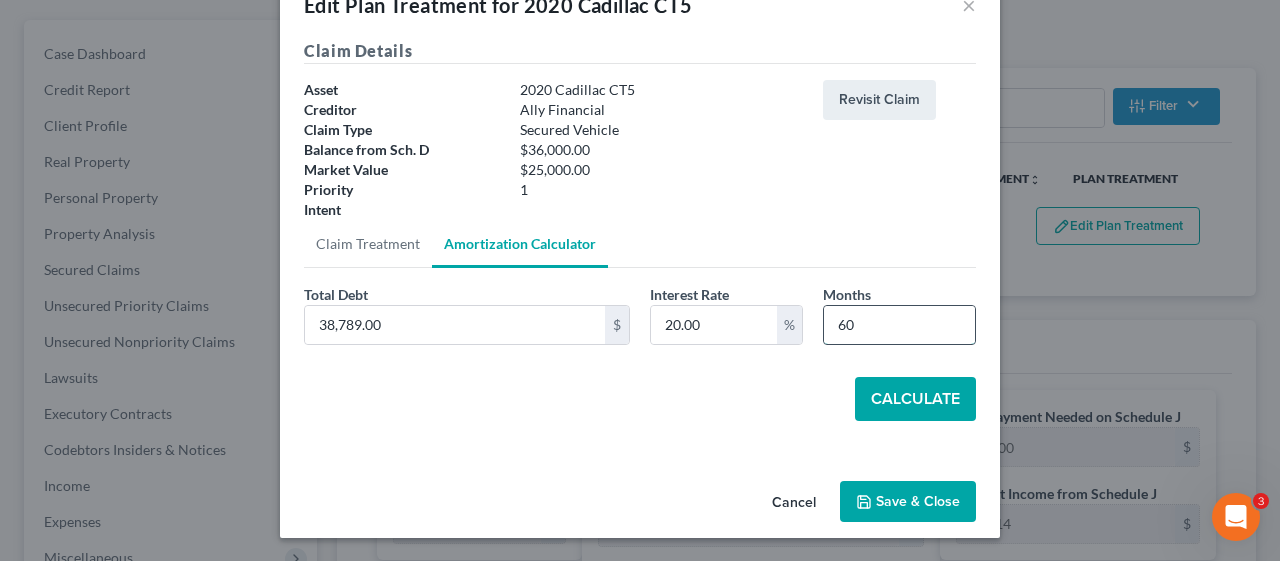 click on "60" at bounding box center [899, 325] 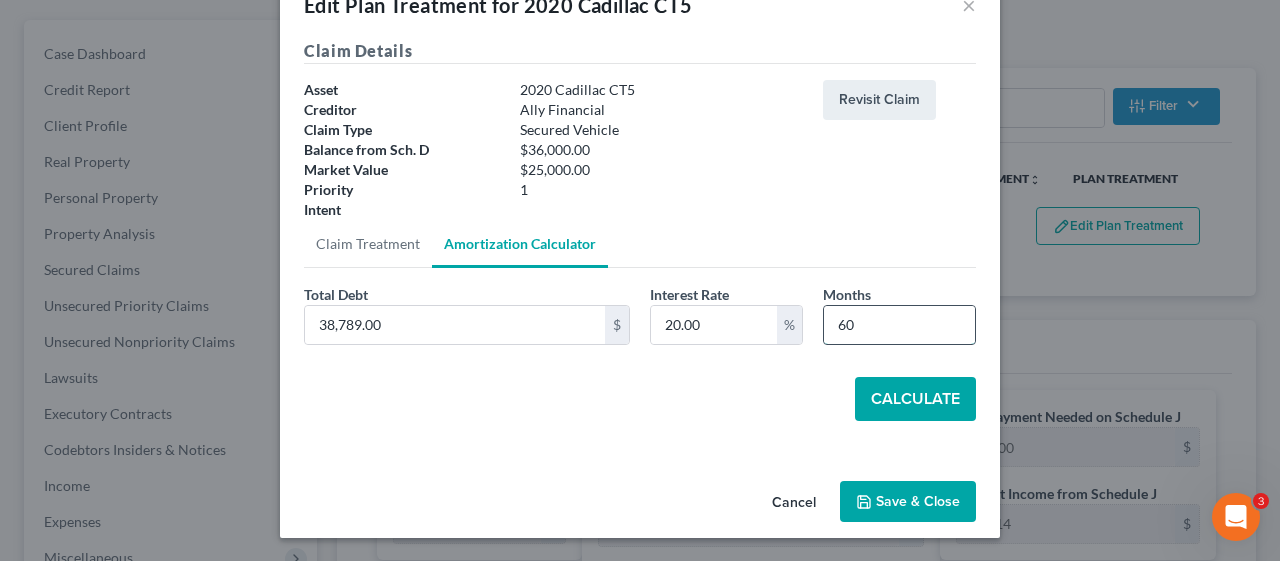 type on "6" 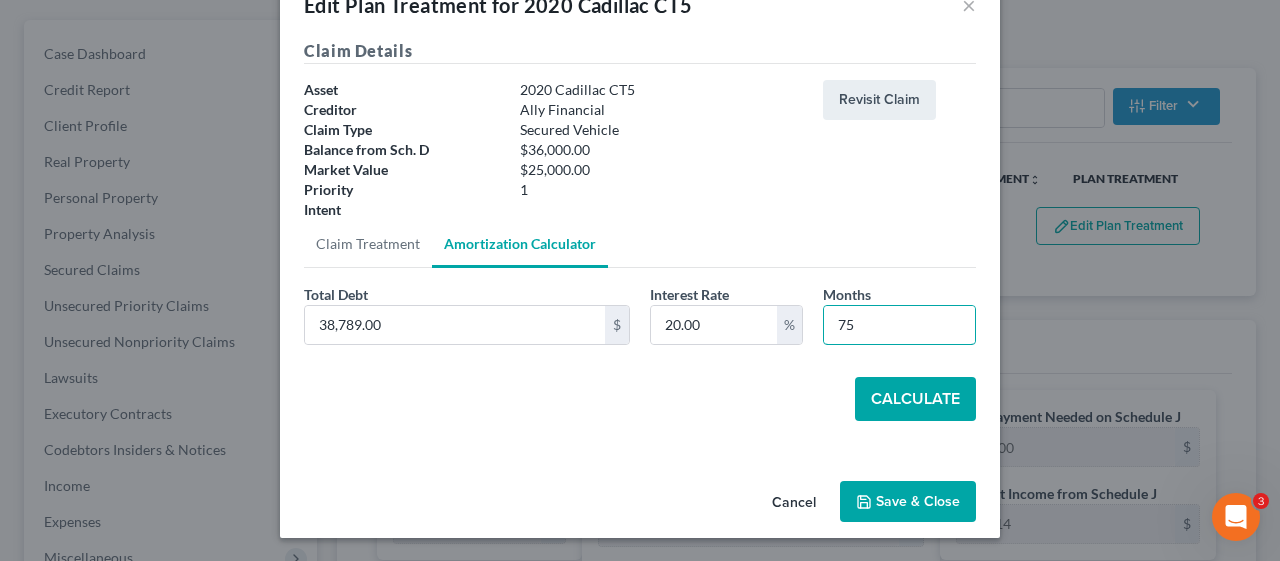 type on "75" 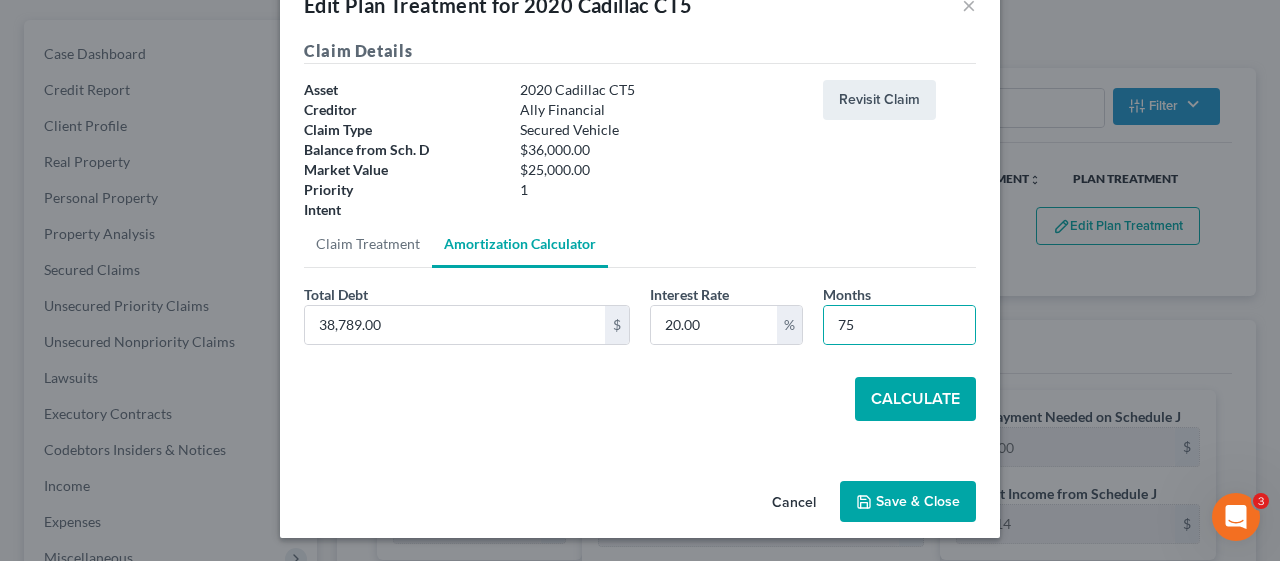 click on "Calculate" at bounding box center [640, 399] 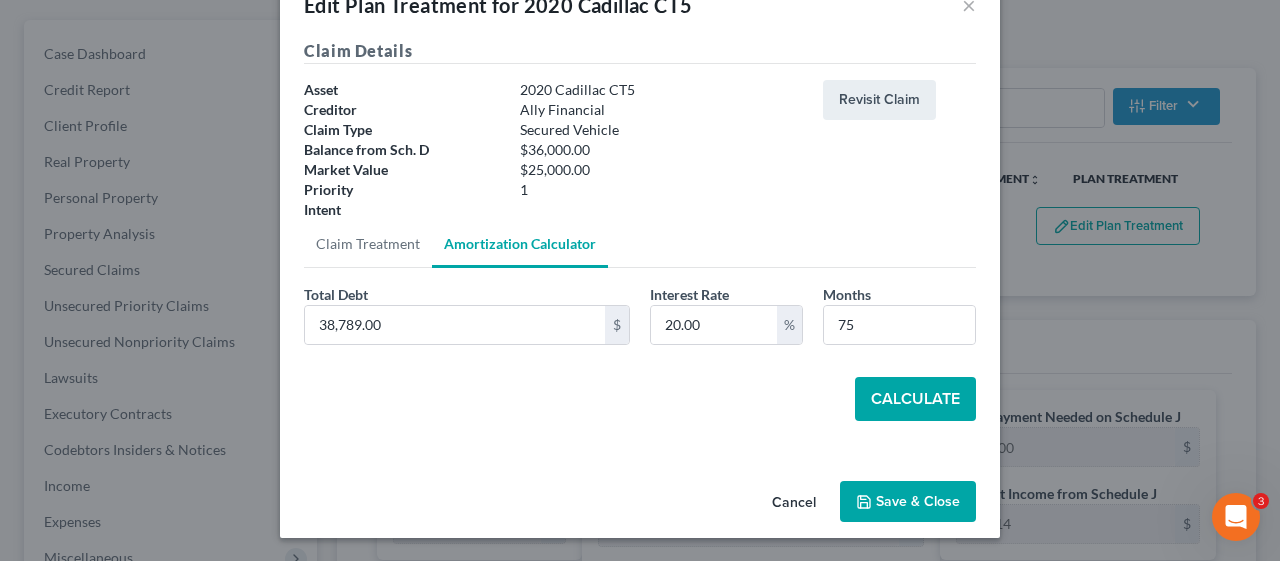 click on "Calculate" at bounding box center [915, 399] 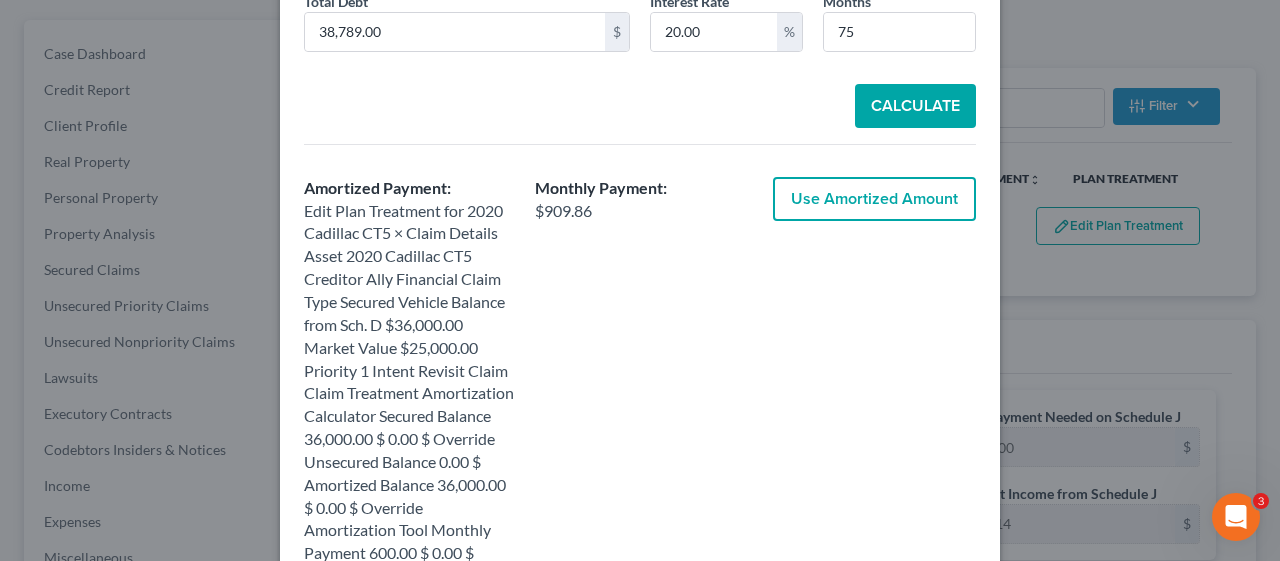 scroll, scrollTop: 353, scrollLeft: 0, axis: vertical 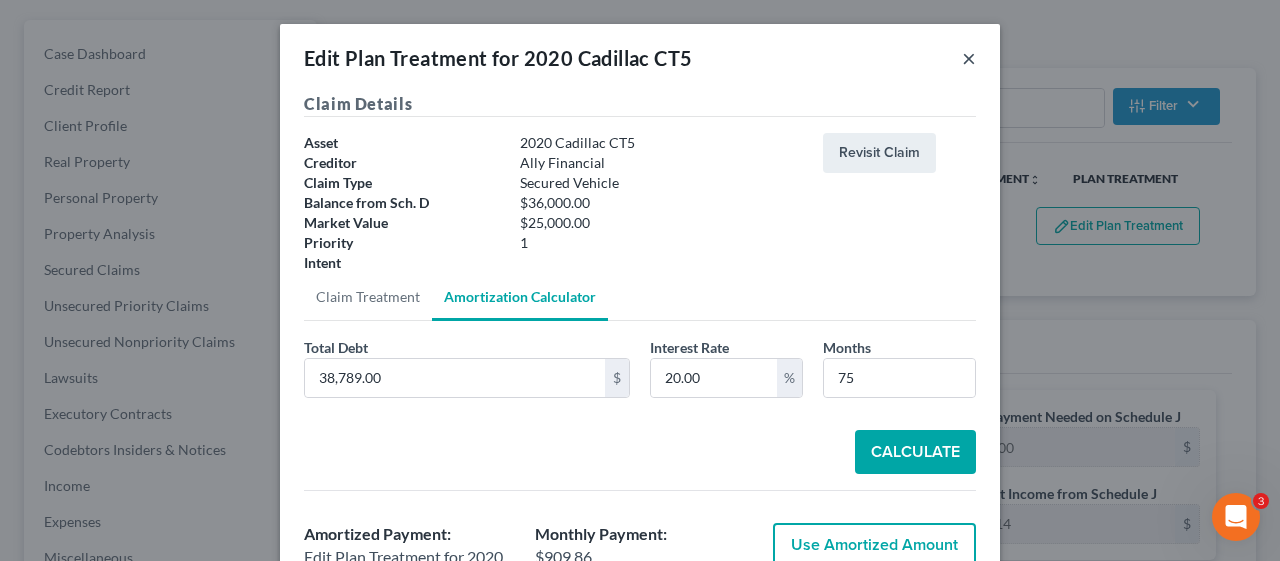click on "×" at bounding box center (969, 58) 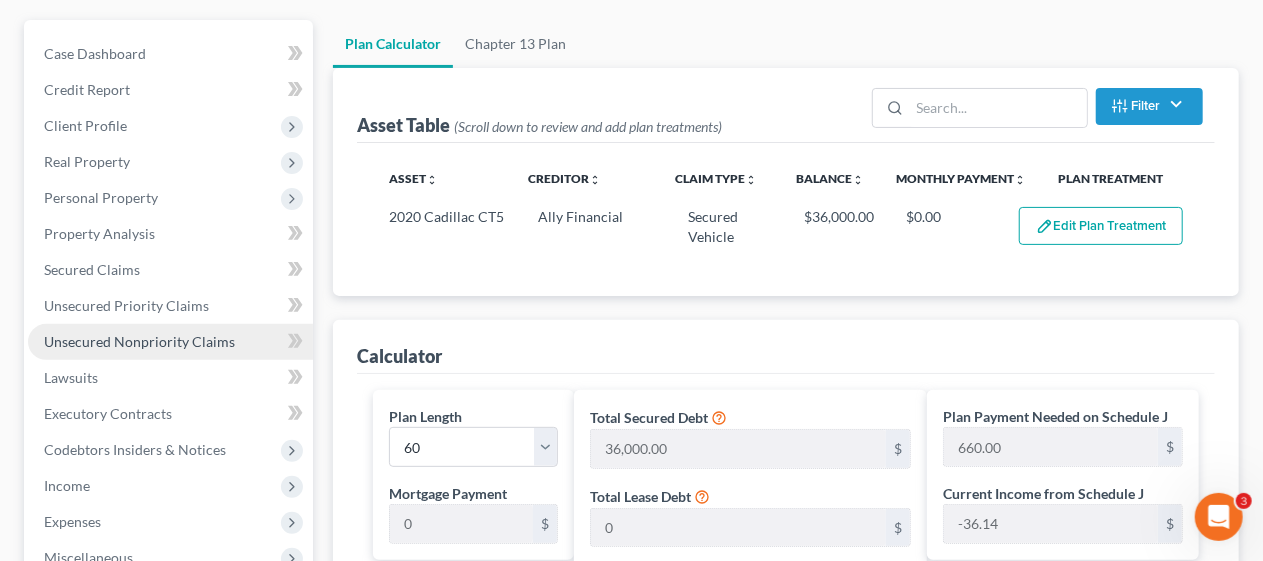 click on "Unsecured Nonpriority Claims" at bounding box center [139, 341] 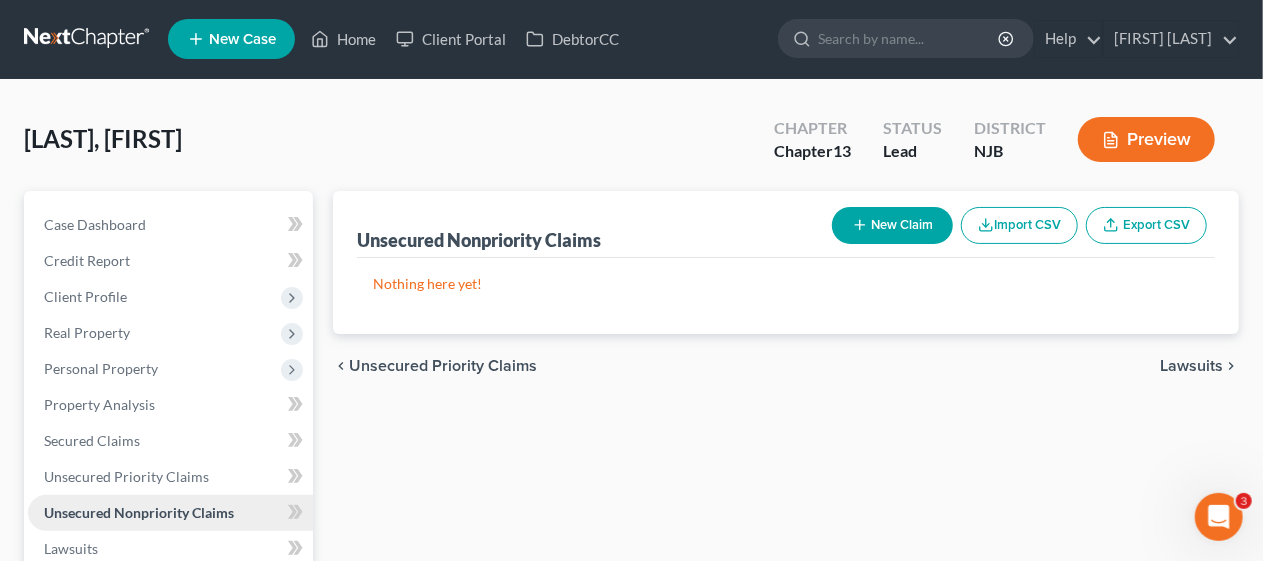 scroll, scrollTop: 0, scrollLeft: 0, axis: both 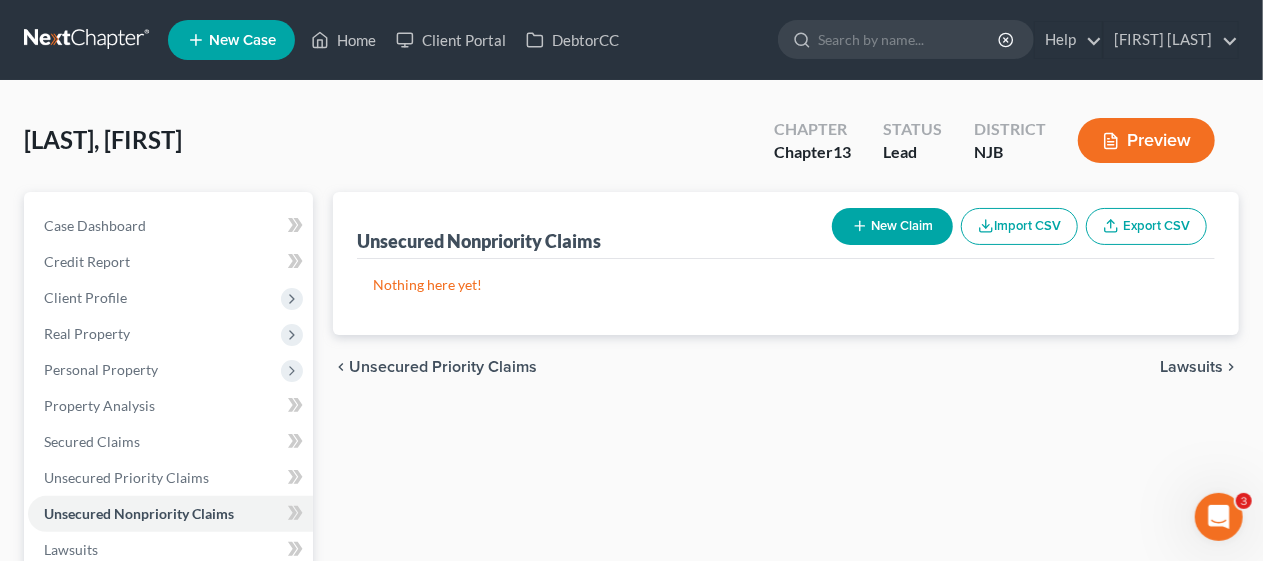 click on "Unsecured Nonpriority Claims New Claim
Import CSV
Export CSV
Nothing here yet!
Previous
1
Next
chevron_left
Unsecured Priority Claims
Lawsuits
chevron_right" at bounding box center (786, 625) 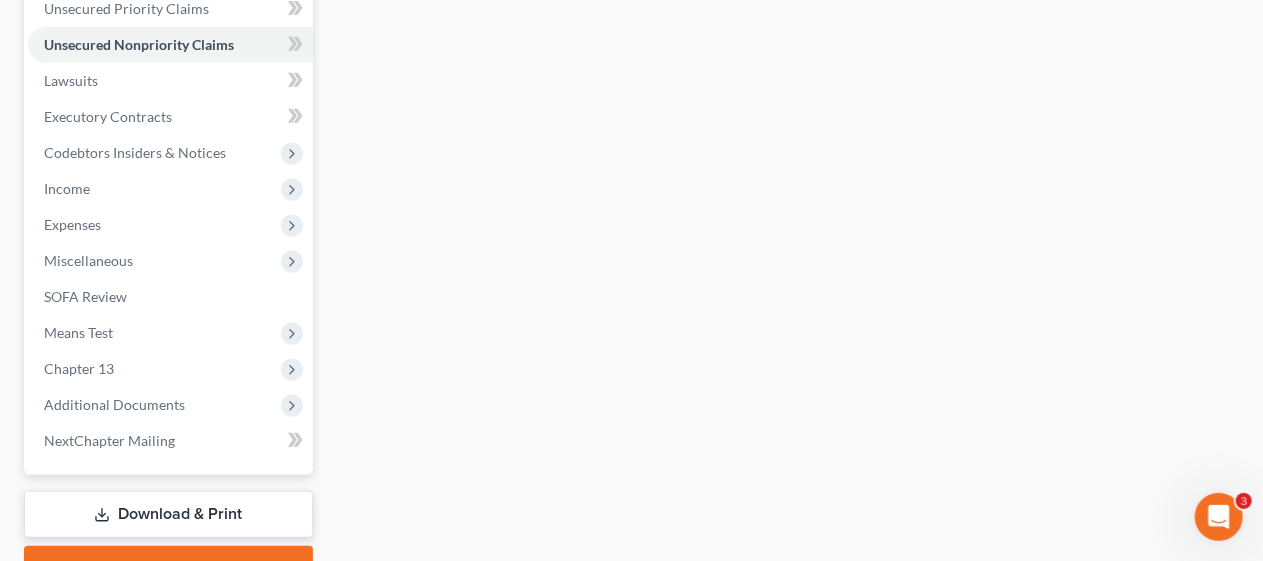 scroll, scrollTop: 500, scrollLeft: 0, axis: vertical 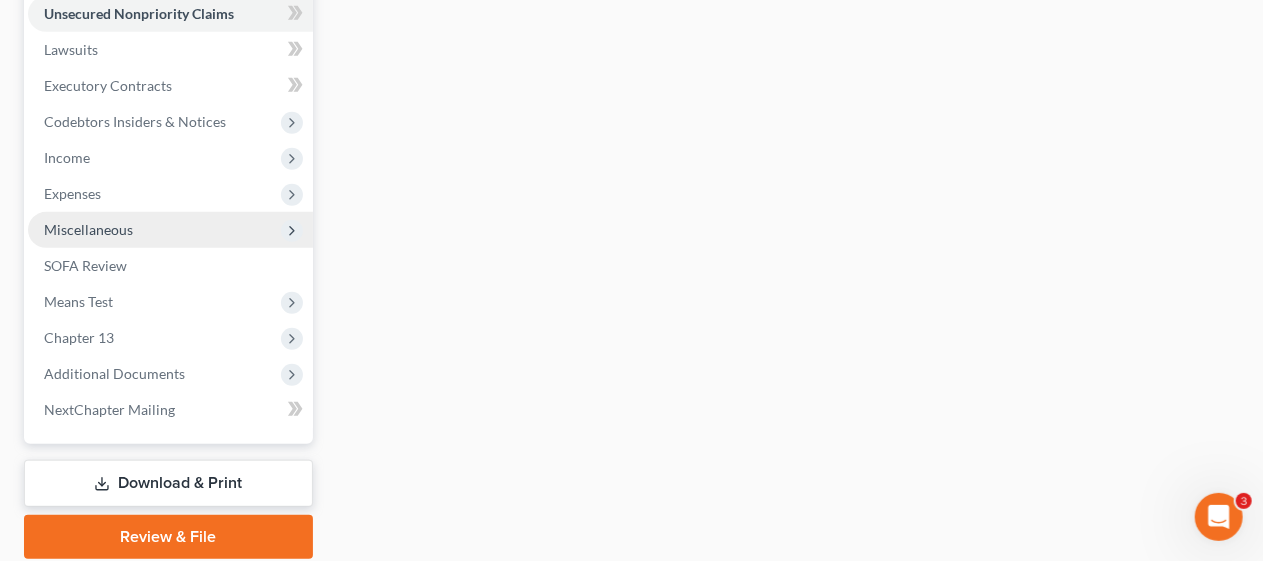 click on "Miscellaneous" at bounding box center [170, 230] 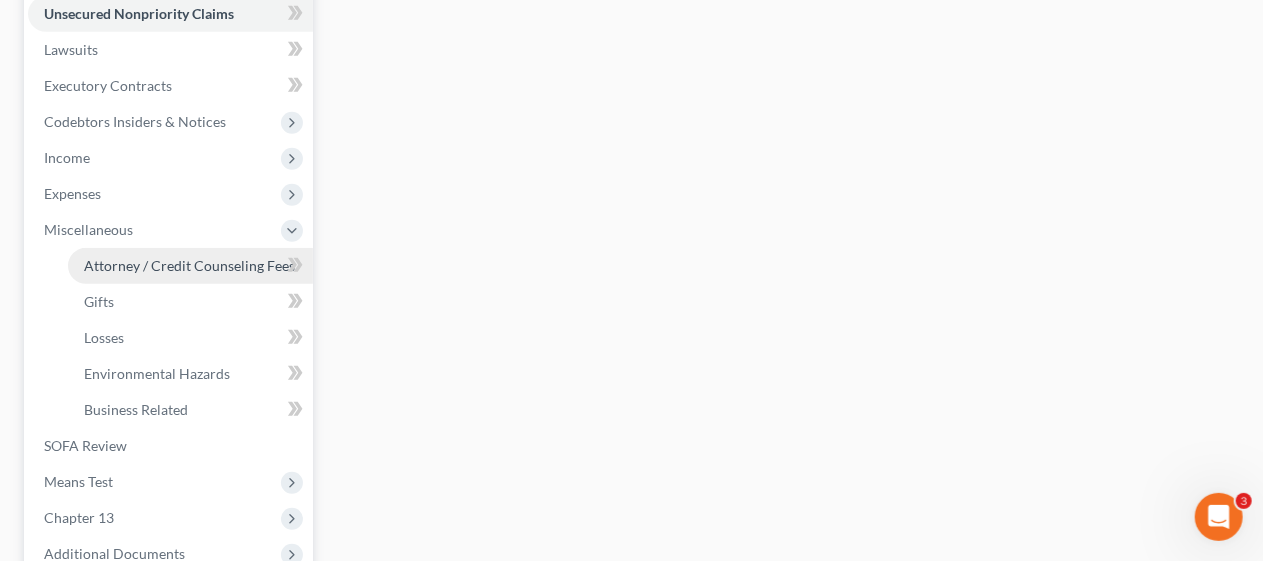 click on "Attorney / Credit Counseling Fees" at bounding box center (189, 265) 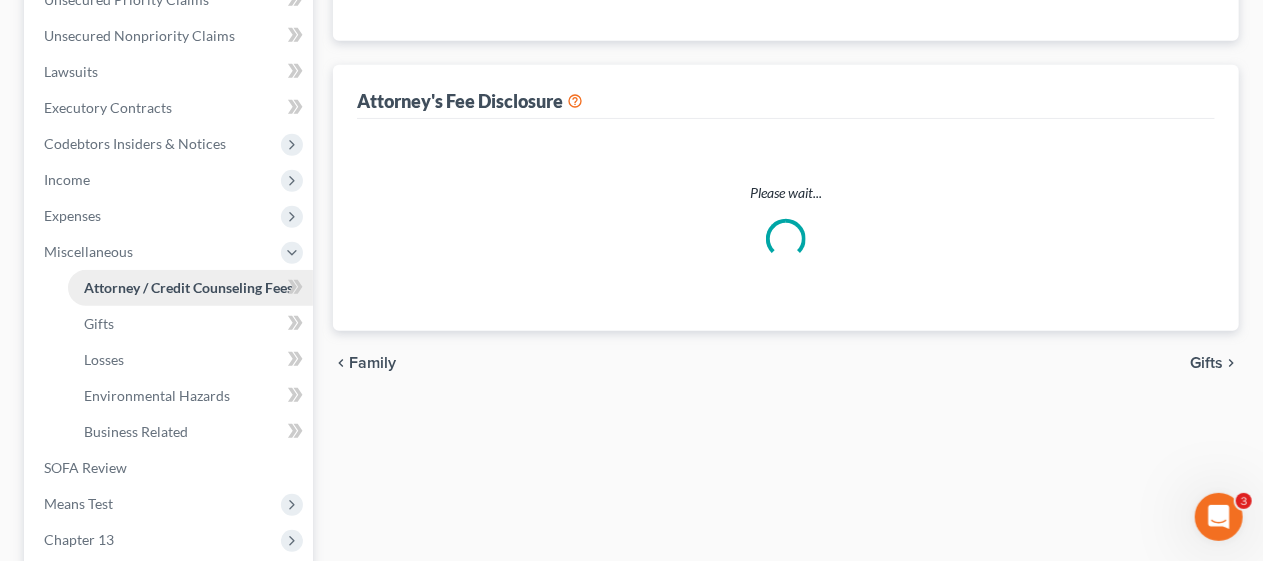 select on "0" 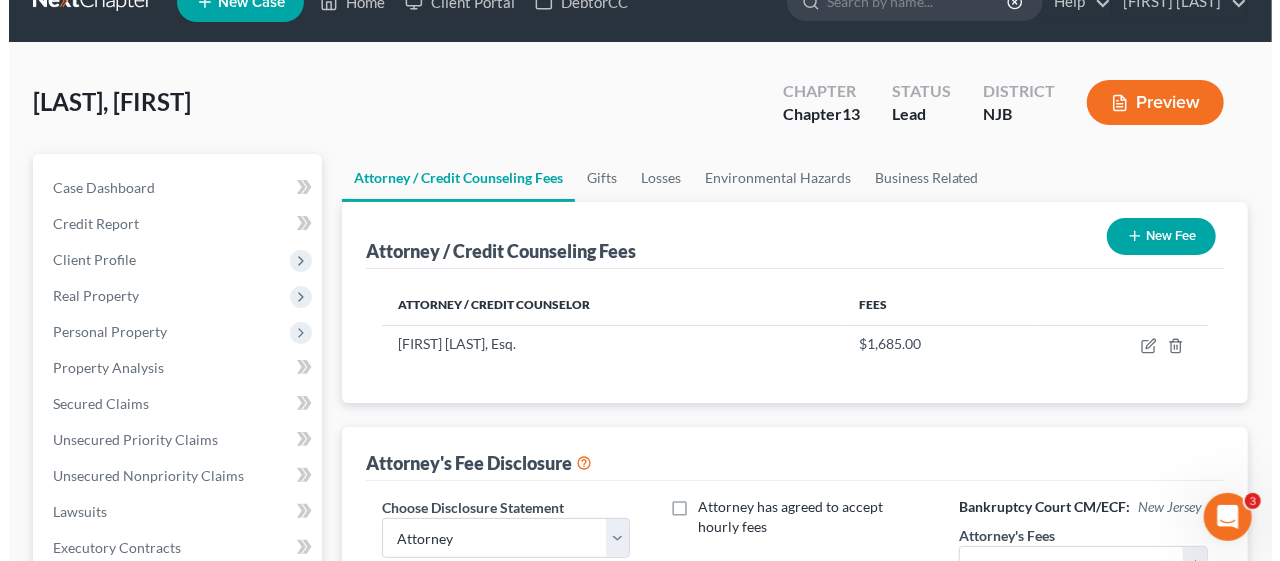 scroll, scrollTop: 0, scrollLeft: 0, axis: both 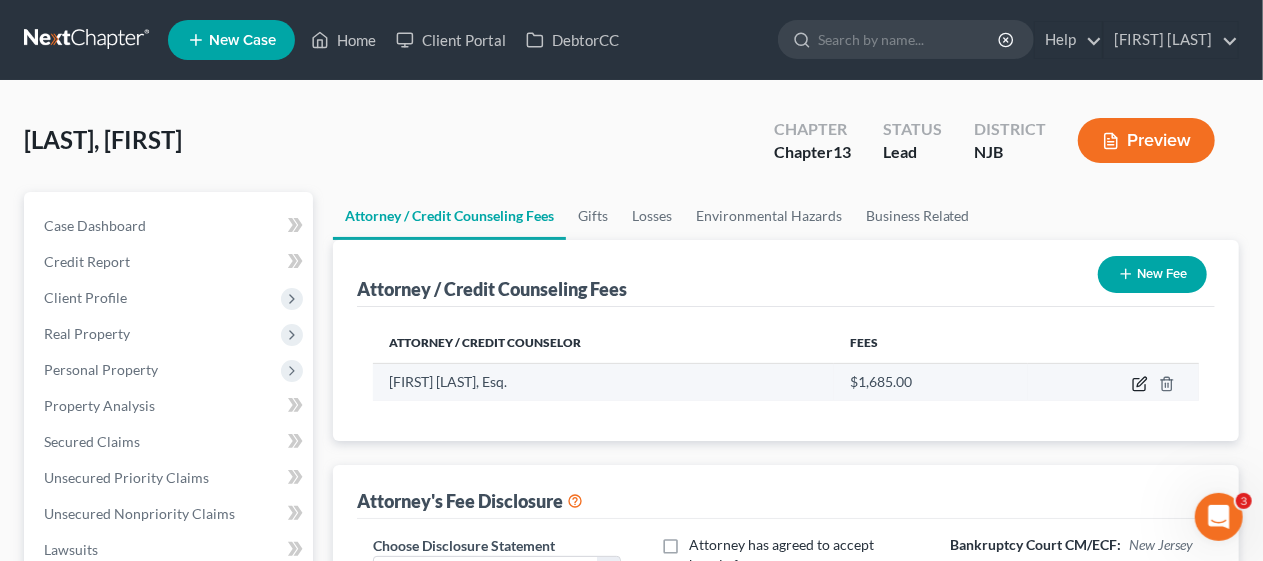 click 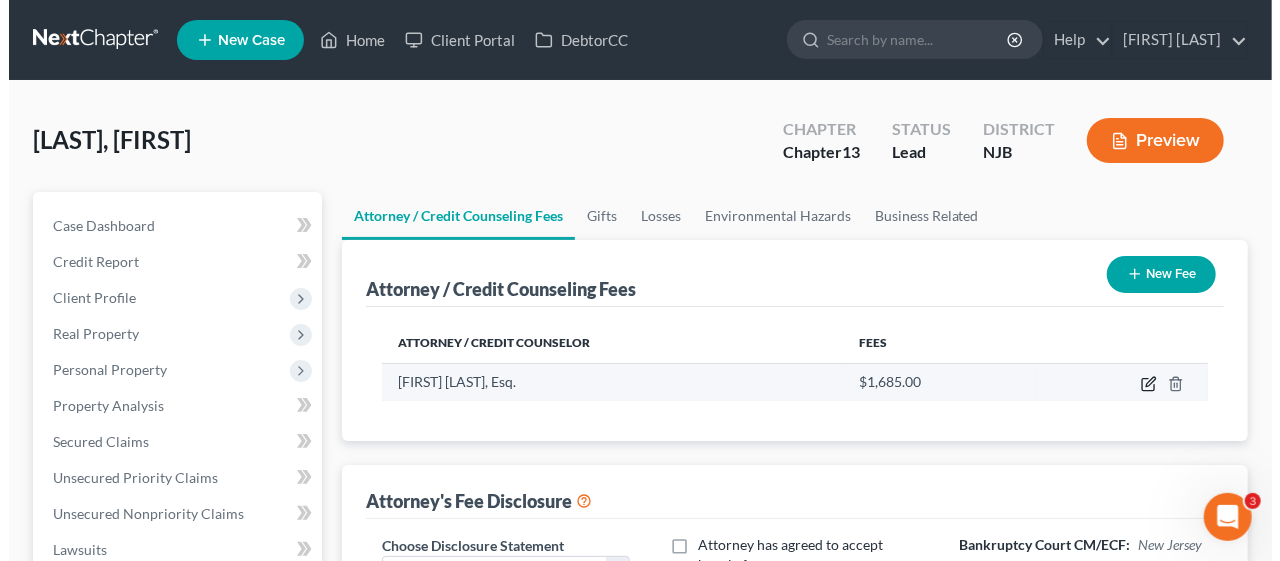 select on "33" 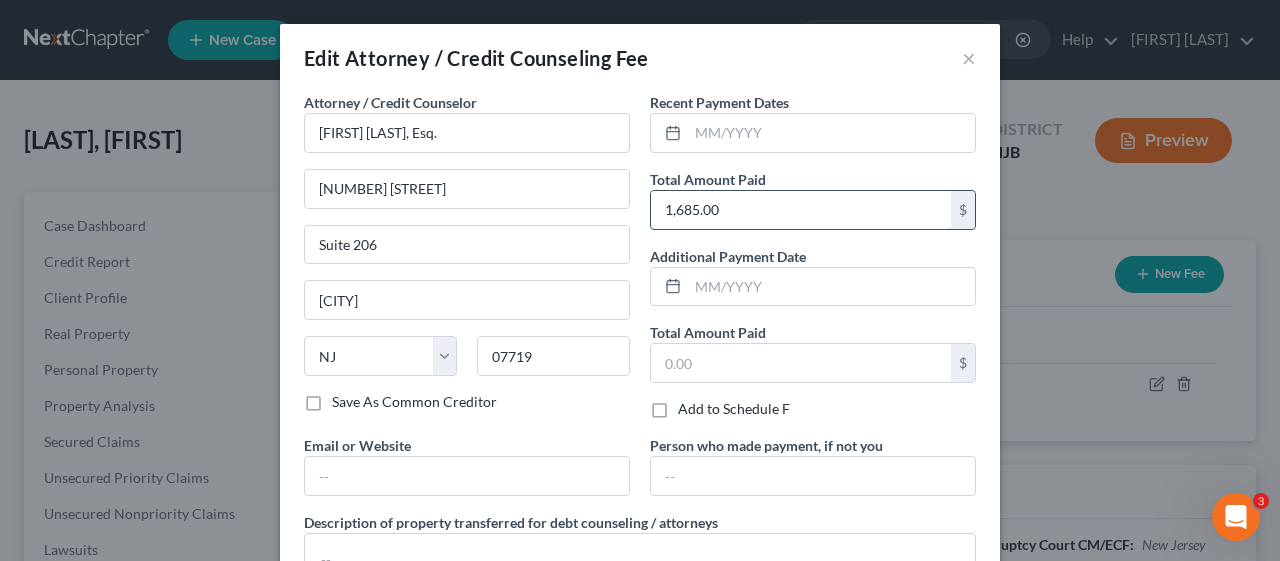 click on "1,685.00" at bounding box center (801, 210) 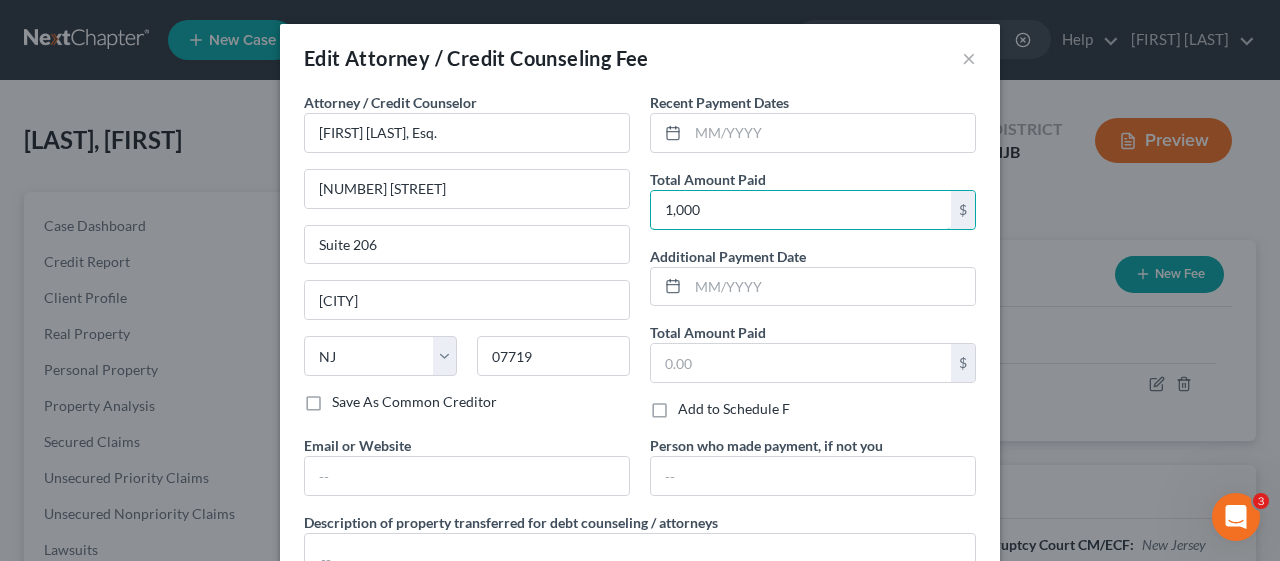 type on "1,000" 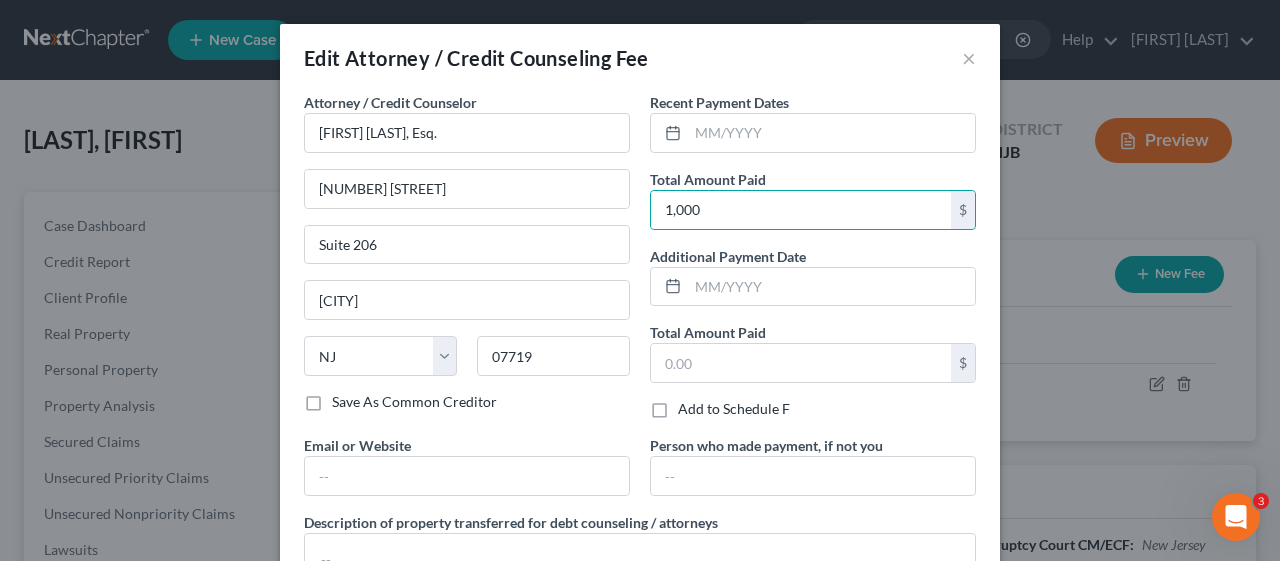 click on "Save As Common Creditor" at bounding box center [467, 402] 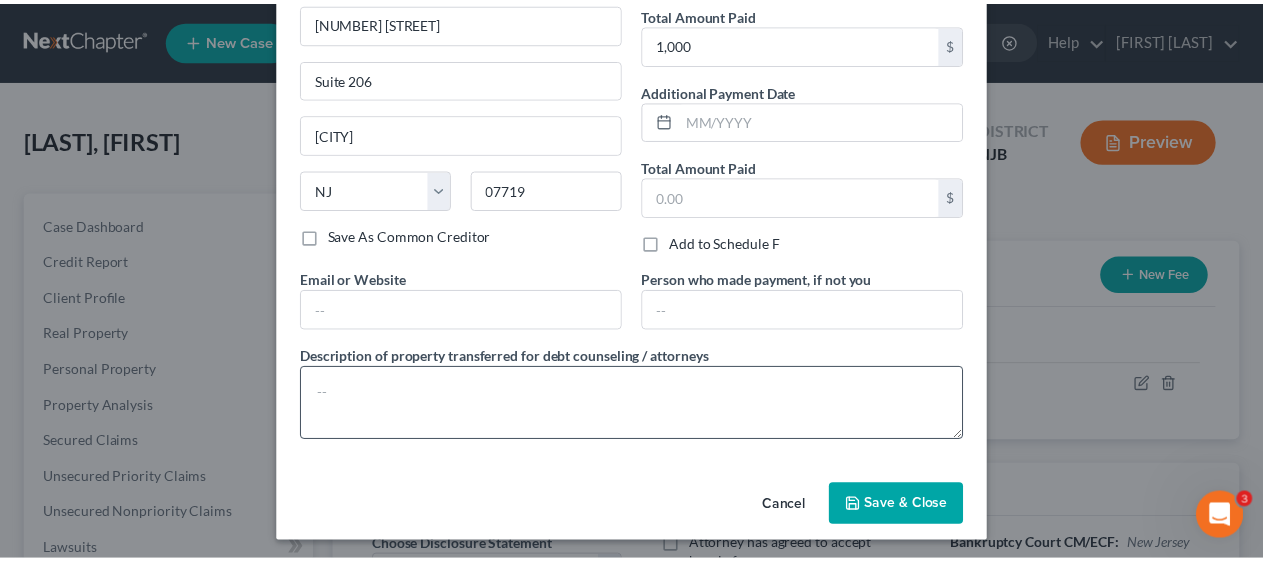 scroll, scrollTop: 167, scrollLeft: 0, axis: vertical 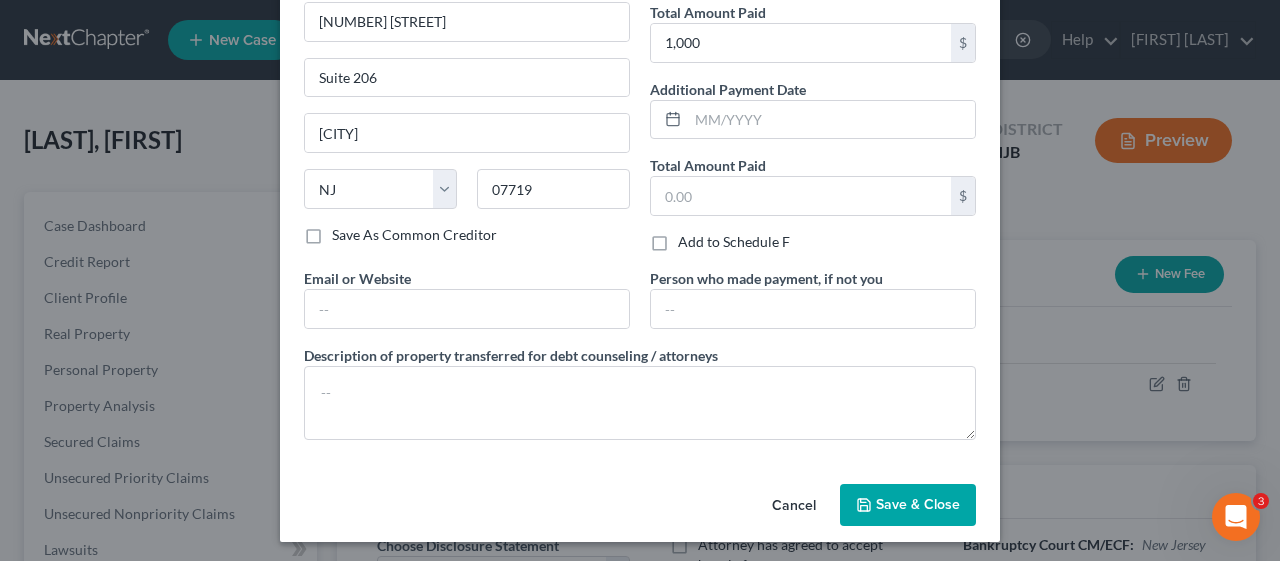 click on "Save & Close" at bounding box center (918, 504) 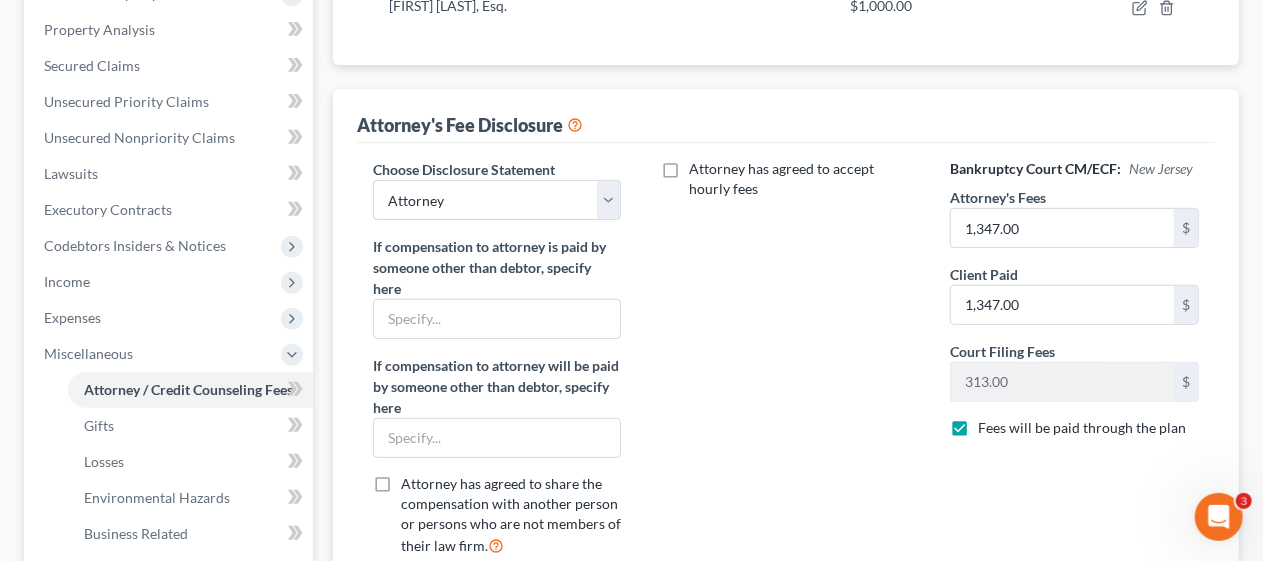 scroll, scrollTop: 400, scrollLeft: 0, axis: vertical 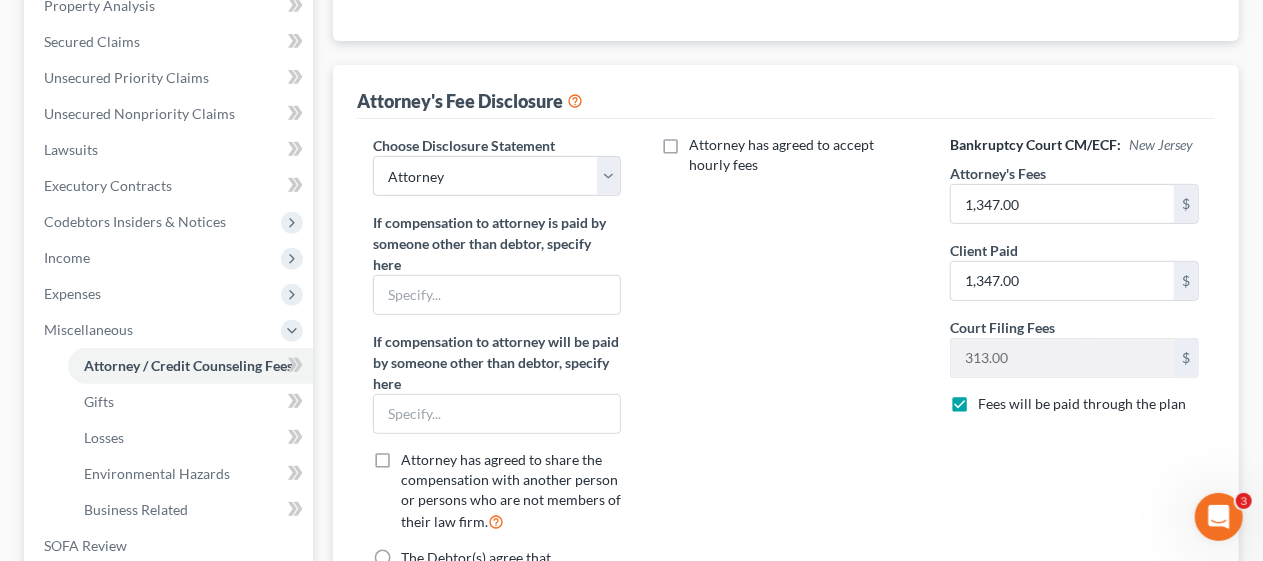 click on "Attorney has agreed to share the compensation with another person or persons who are not members of their law firm." at bounding box center (511, 491) 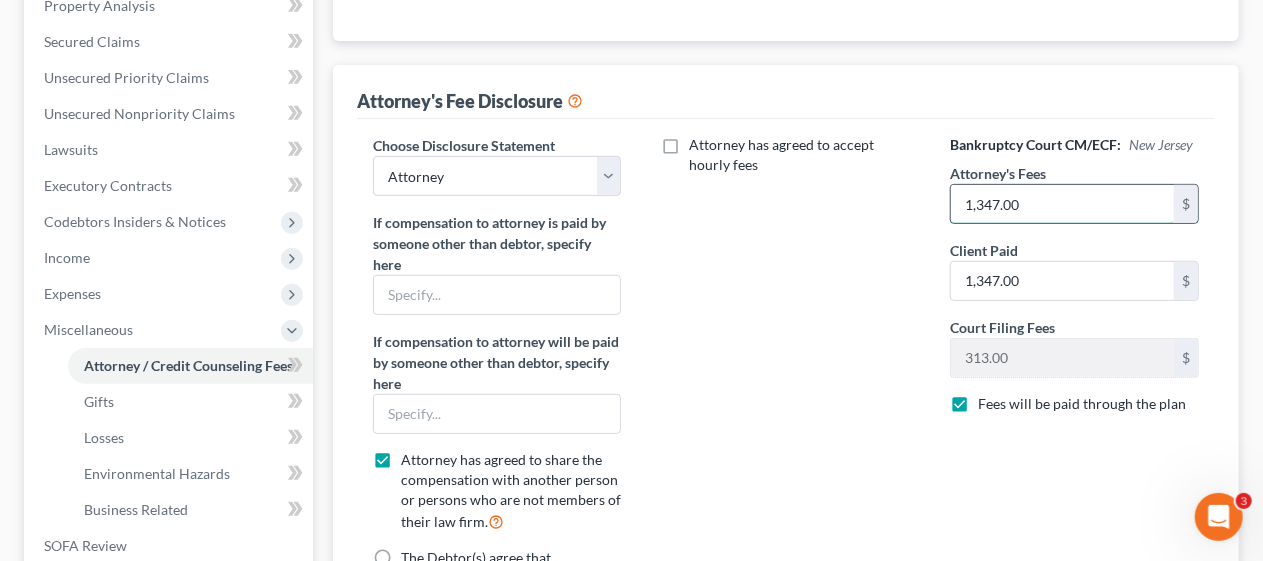 click on "1,347.00" at bounding box center (1062, 204) 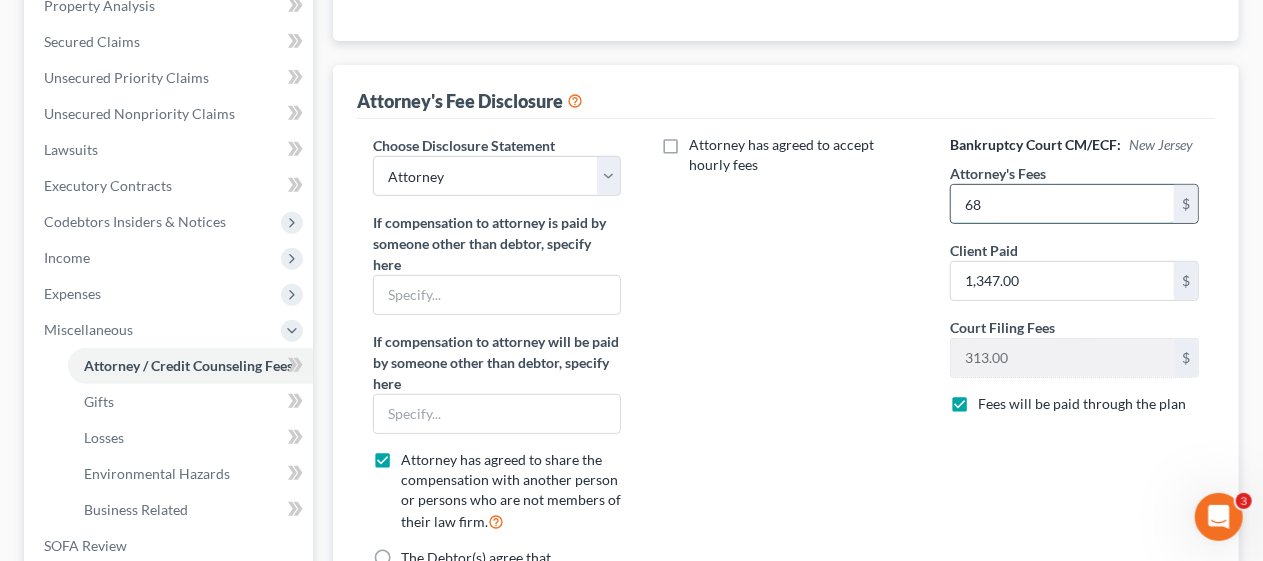 type on "6" 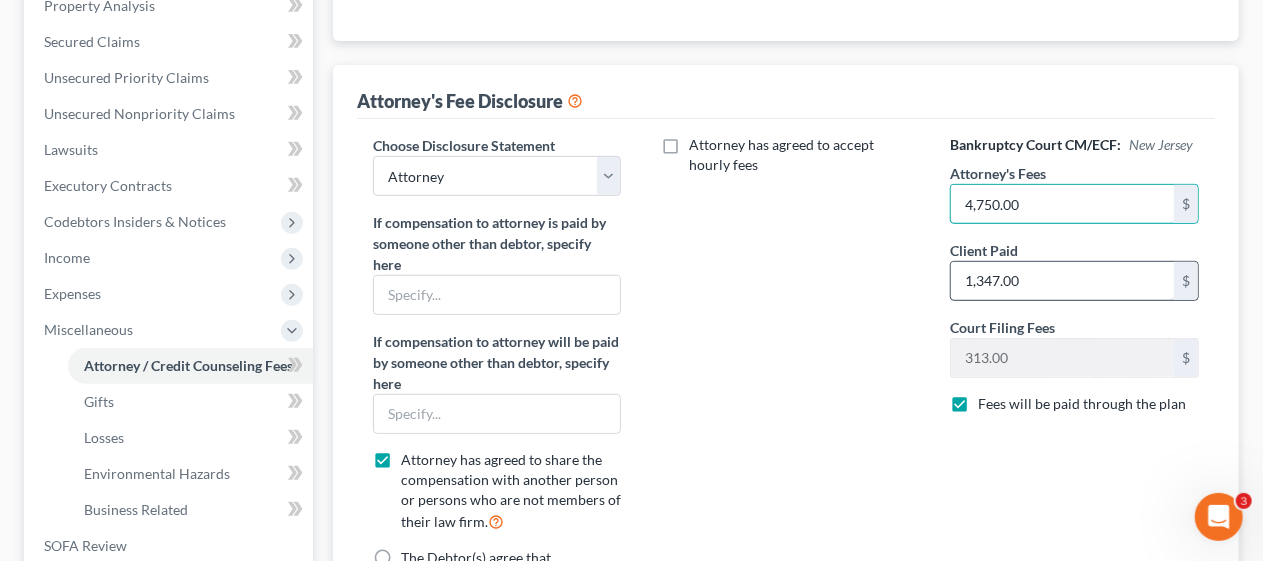type on "4,750.00" 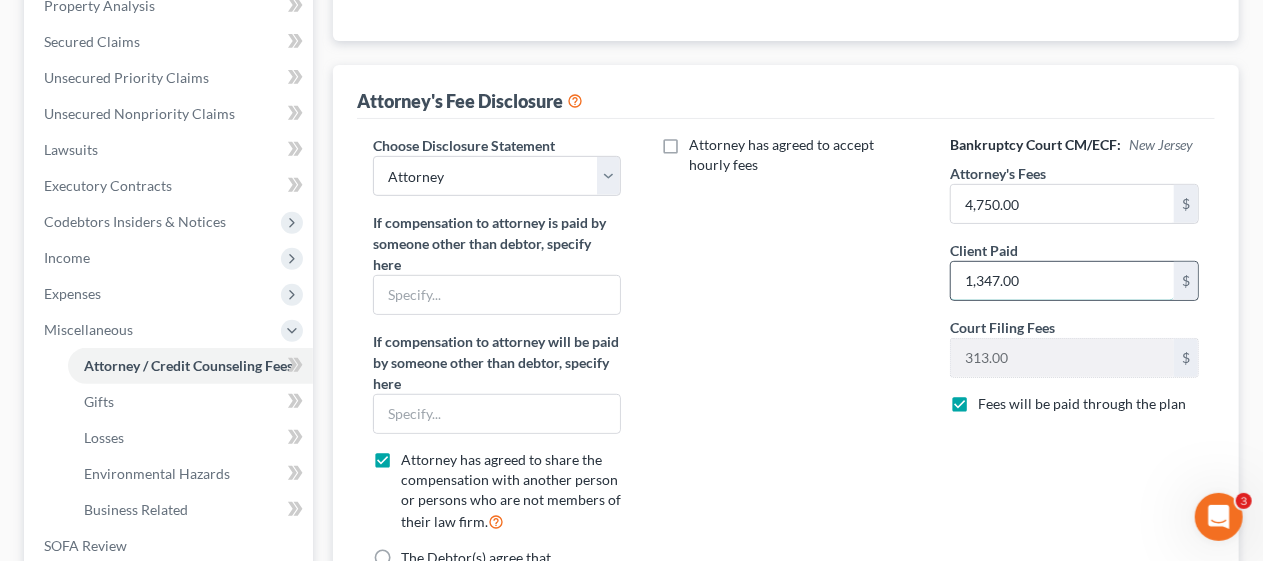 click on "1,347.00" at bounding box center (1062, 281) 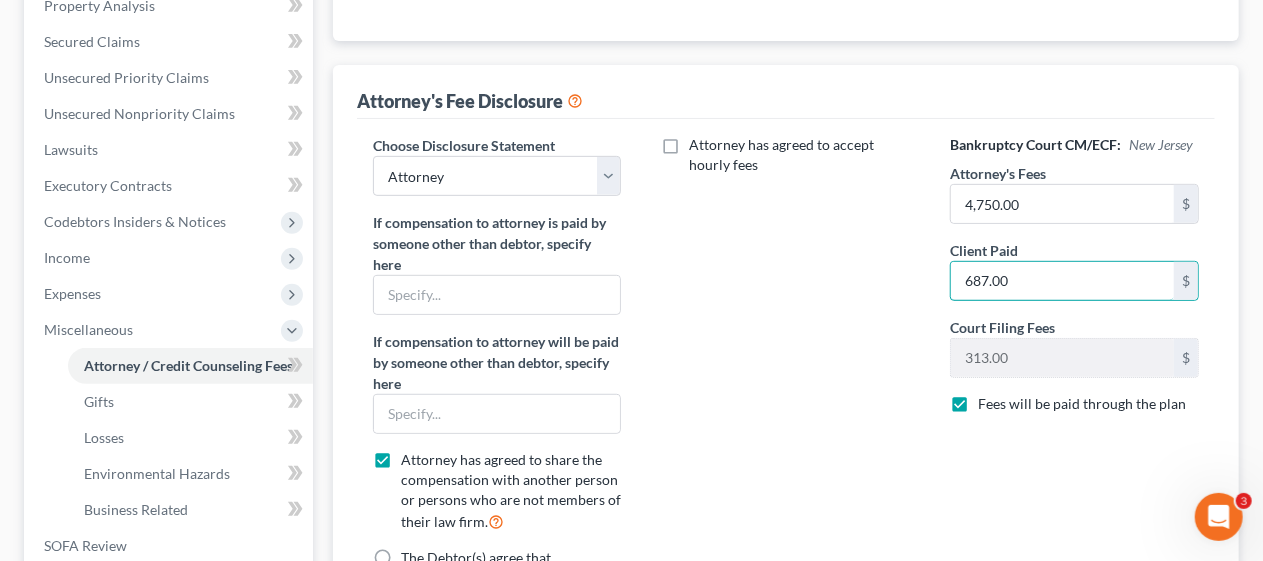 type on "687.00" 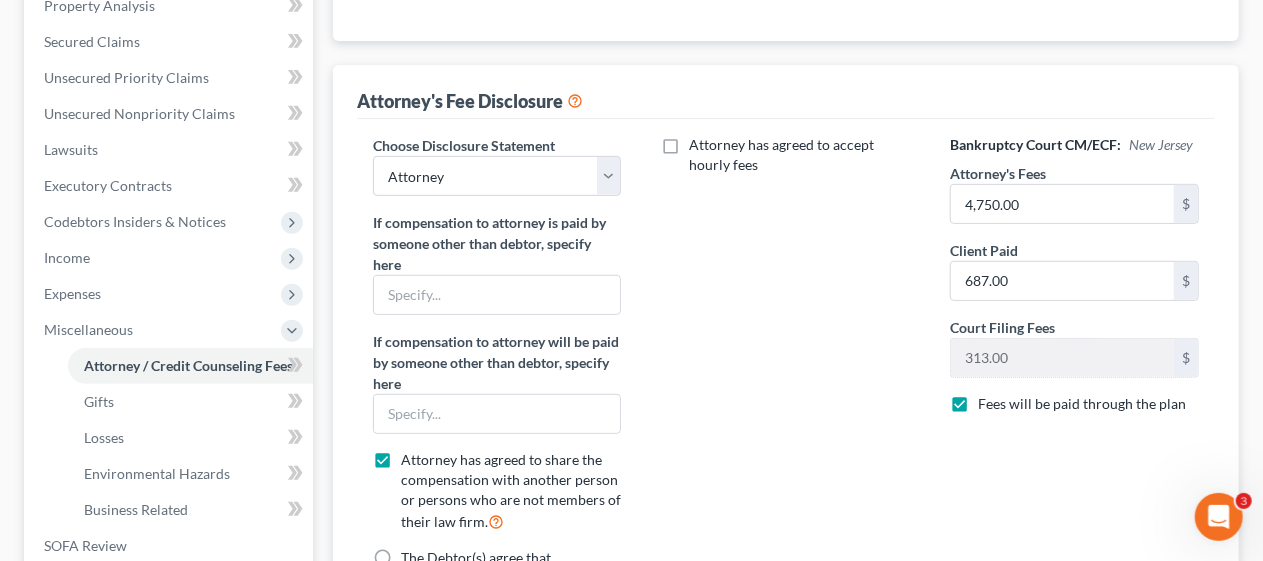 click on "Attorney has agreed to accept hourly fees" at bounding box center (785, 589) 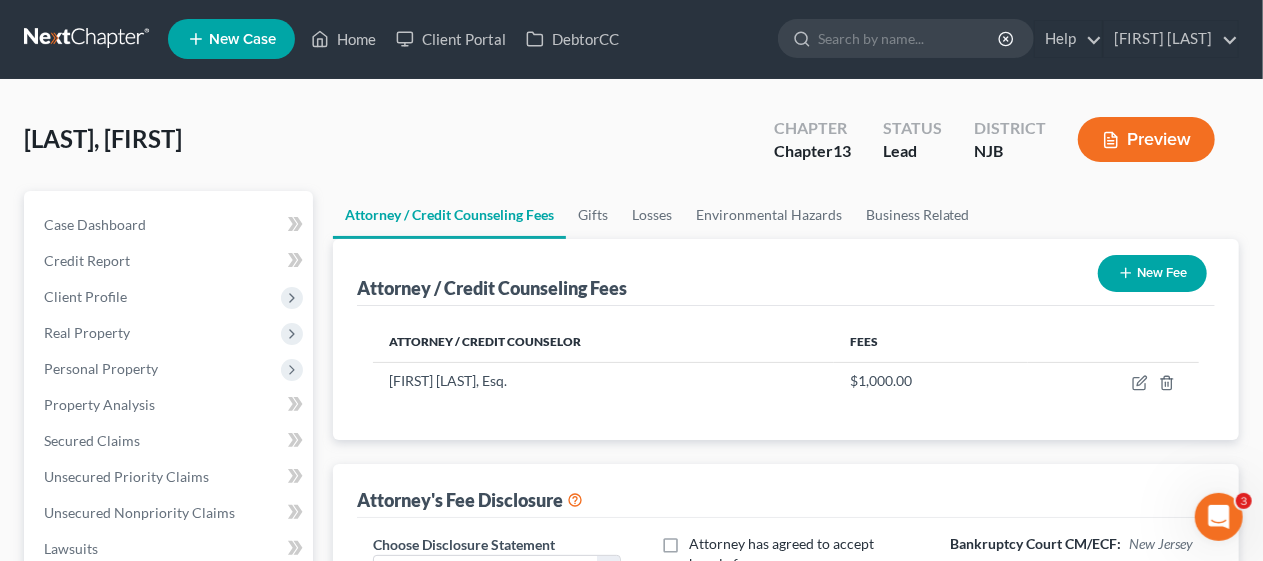 scroll, scrollTop: 0, scrollLeft: 0, axis: both 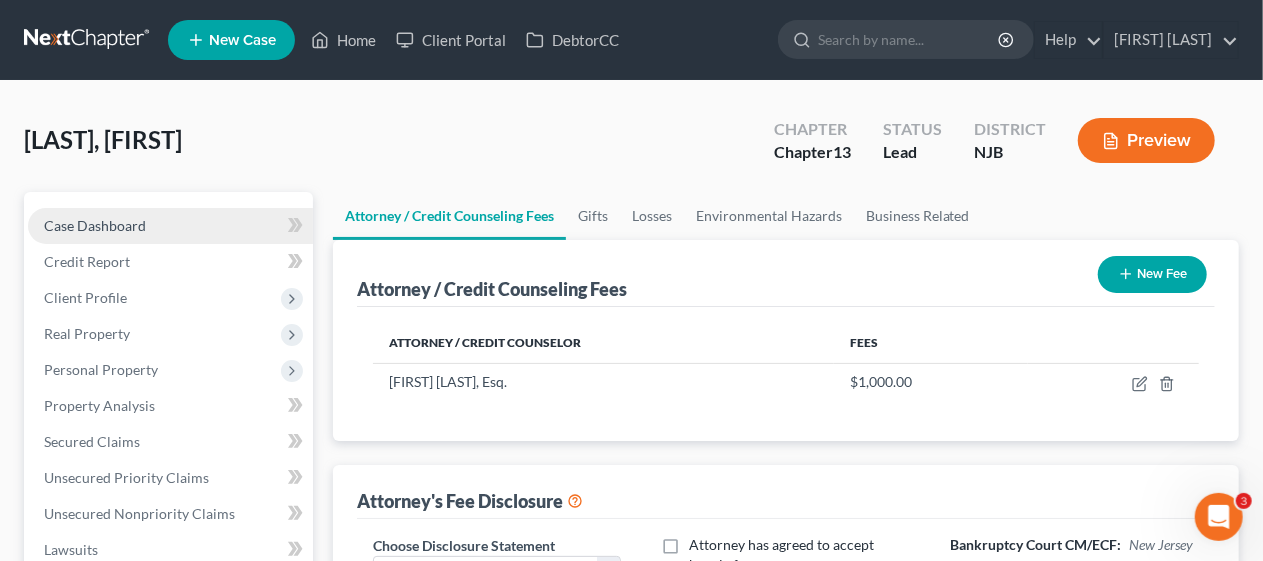 click on "Case Dashboard" at bounding box center [170, 226] 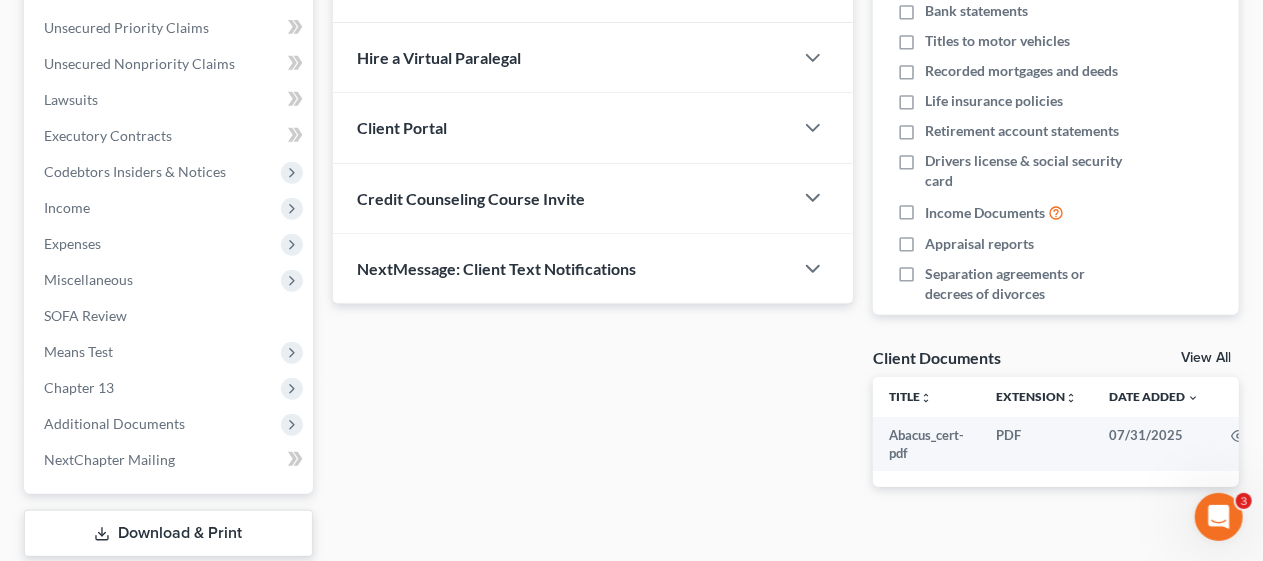 scroll, scrollTop: 500, scrollLeft: 0, axis: vertical 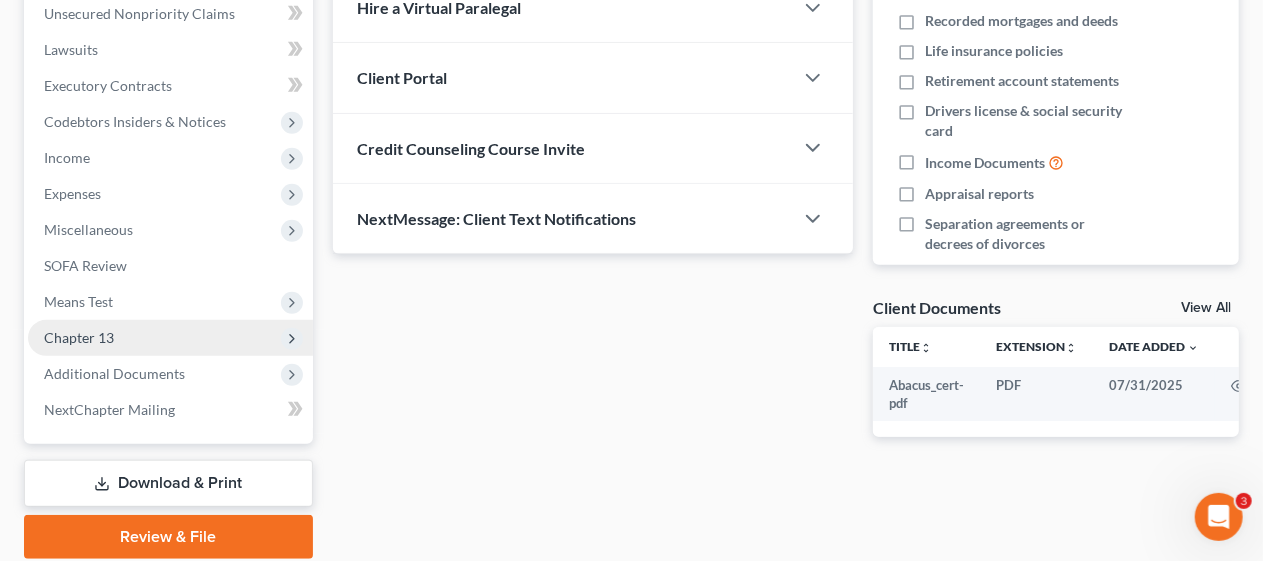 click on "Chapter 13" at bounding box center [170, 338] 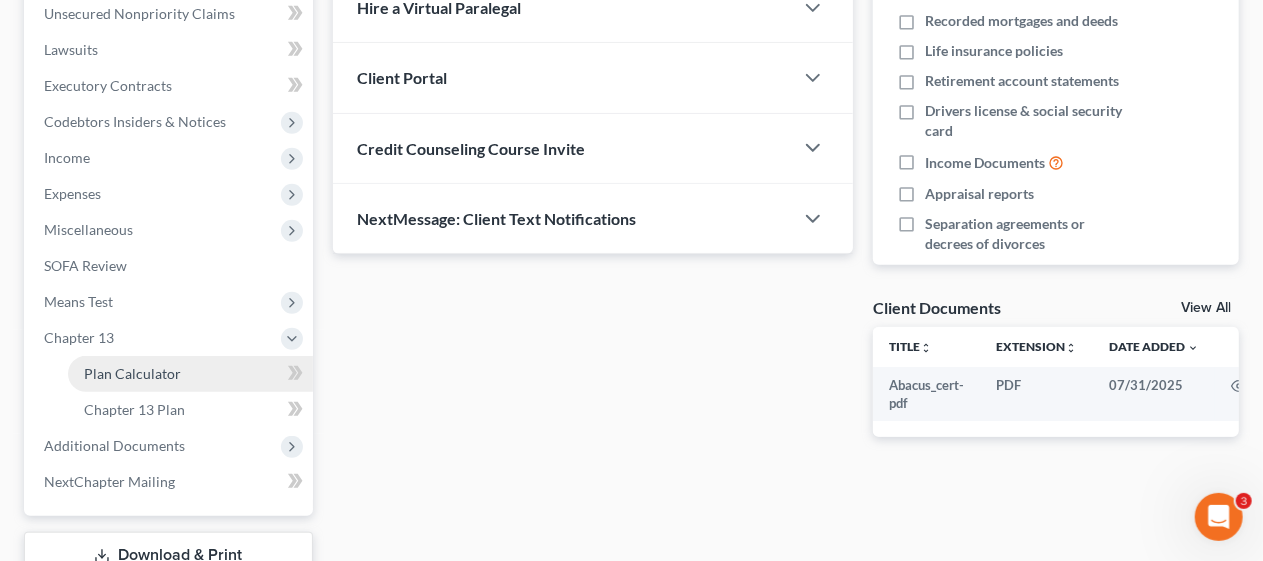 click on "Plan Calculator" at bounding box center (190, 374) 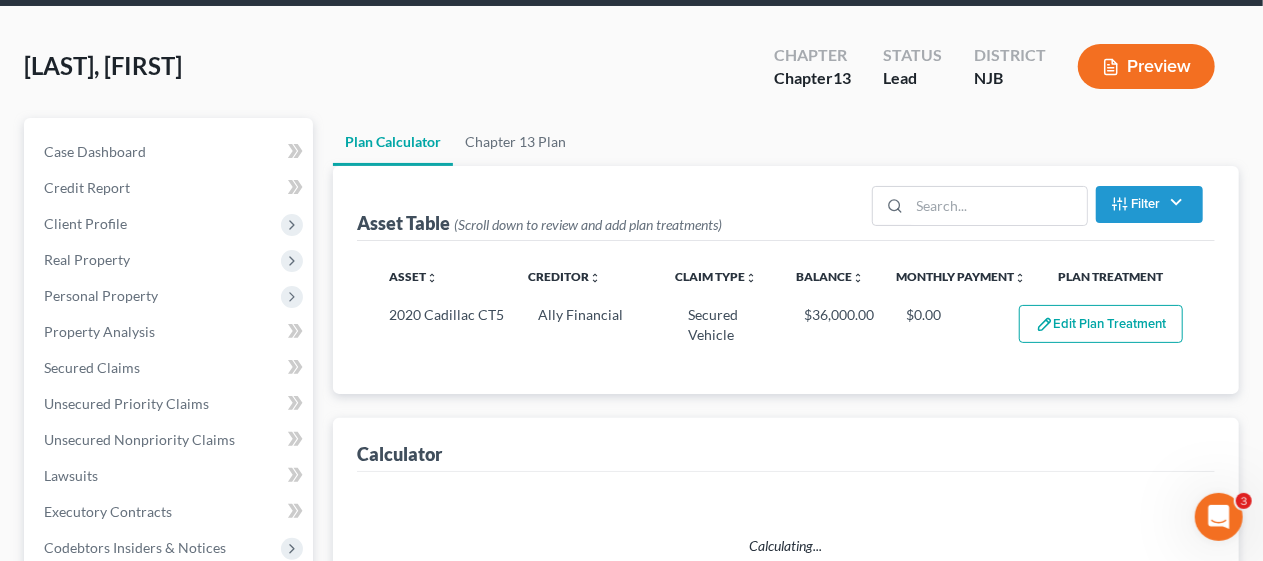 scroll, scrollTop: 0, scrollLeft: 0, axis: both 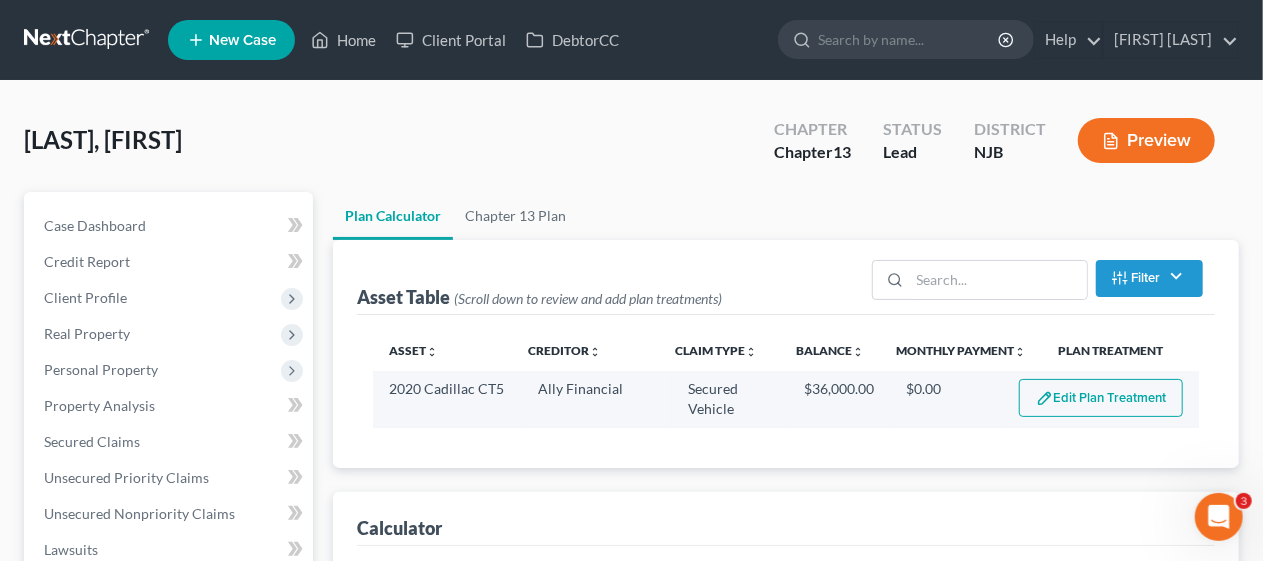 select on "59" 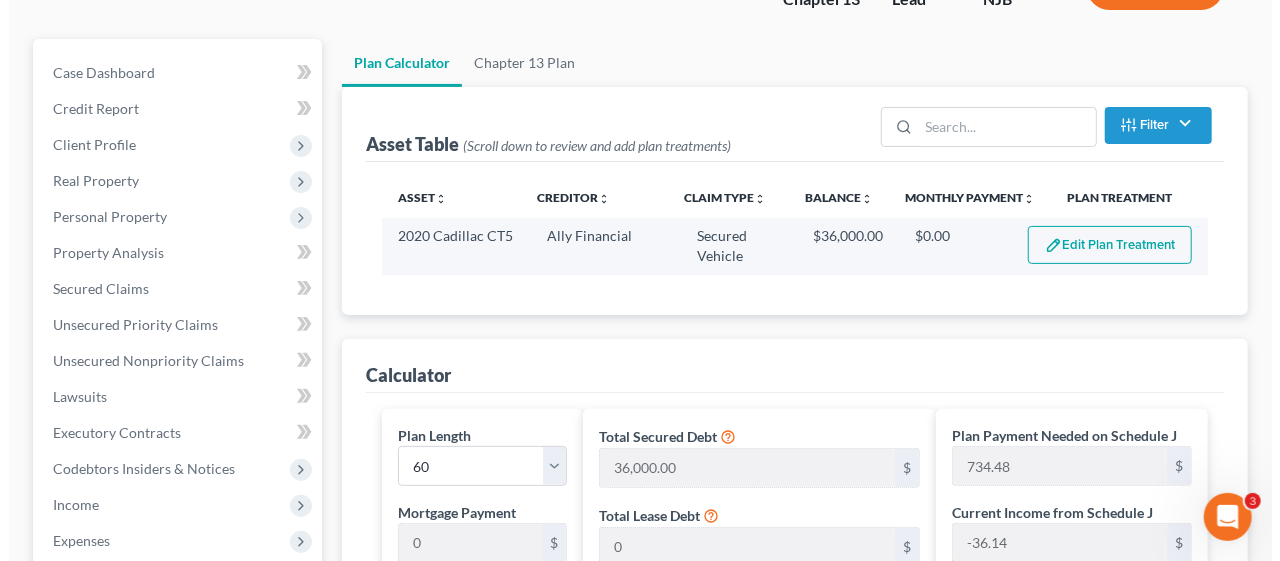scroll, scrollTop: 200, scrollLeft: 0, axis: vertical 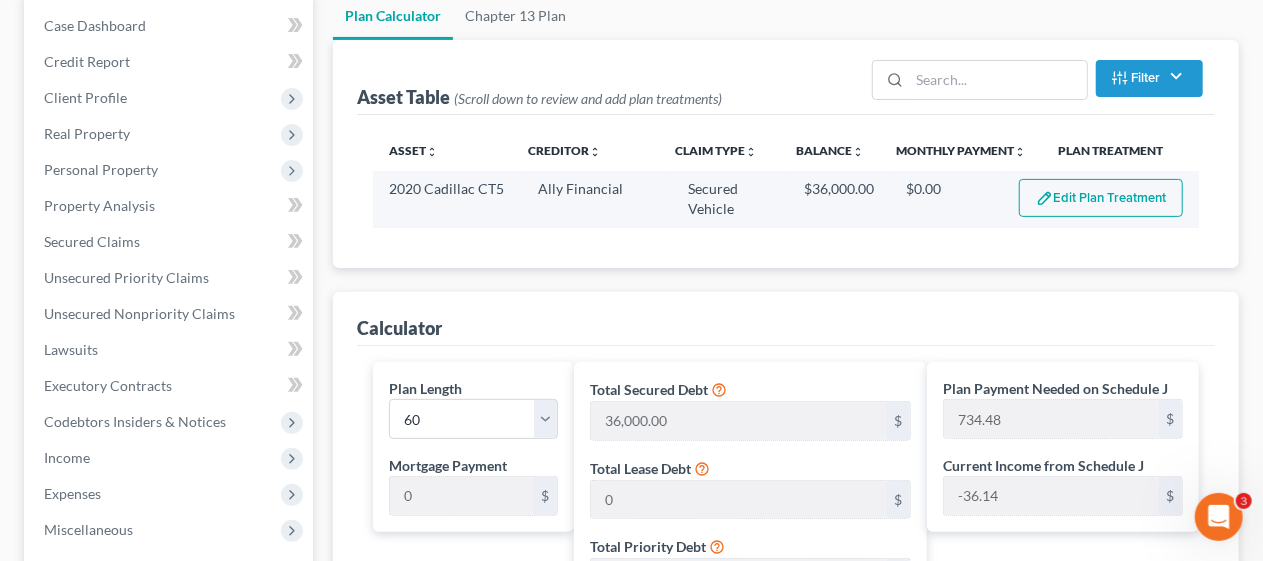 click on "Edit Plan Treatment" at bounding box center [1101, 198] 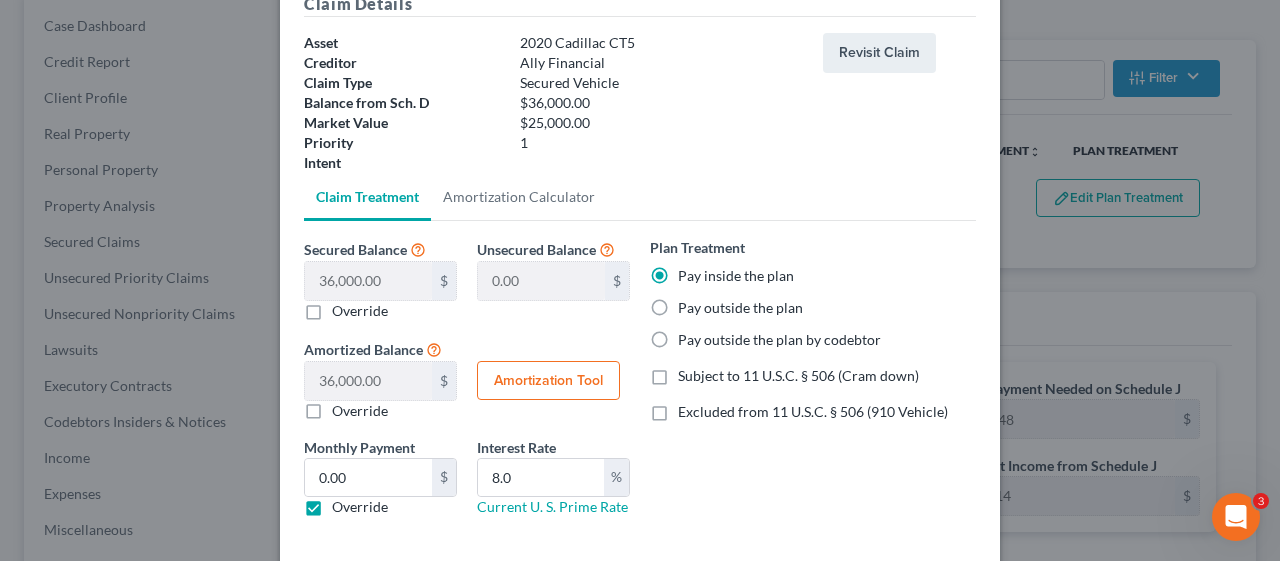 scroll, scrollTop: 195, scrollLeft: 0, axis: vertical 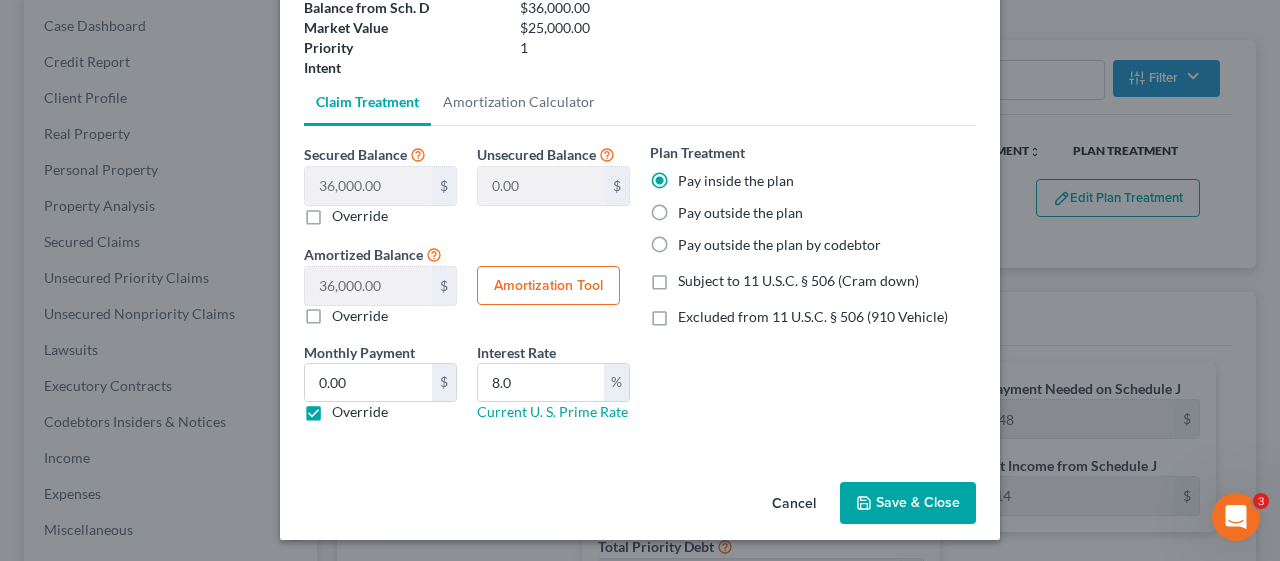 click on "Amortization Tool" at bounding box center [548, 286] 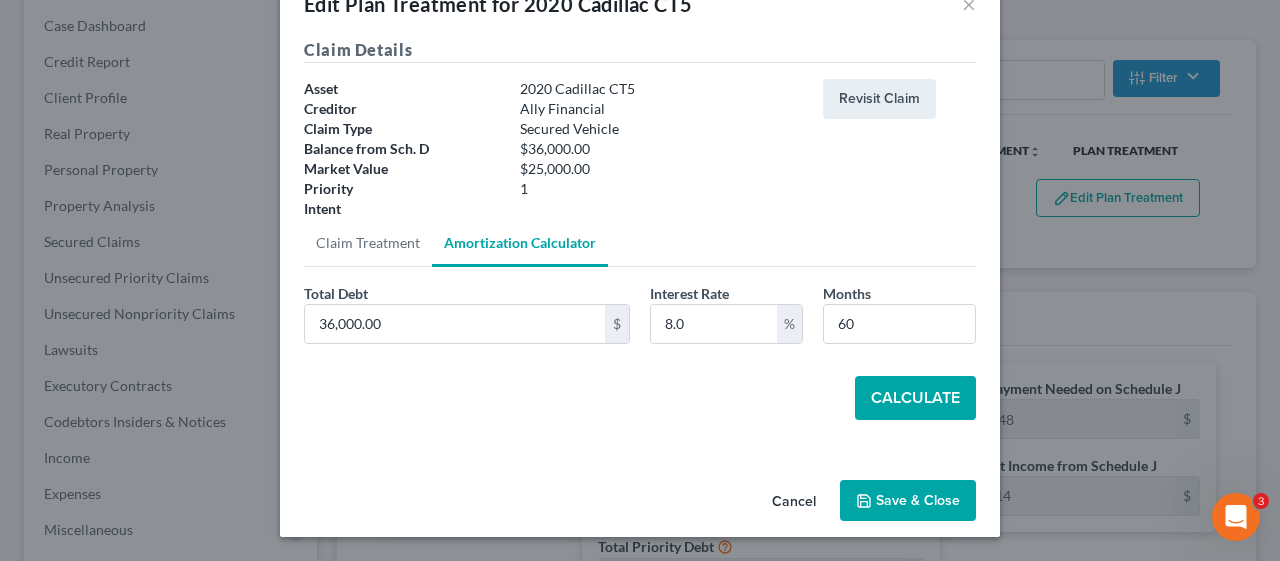 scroll, scrollTop: 53, scrollLeft: 0, axis: vertical 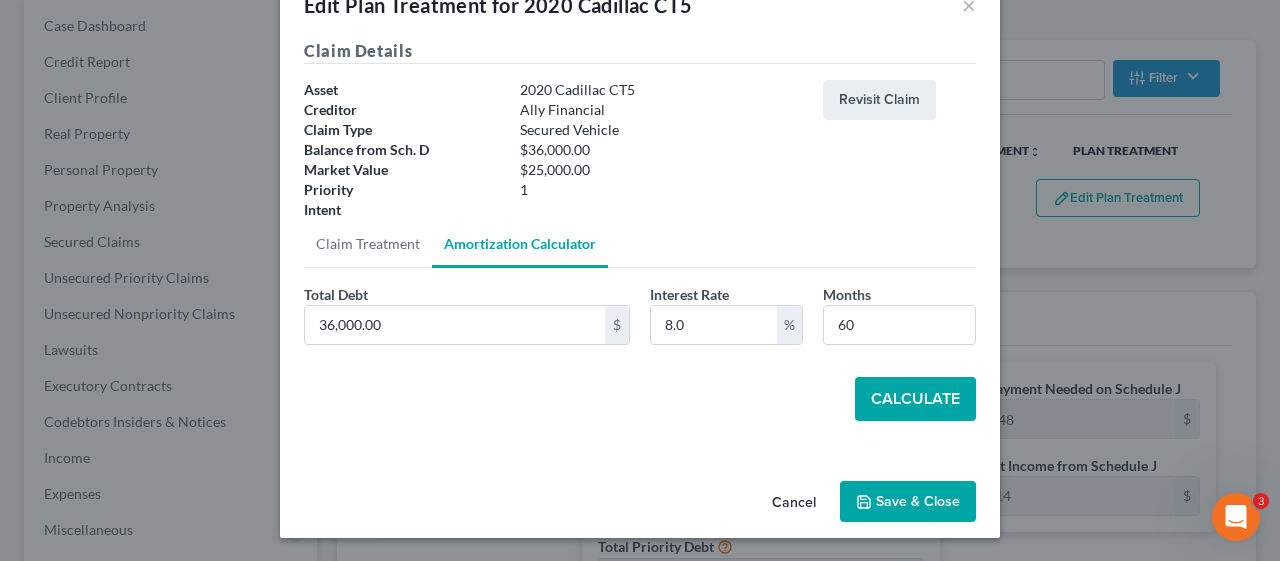 click on "Calculate" at bounding box center [915, 399] 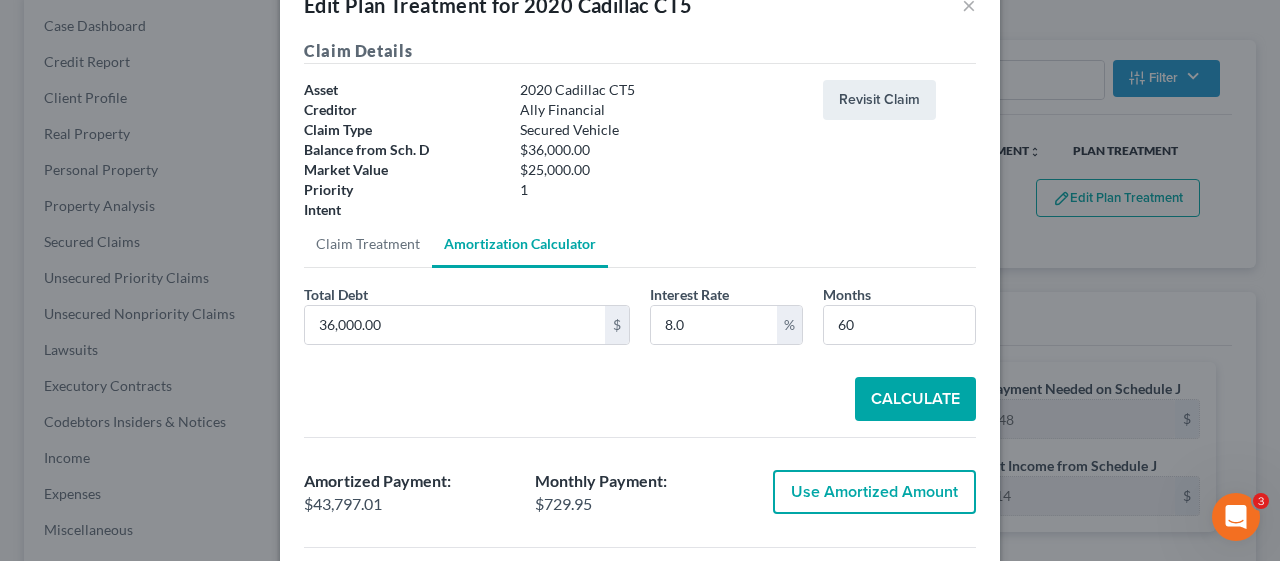 click on "Use Amortized Amount" at bounding box center [874, 492] 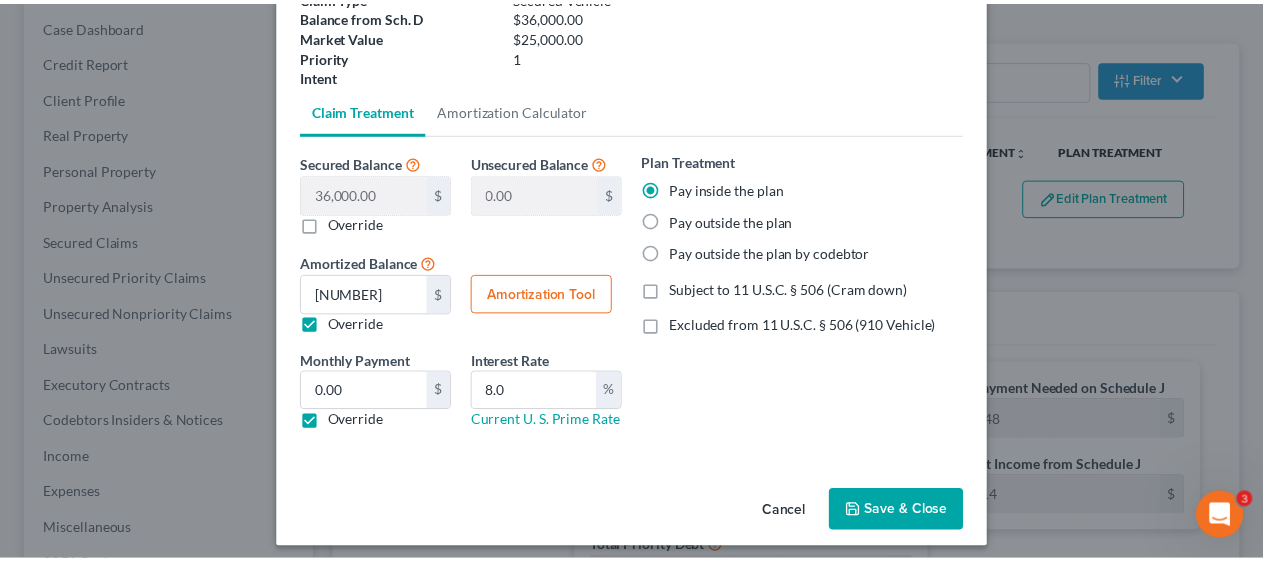 scroll, scrollTop: 195, scrollLeft: 0, axis: vertical 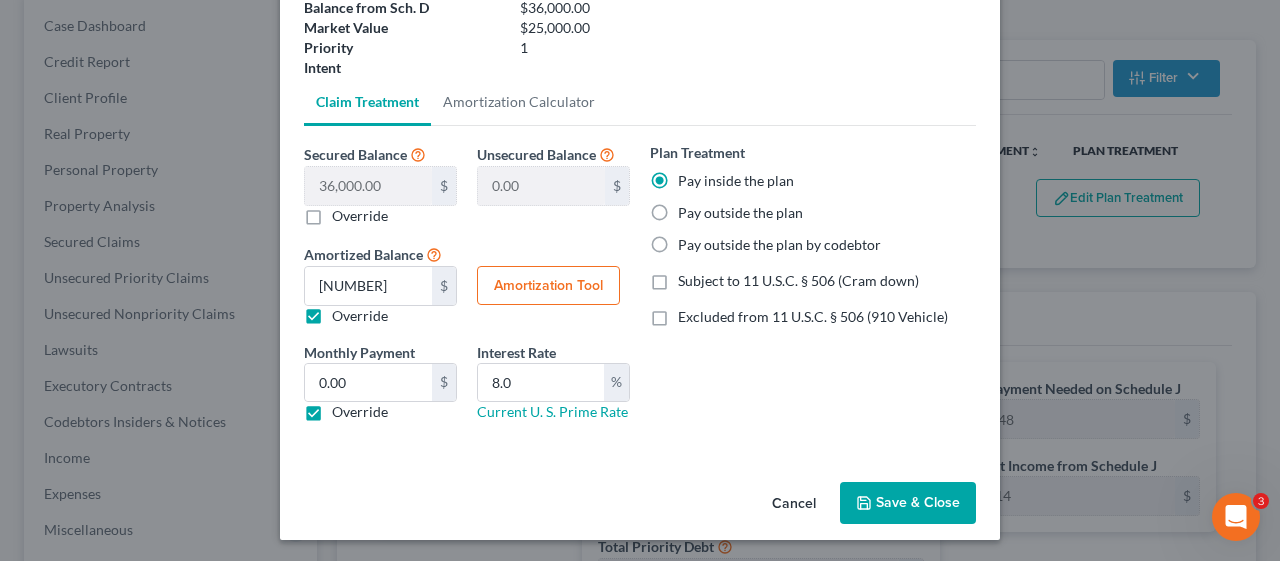 click on "Save & Close" at bounding box center [908, 503] 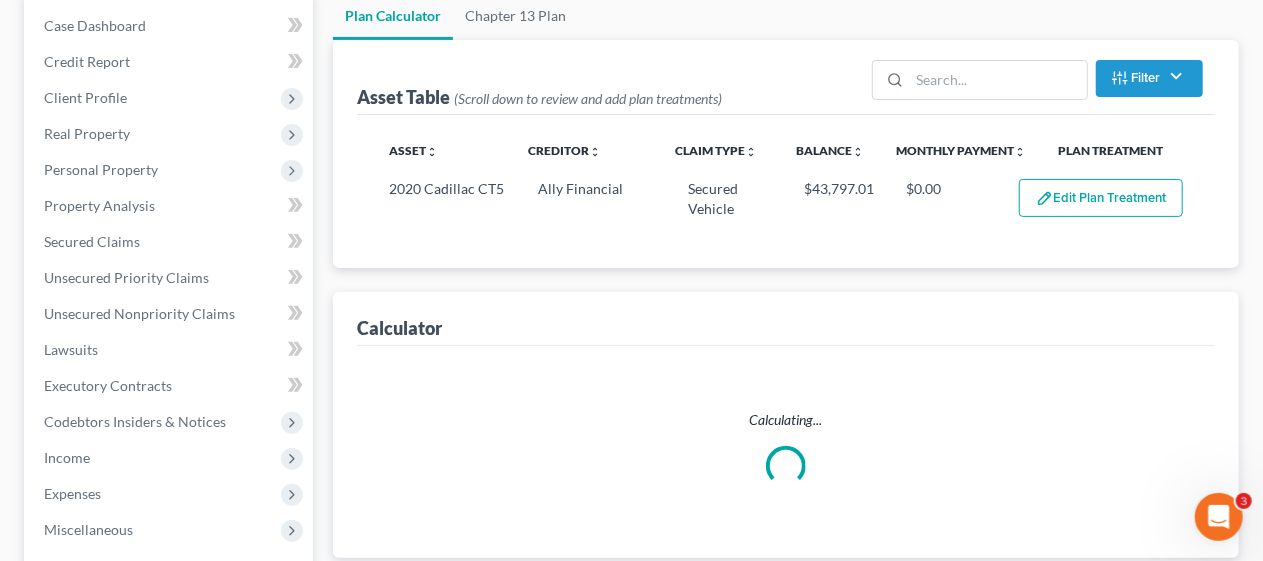 select on "59" 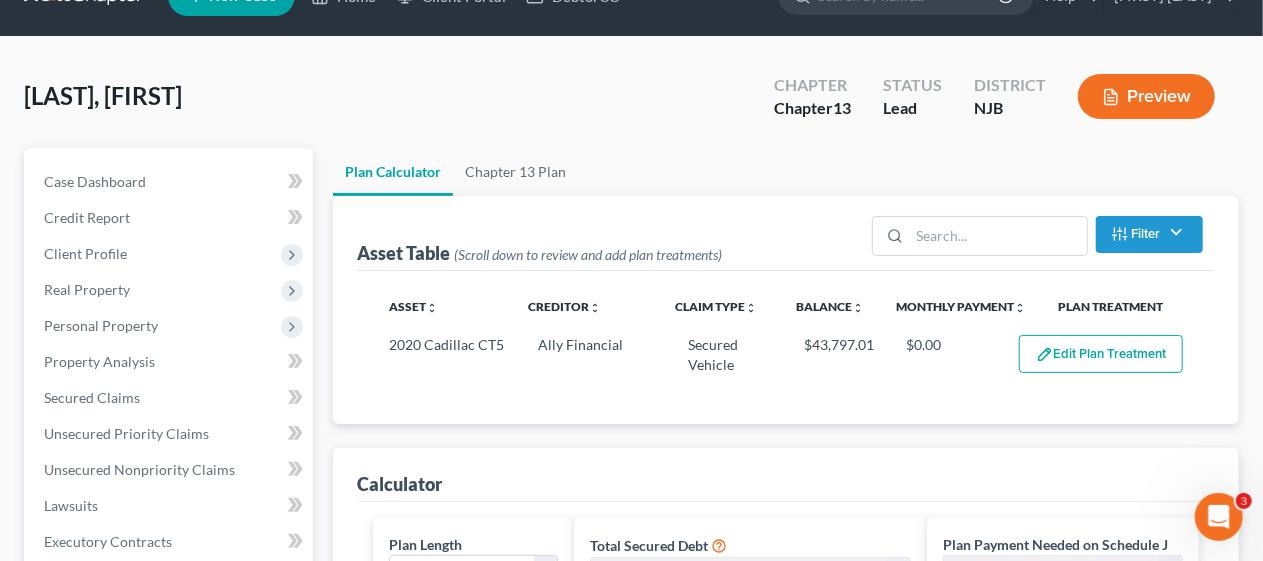 scroll, scrollTop: 0, scrollLeft: 0, axis: both 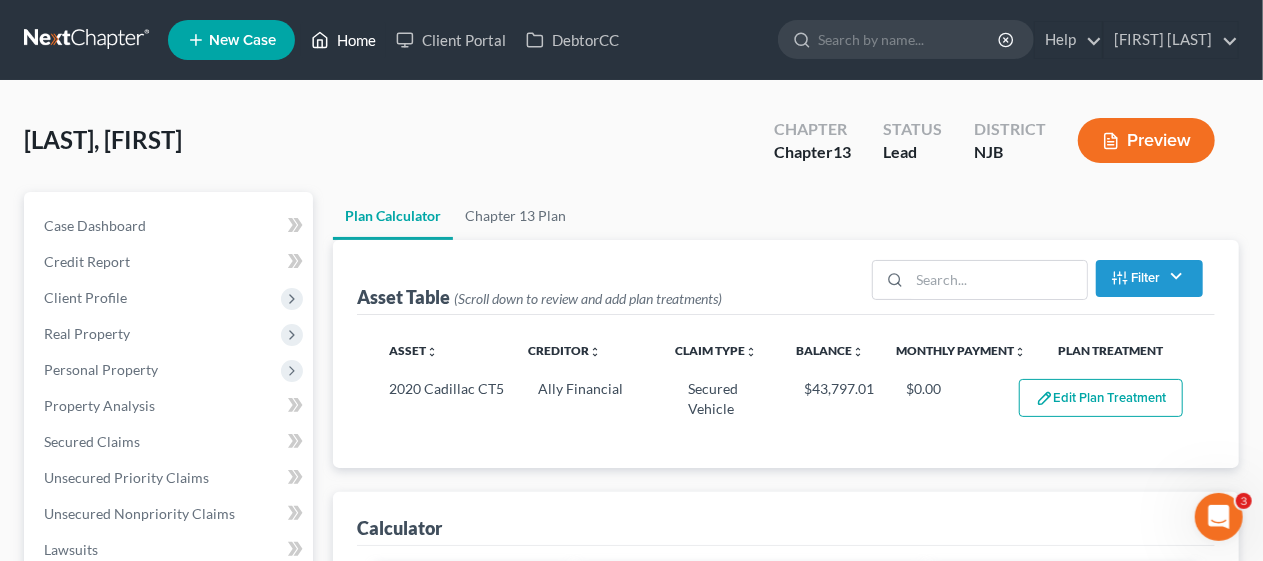click on "Home" at bounding box center (343, 40) 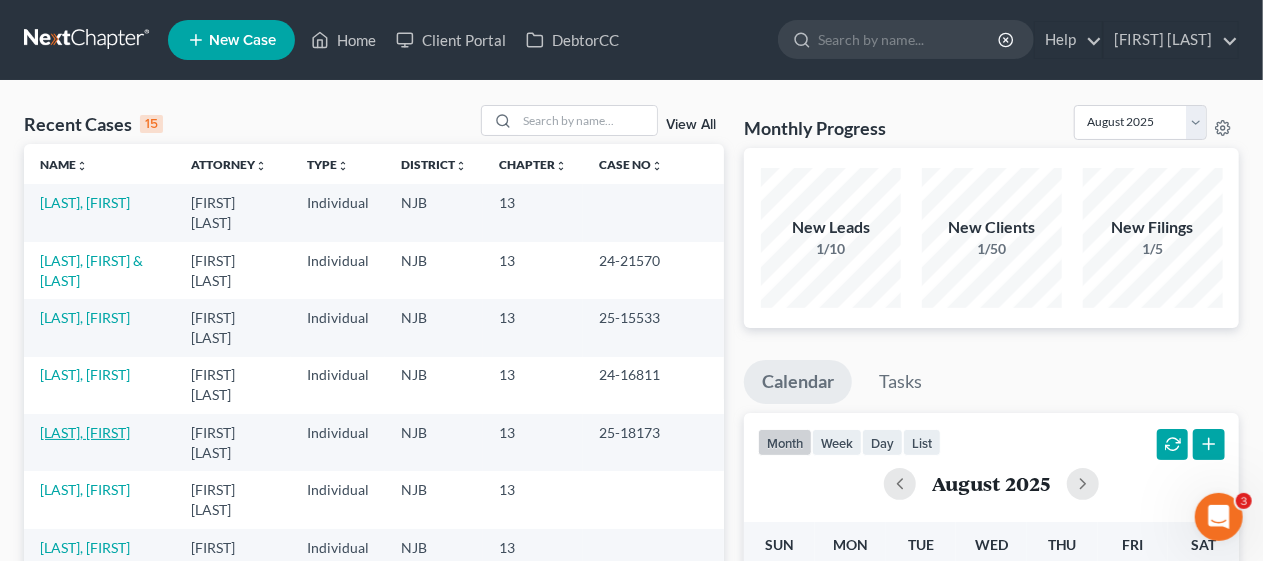 click on "[LAST], [FIRST]" at bounding box center (85, 432) 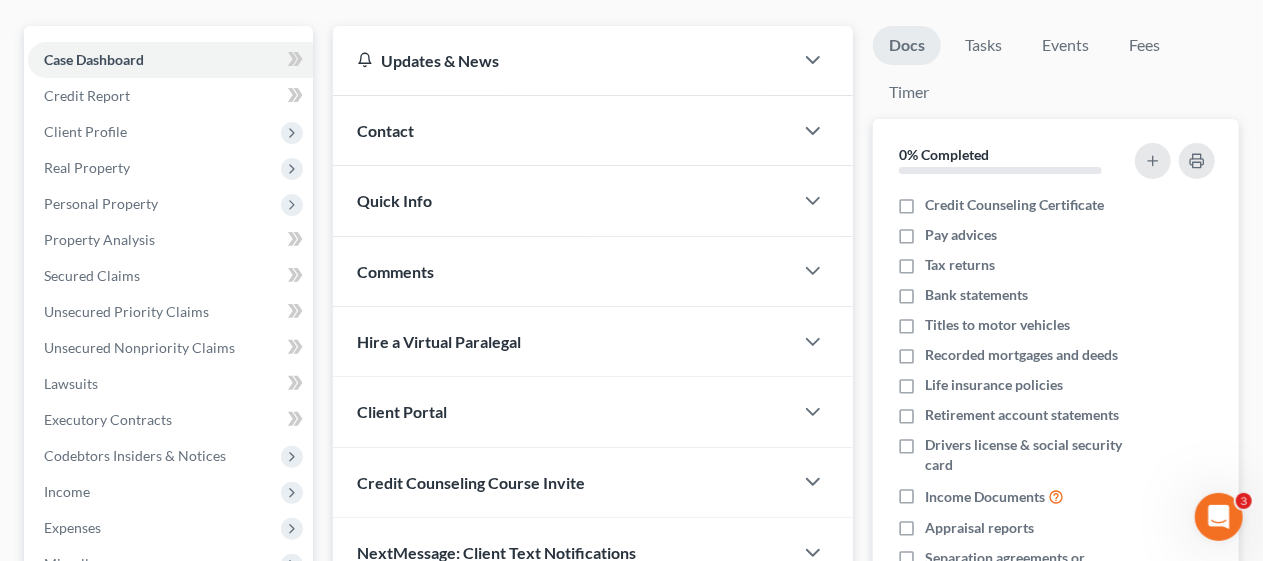 scroll, scrollTop: 200, scrollLeft: 0, axis: vertical 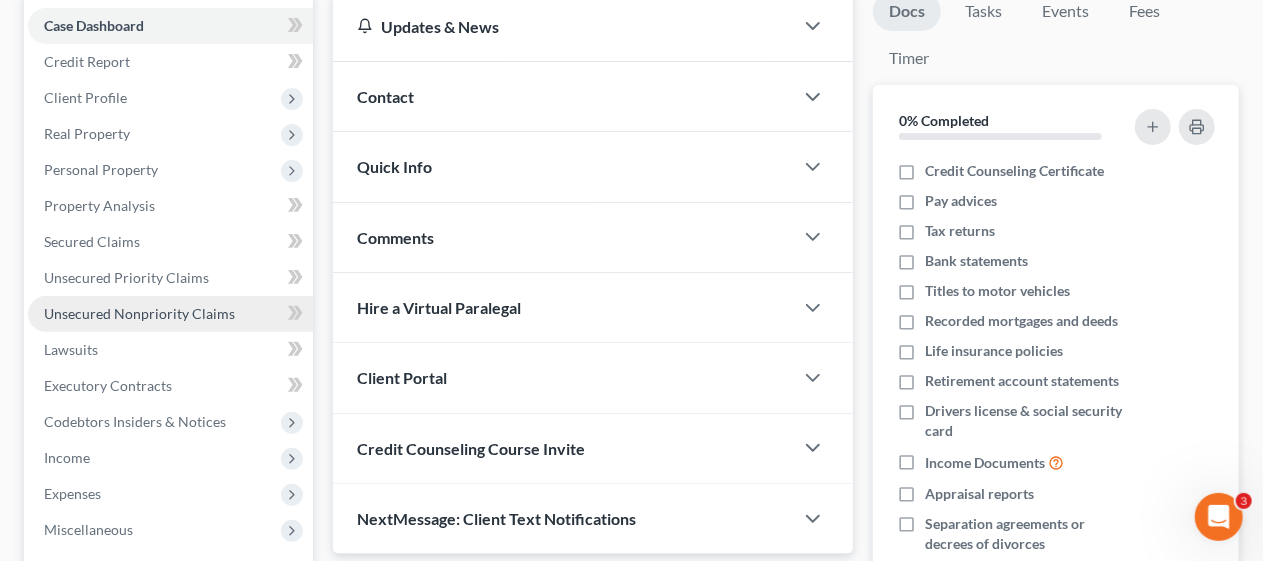 click on "Unsecured Nonpriority Claims" at bounding box center (139, 313) 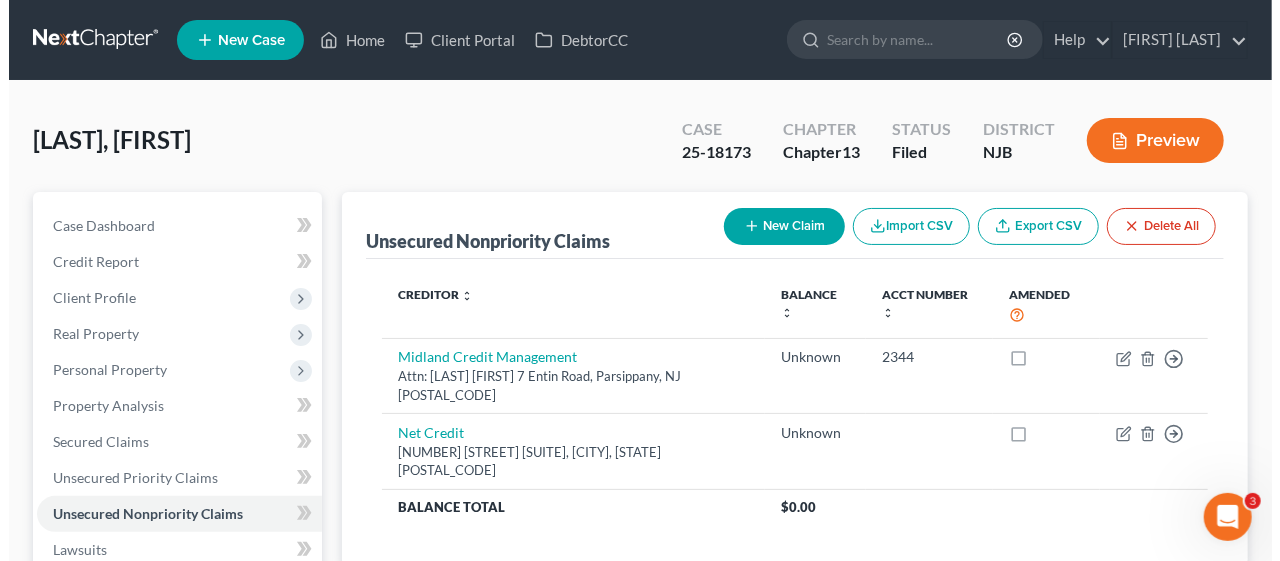 scroll, scrollTop: 100, scrollLeft: 0, axis: vertical 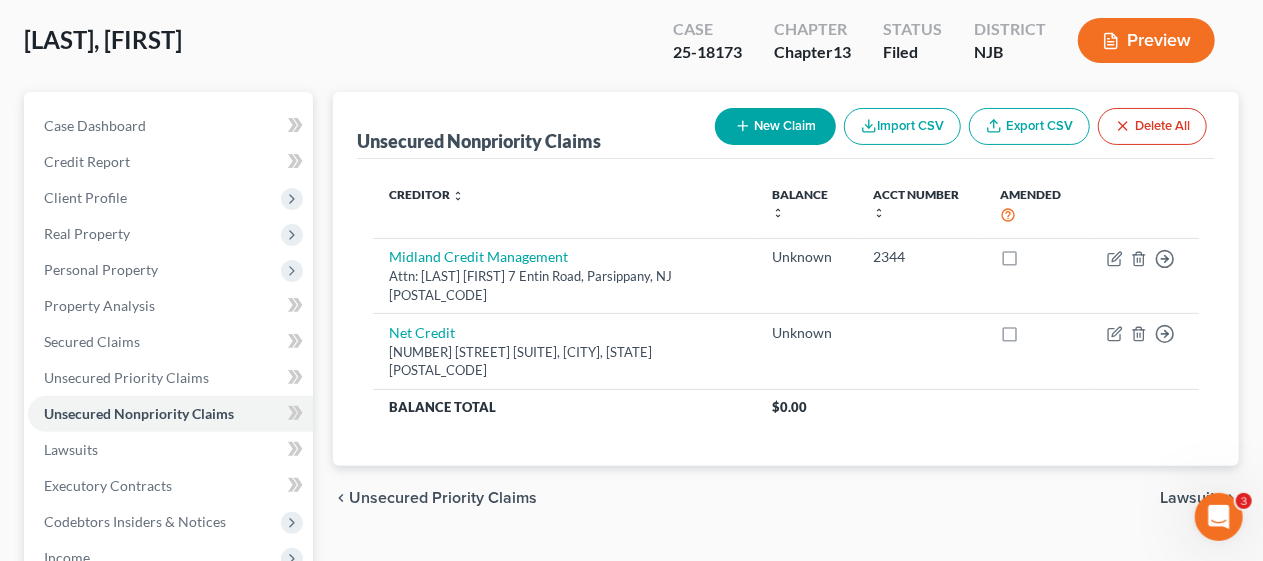 click on "New Claim" at bounding box center (775, 126) 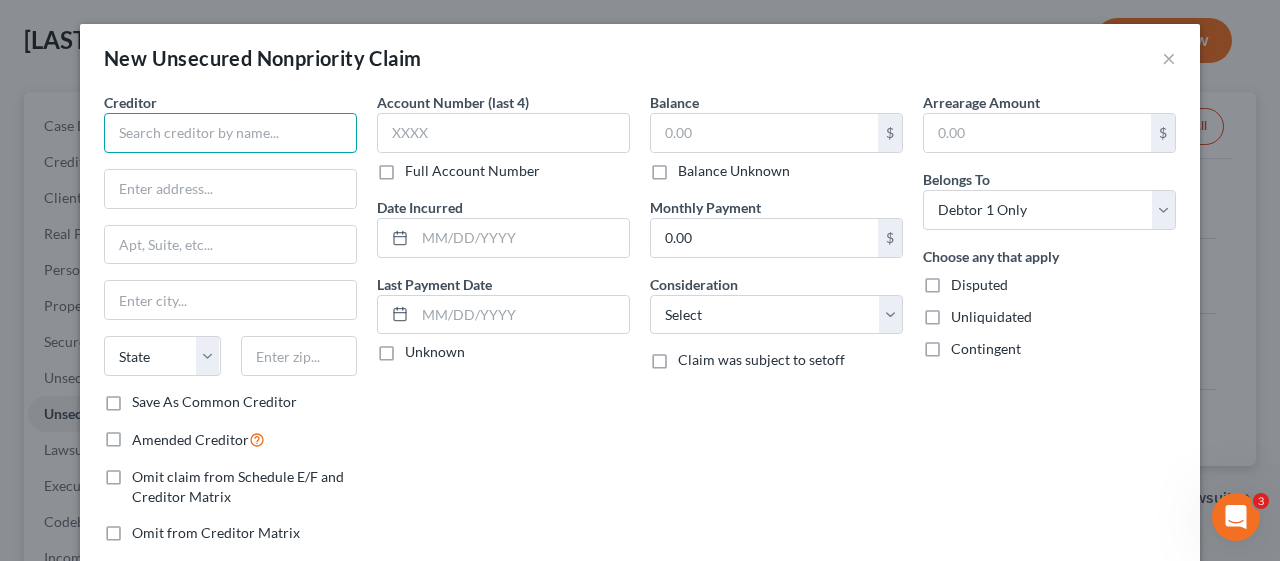 click at bounding box center (230, 133) 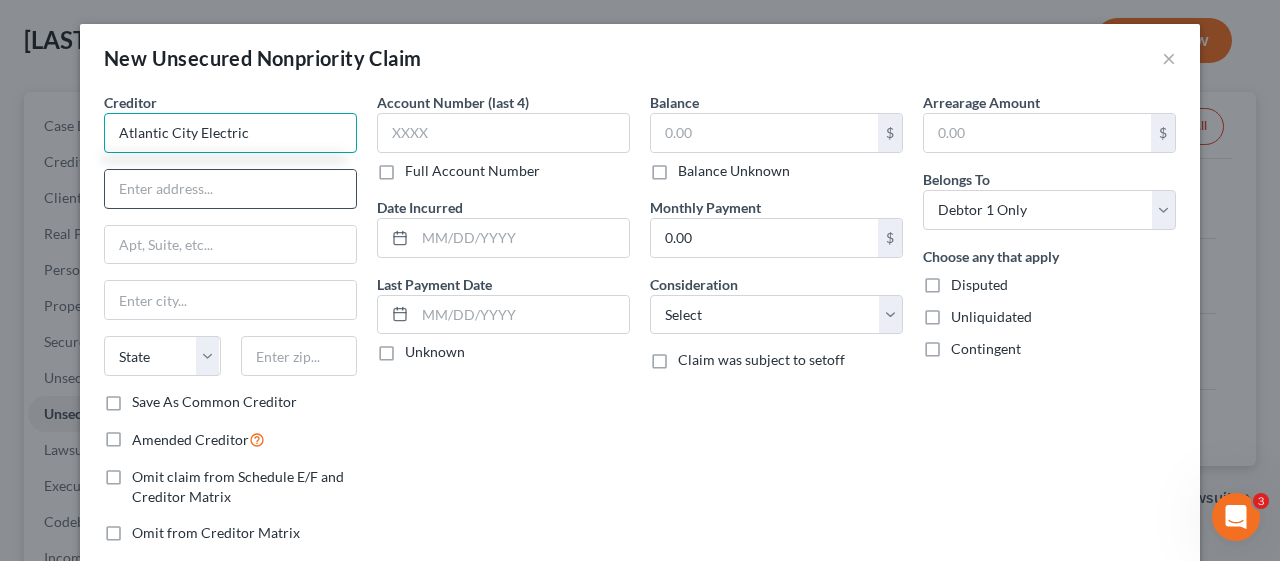 type on "Atlantic City Electric" 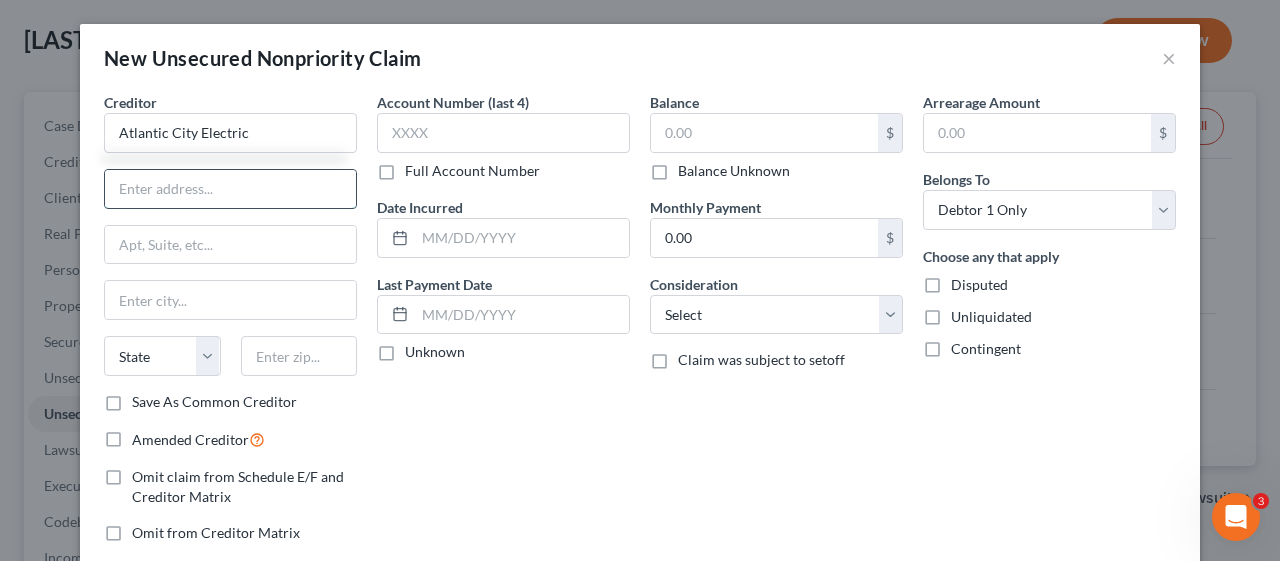 click at bounding box center [230, 189] 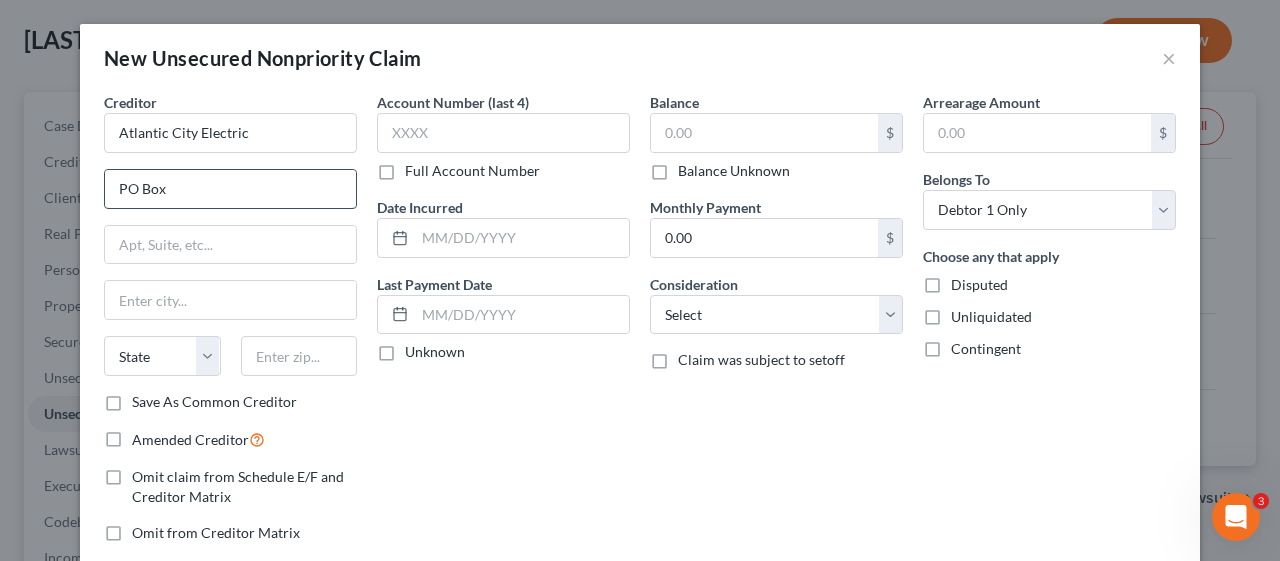 click on "PO Box" at bounding box center (230, 189) 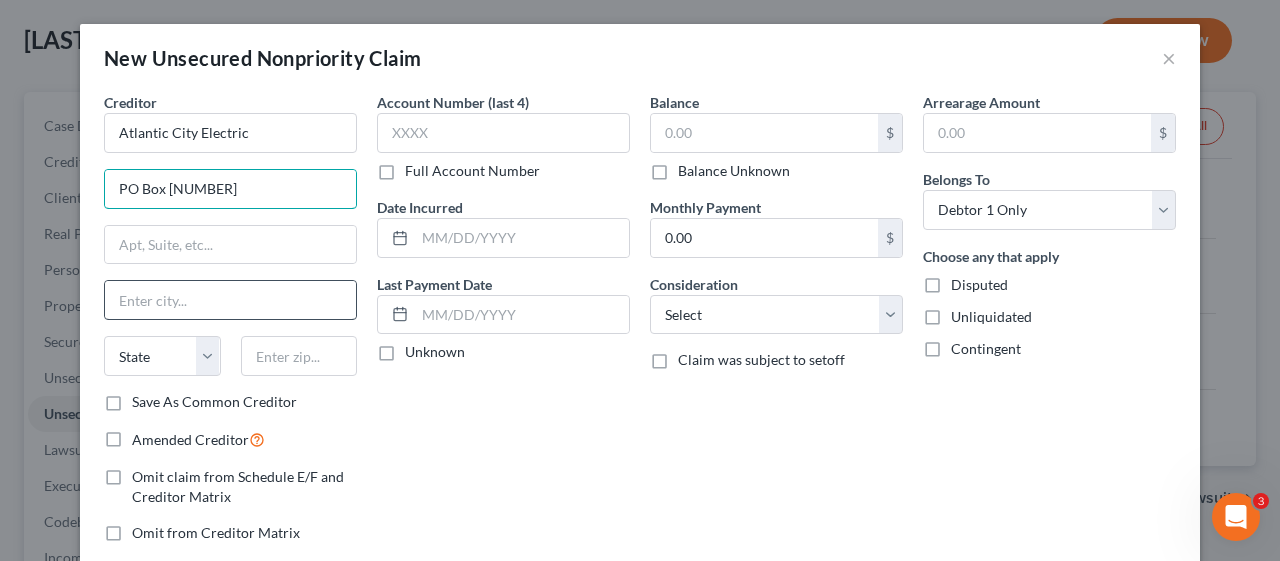 type on "PO Box [NUMBER]" 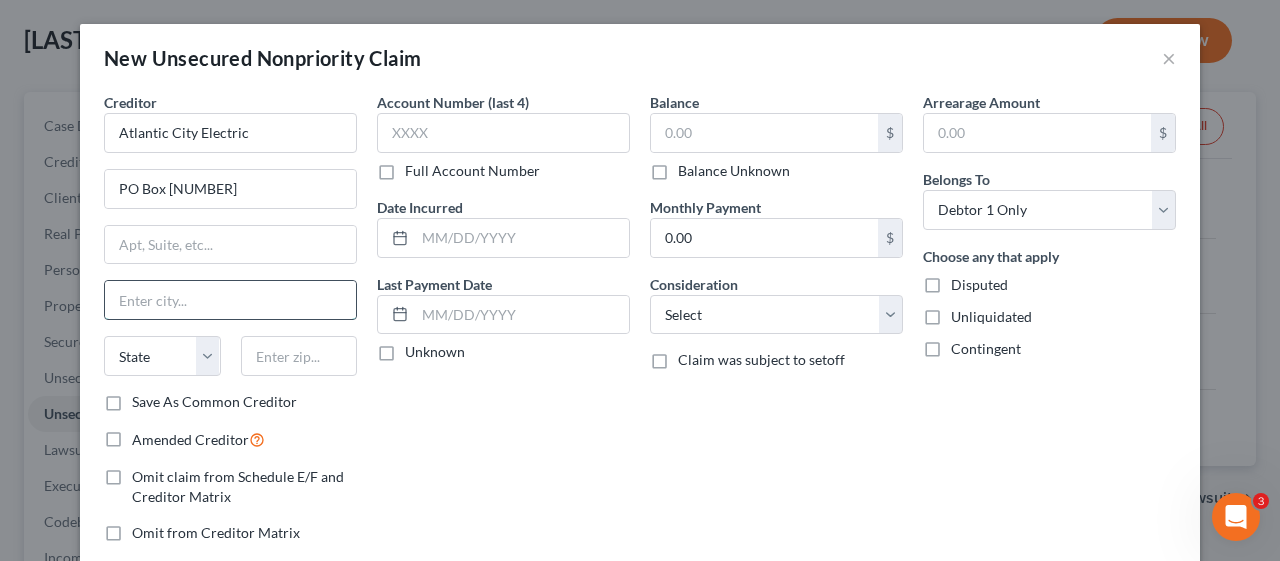 click at bounding box center [230, 300] 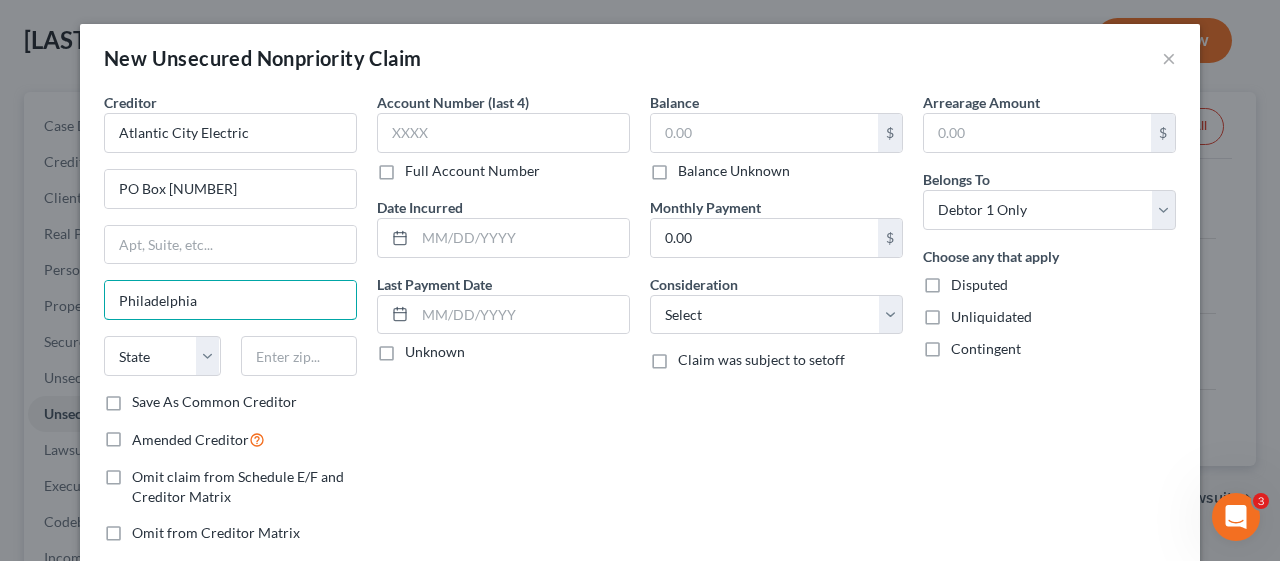 type on "Philadelphia" 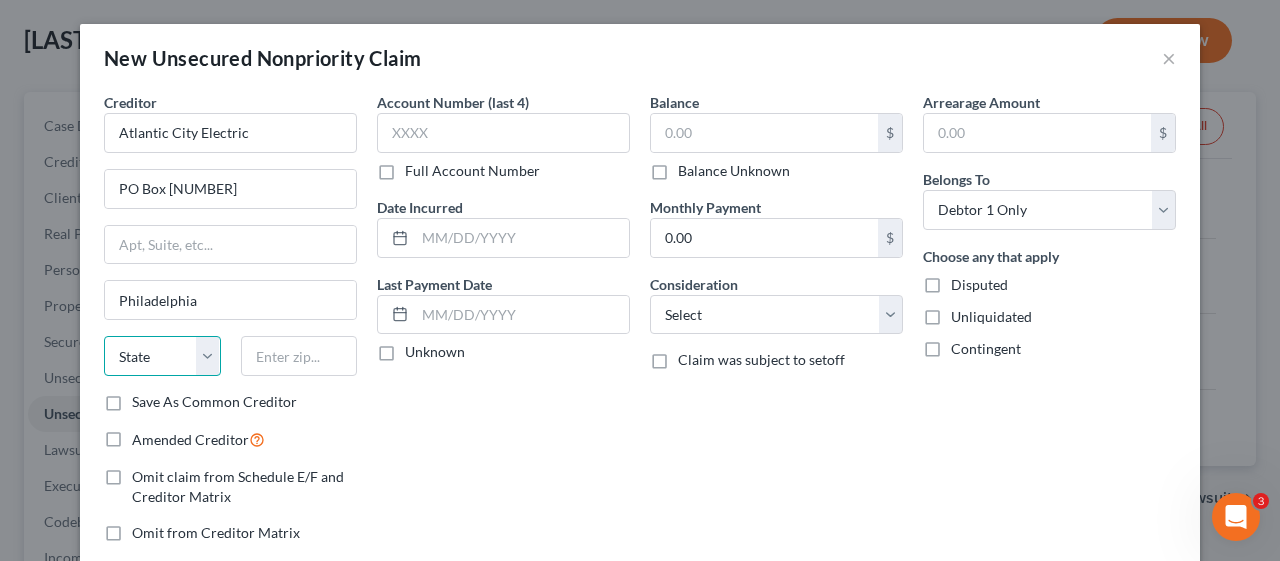 select on "39" 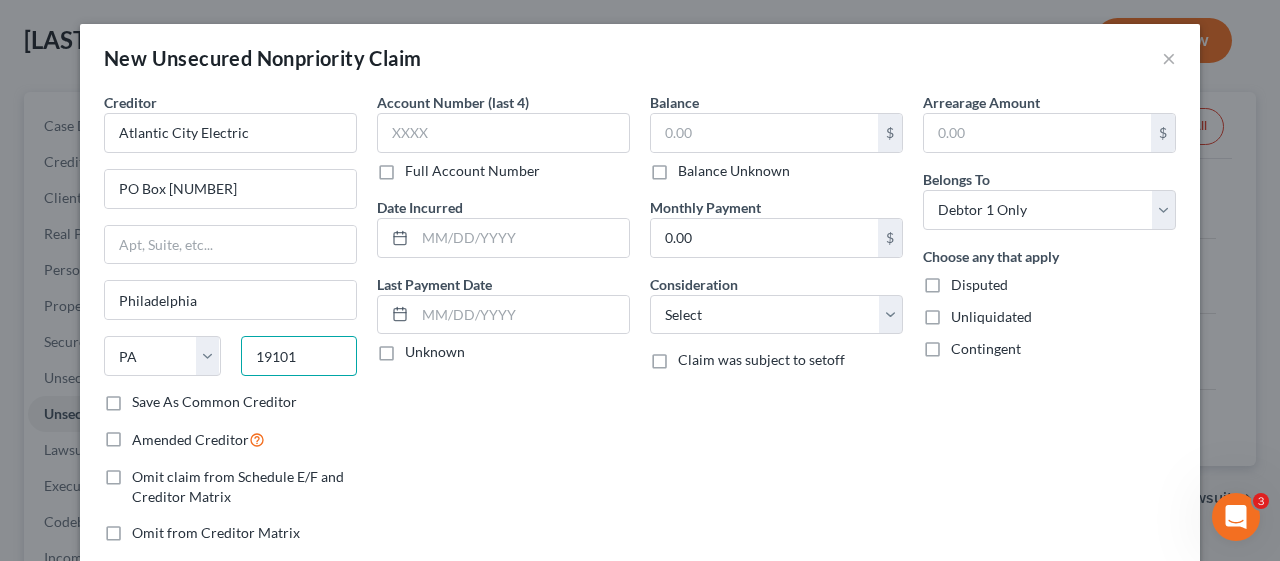 type on "19101" 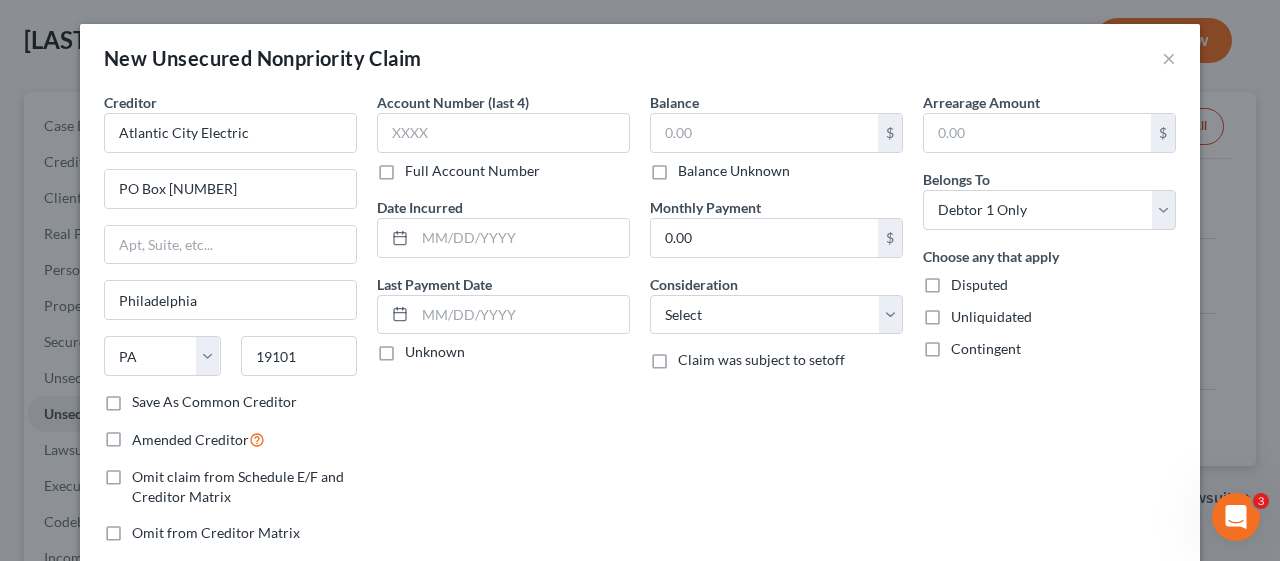 click on "Amended Creditor" at bounding box center (198, 439) 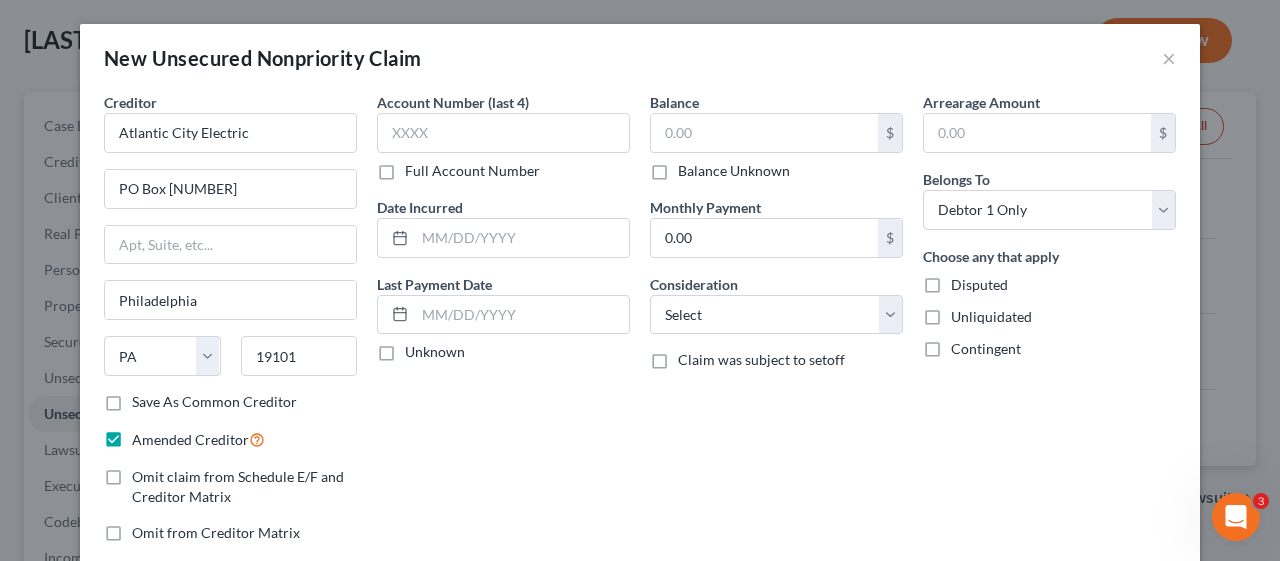 click on "Balance Unknown" at bounding box center [734, 171] 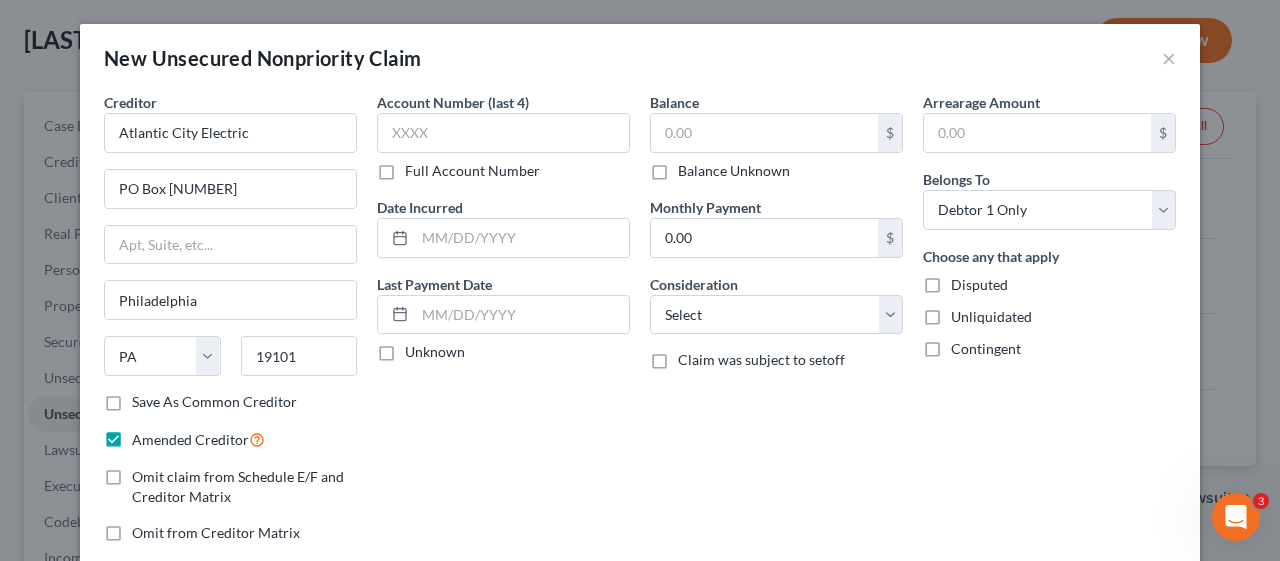 click on "Balance Unknown" at bounding box center (692, 167) 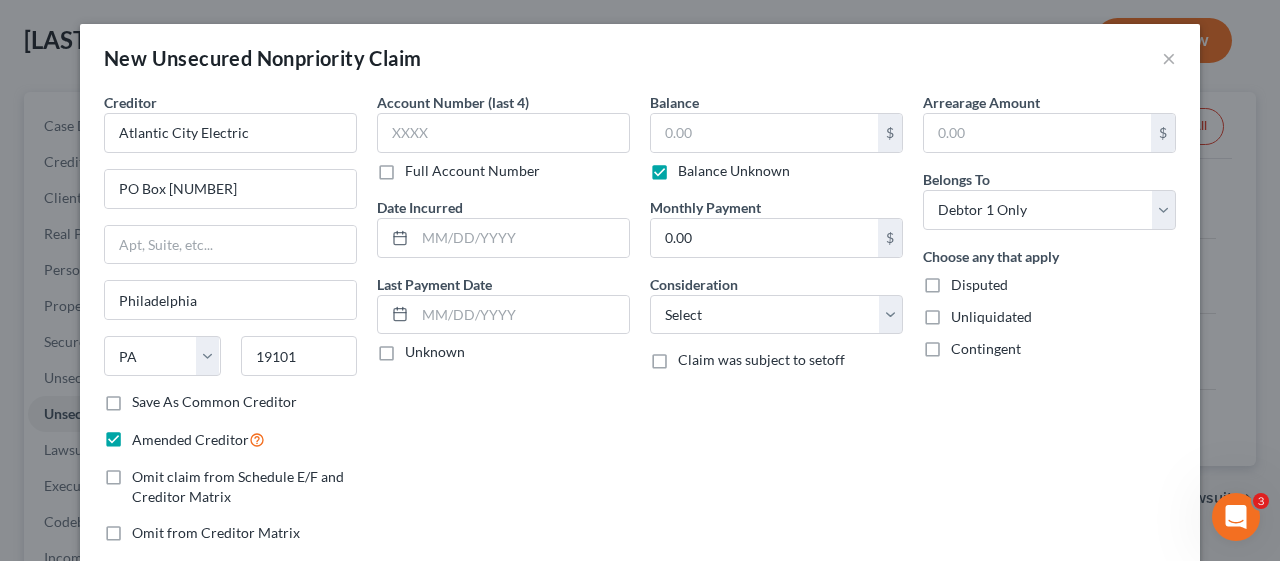 type on "0.00" 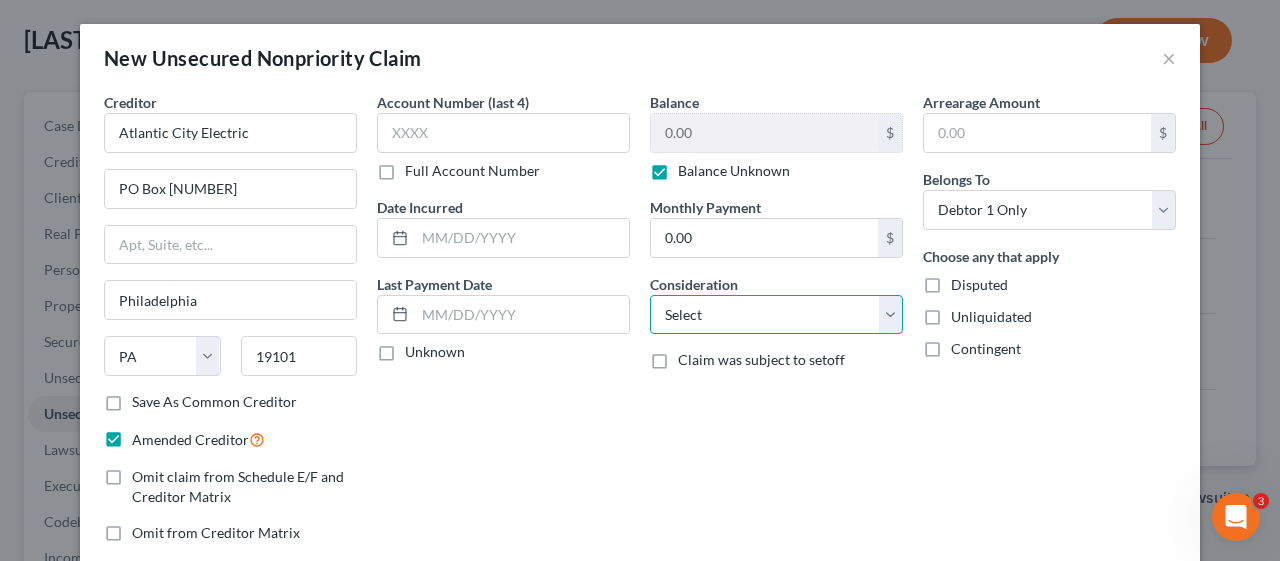 click on "Select Cable / Satellite Services Collection Agency Credit Card Debt Debt Counseling / Attorneys Deficiency Balance Domestic Support Obligations Home / Car Repairs Income Taxes Judgment Liens Medical Services Monies Loaned / Advanced Mortgage Obligation From Divorce Or Separation Obligation To Pensions Other Overdrawn Bank Account Promised To Help Pay Creditors Student Loans Suppliers And Vendors Telephone / Internet Services Utility Services" at bounding box center (776, 315) 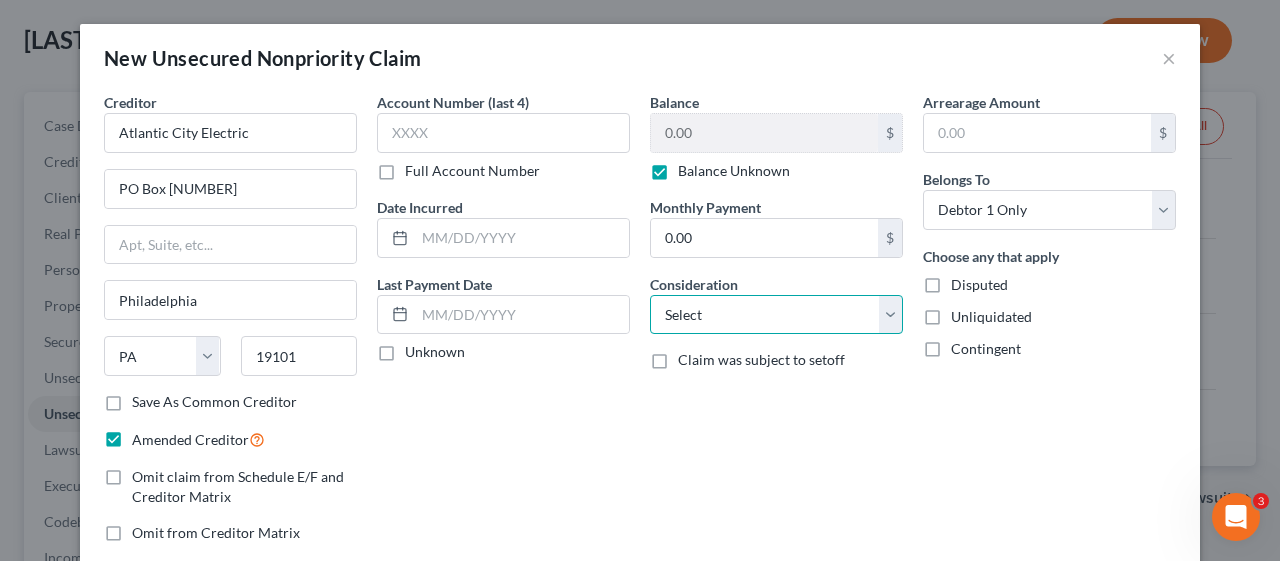select on "20" 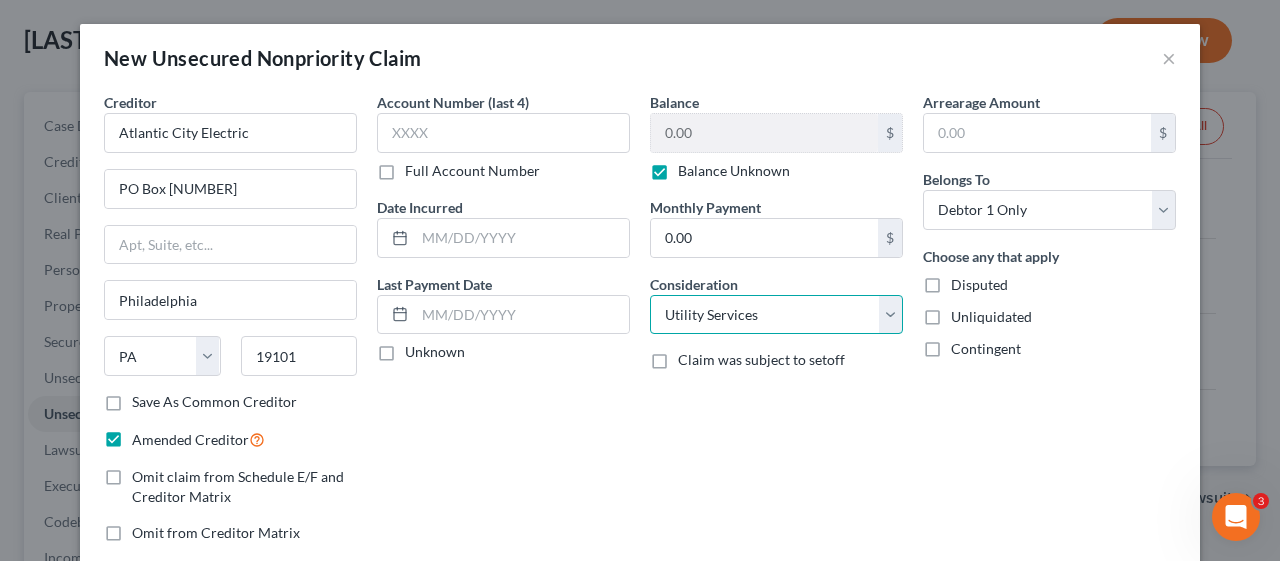 click on "Select Cable / Satellite Services Collection Agency Credit Card Debt Debt Counseling / Attorneys Deficiency Balance Domestic Support Obligations Home / Car Repairs Income Taxes Judgment Liens Medical Services Monies Loaned / Advanced Mortgage Obligation From Divorce Or Separation Obligation To Pensions Other Overdrawn Bank Account Promised To Help Pay Creditors Student Loans Suppliers And Vendors Telephone / Internet Services Utility Services" at bounding box center [776, 315] 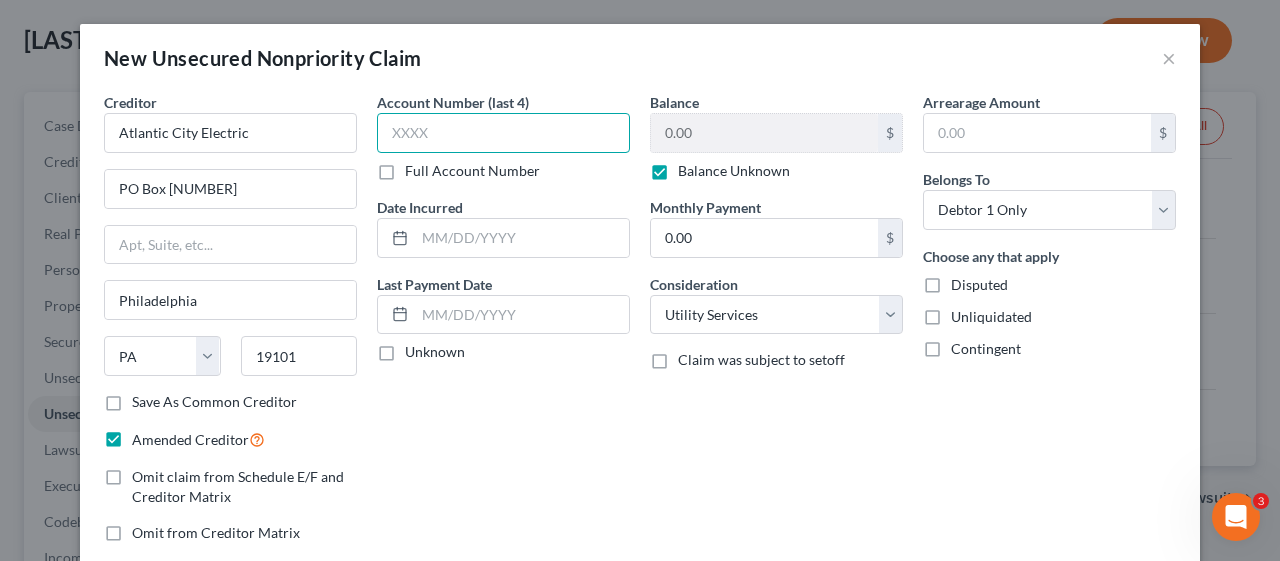 click at bounding box center [503, 133] 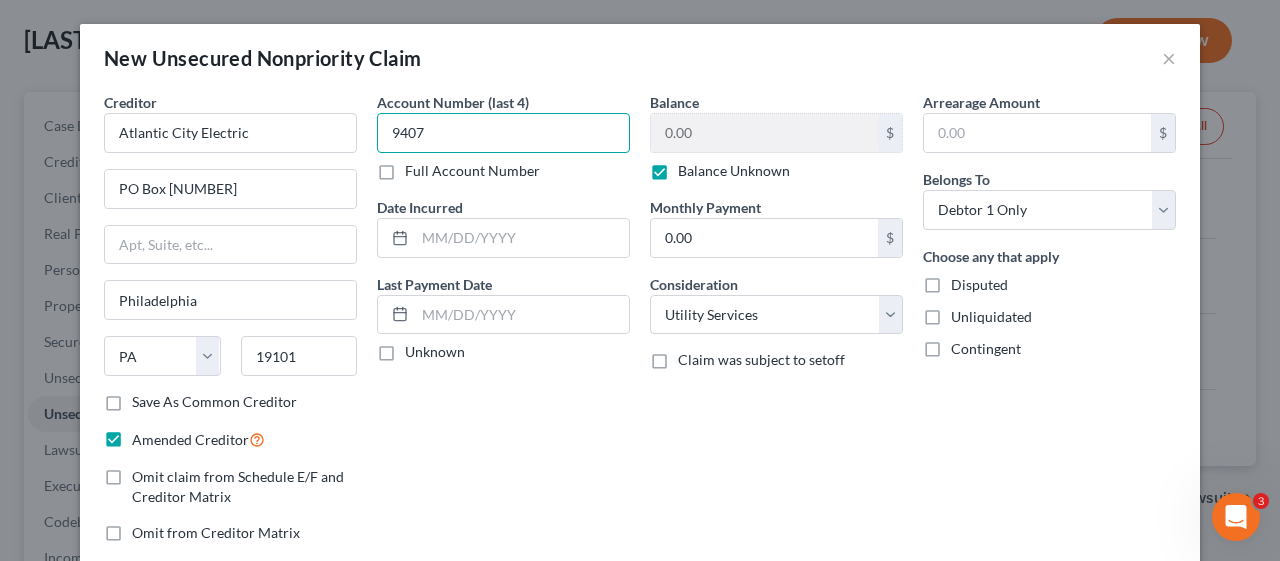 type on "9407" 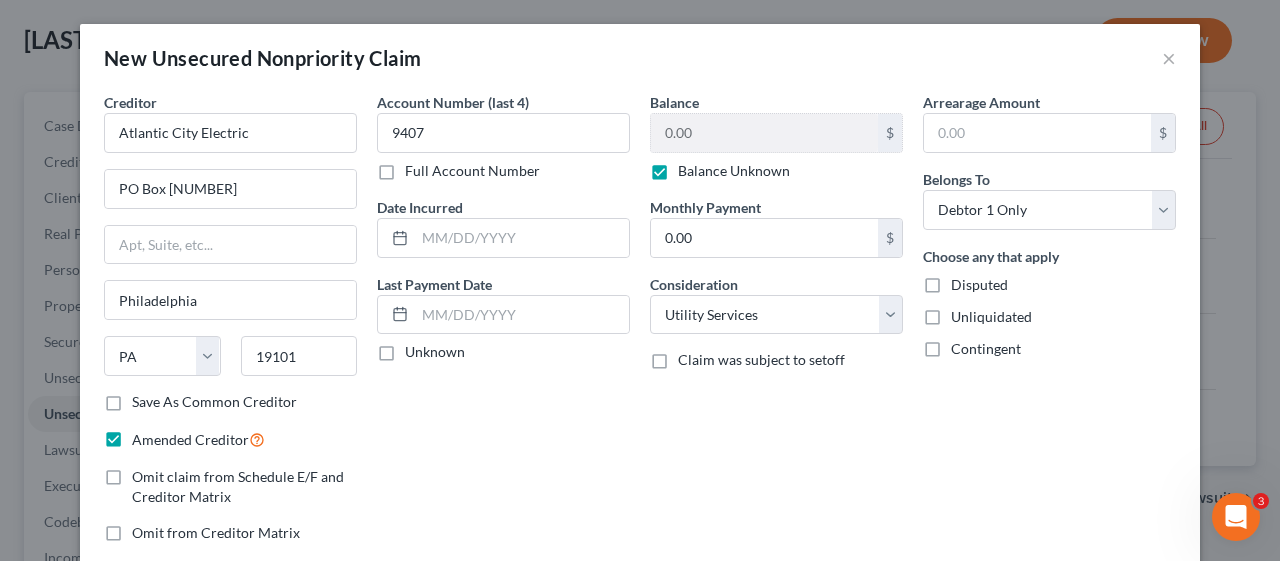 click on "Account Number (last 4)
9407
Full Account Number
Date Incurred         Last Payment Date         Unknown" at bounding box center [503, 325] 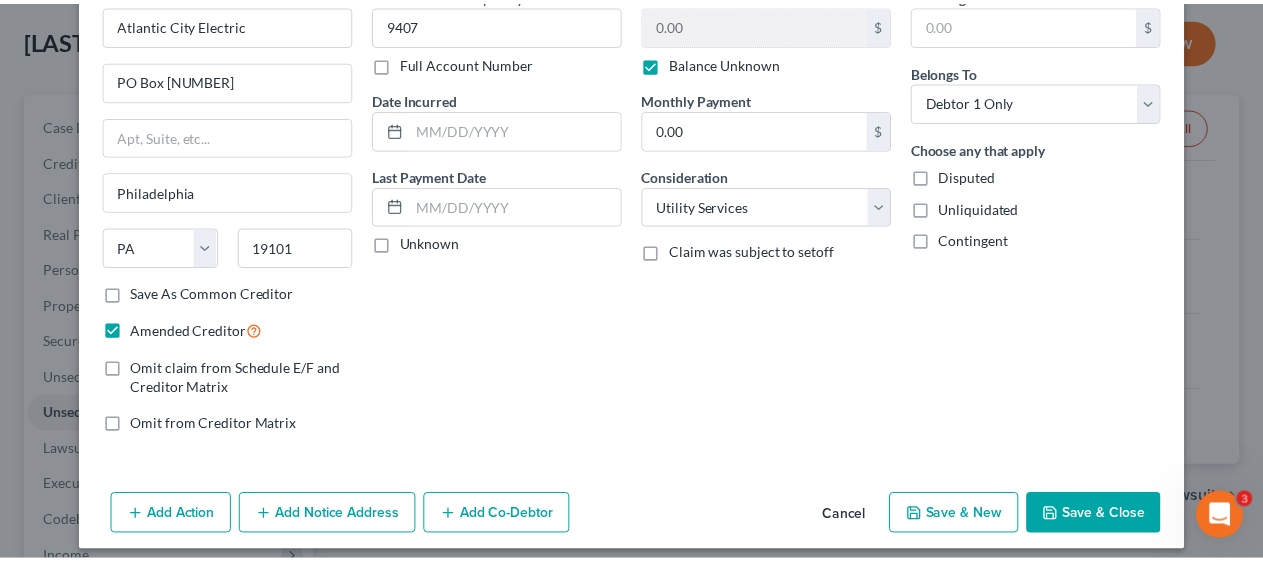 scroll, scrollTop: 120, scrollLeft: 0, axis: vertical 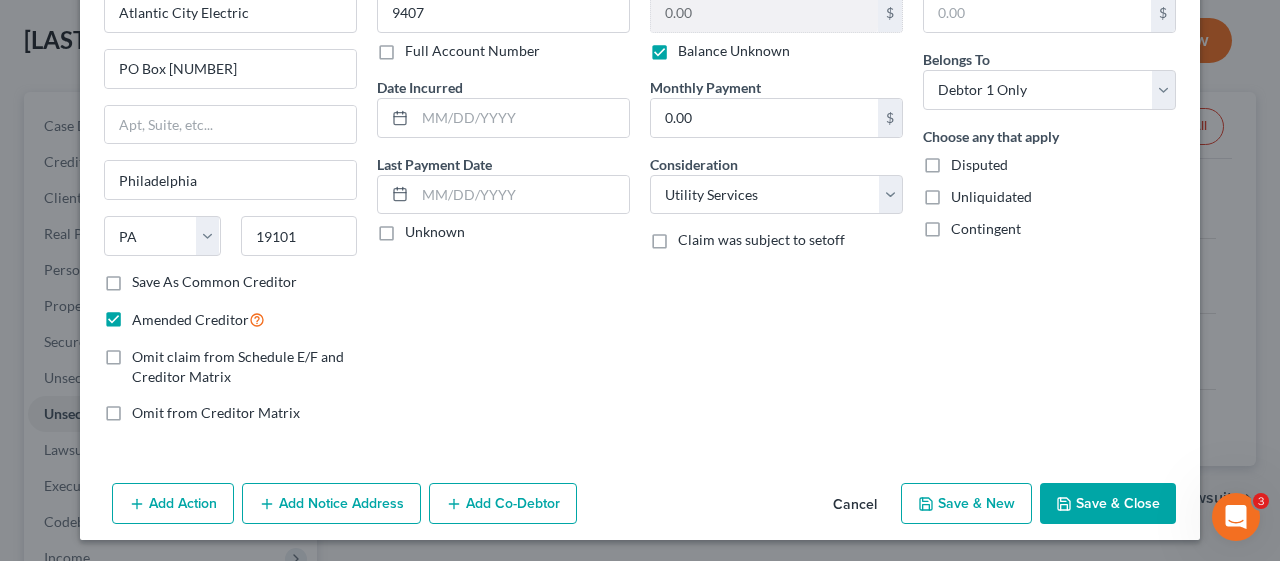 click on "Save & Close" at bounding box center [1108, 504] 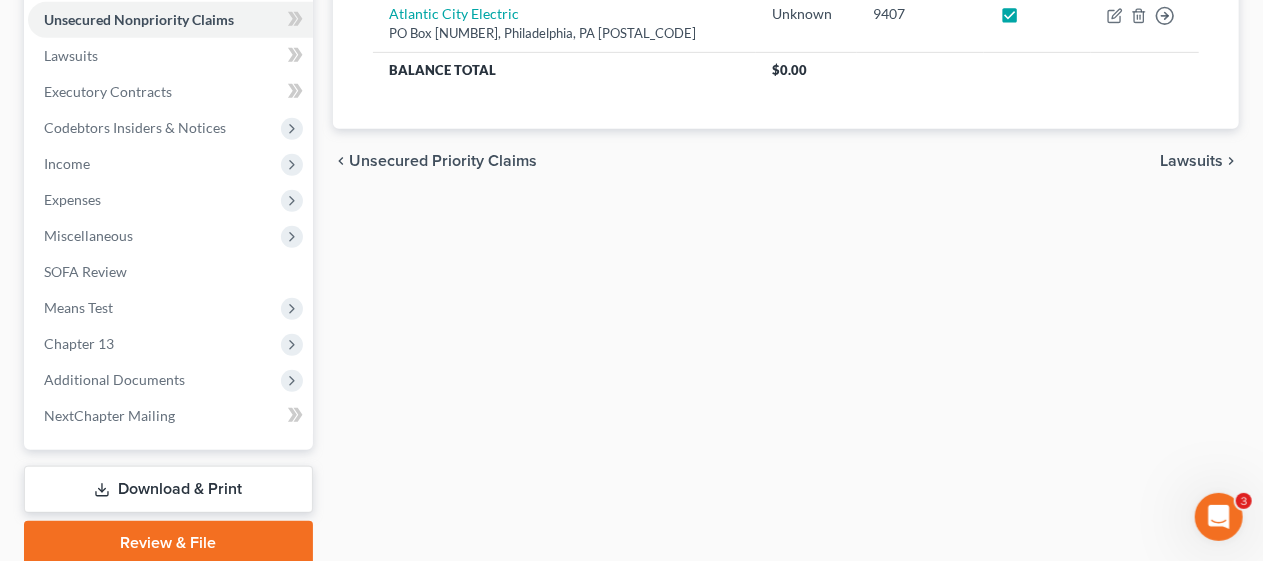 scroll, scrollTop: 500, scrollLeft: 0, axis: vertical 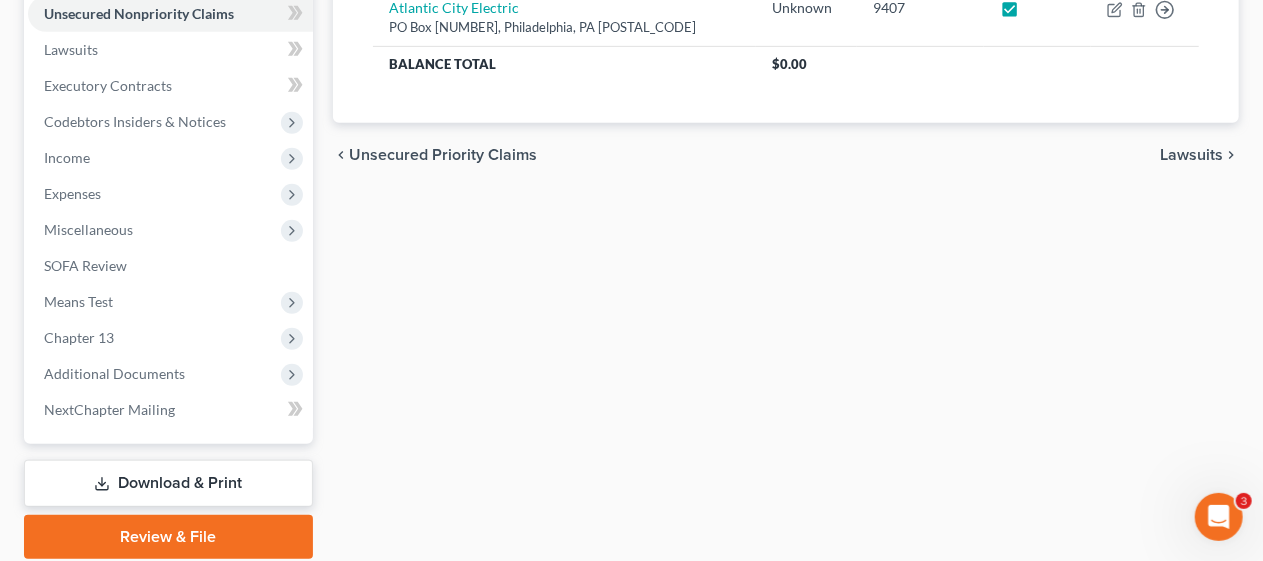 click on "Download & Print" at bounding box center (168, 483) 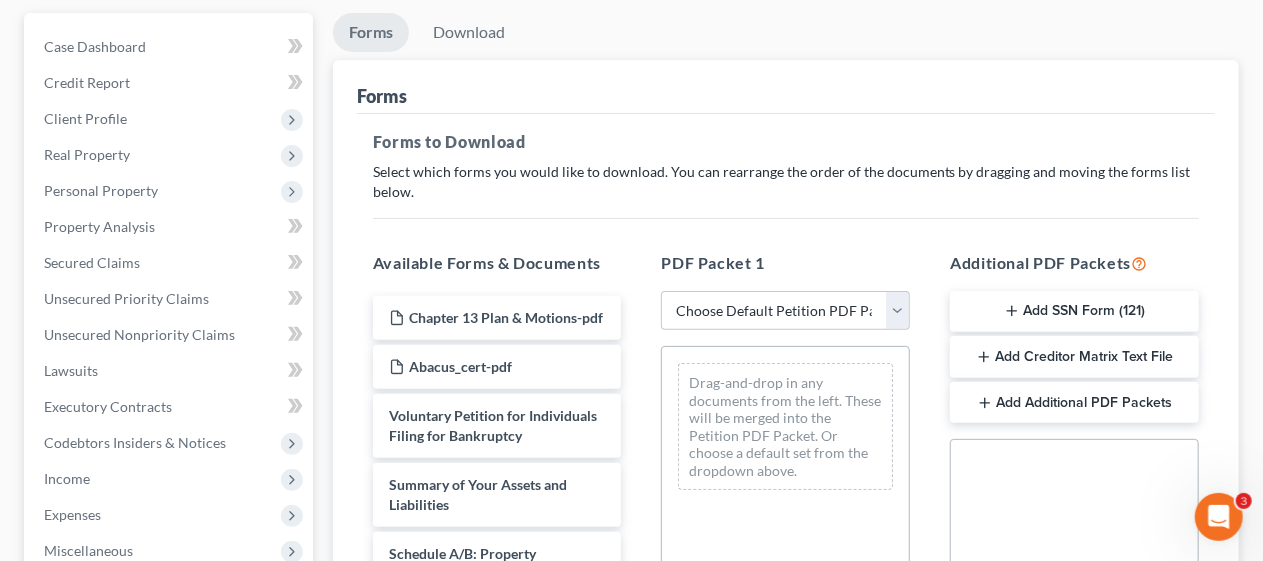 scroll, scrollTop: 200, scrollLeft: 0, axis: vertical 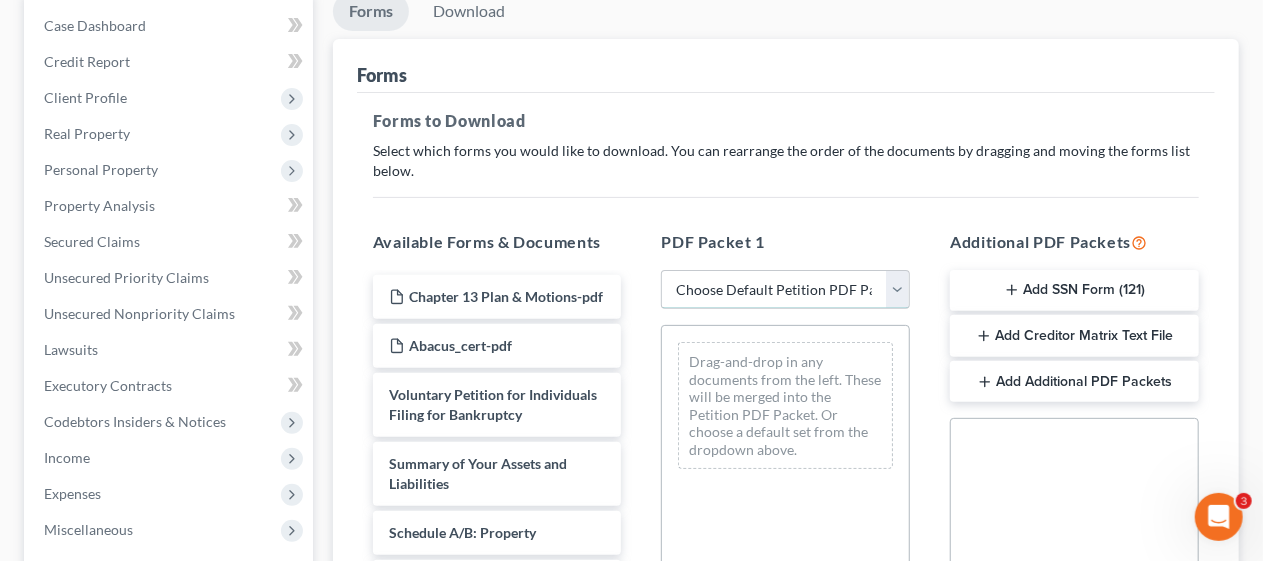 click on "Choose Default Petition PDF Packet Complete Bankruptcy Petition (all forms and schedules) Emergency Filing Forms (Petition and Creditor List Only) Amended Forms Signature Pages Only Supplemental Post Petition (Sch. I & J) Supplemental Post Petition (Sch. I) Supplemental Post Petition (Sch. J) Amended Schedules E/F" at bounding box center [785, 290] 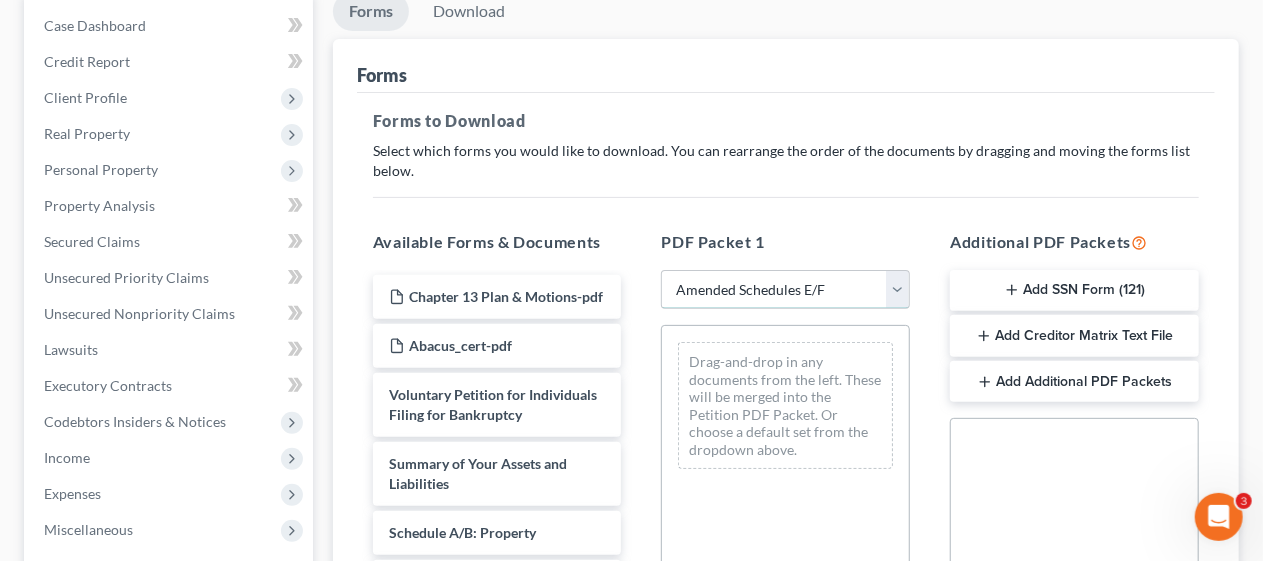 click on "Choose Default Petition PDF Packet Complete Bankruptcy Petition (all forms and schedules) Emergency Filing Forms (Petition and Creditor List Only) Amended Forms Signature Pages Only Supplemental Post Petition (Sch. I & J) Supplemental Post Petition (Sch. I) Supplemental Post Petition (Sch. J) Amended Schedules E/F" at bounding box center [785, 290] 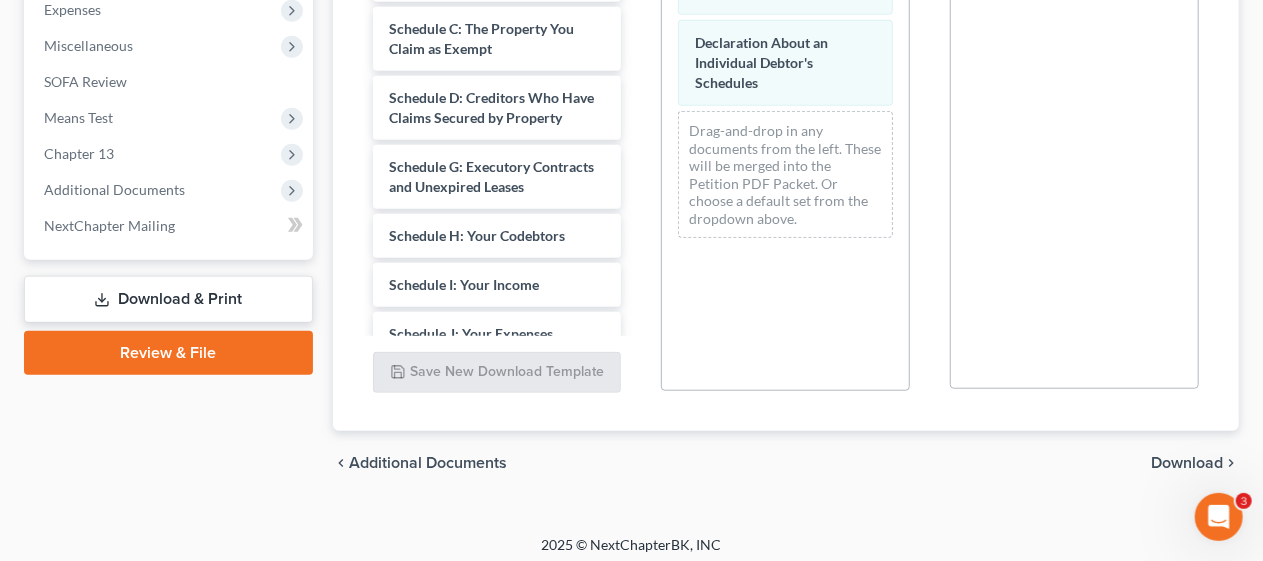 scroll, scrollTop: 692, scrollLeft: 0, axis: vertical 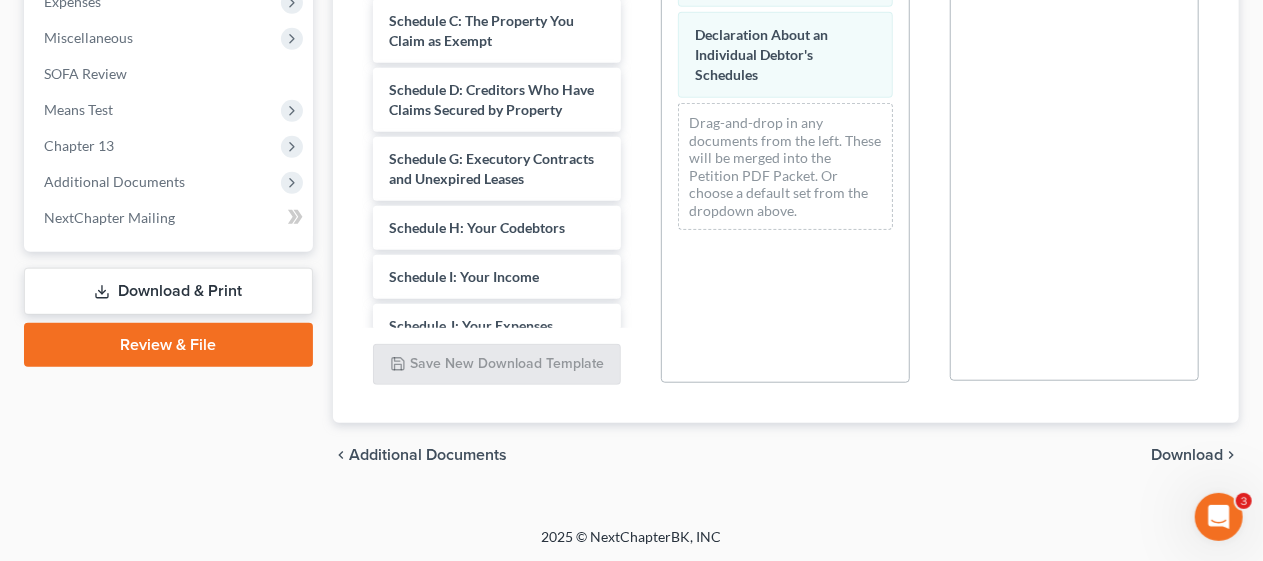 click on "Download" at bounding box center (1187, 455) 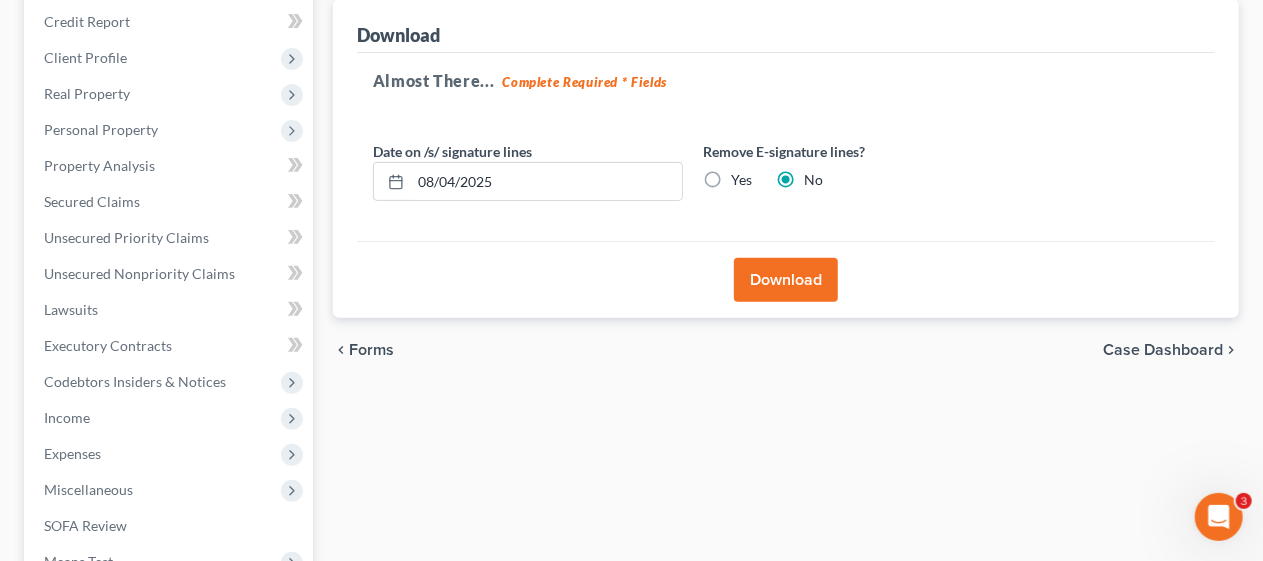 scroll, scrollTop: 271, scrollLeft: 0, axis: vertical 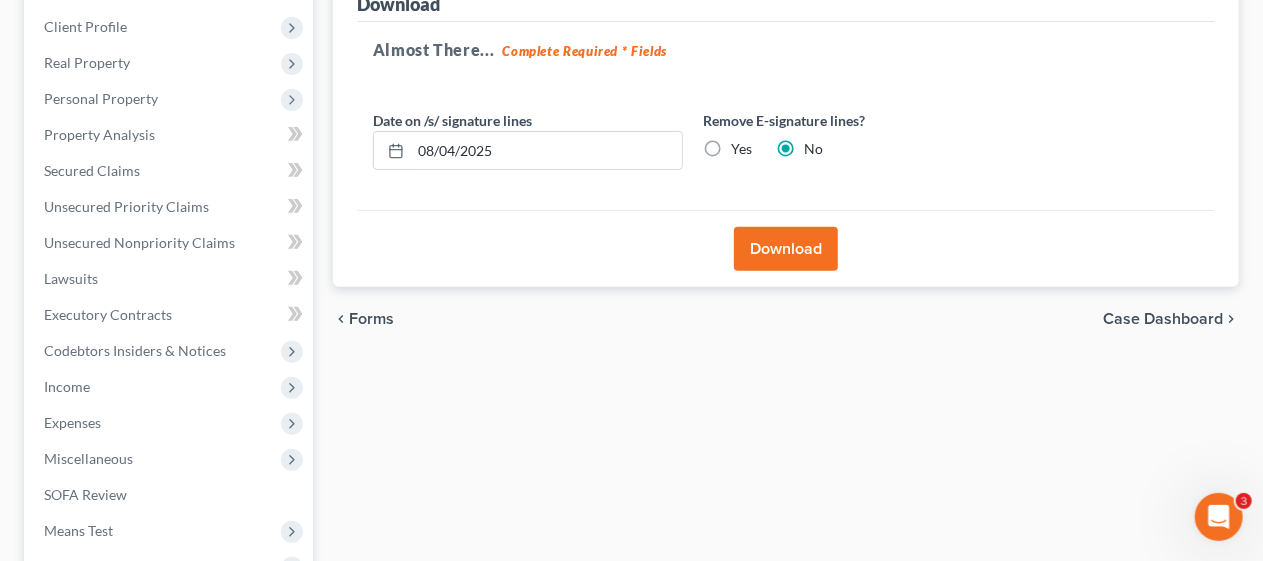 click on "Download" at bounding box center [786, 249] 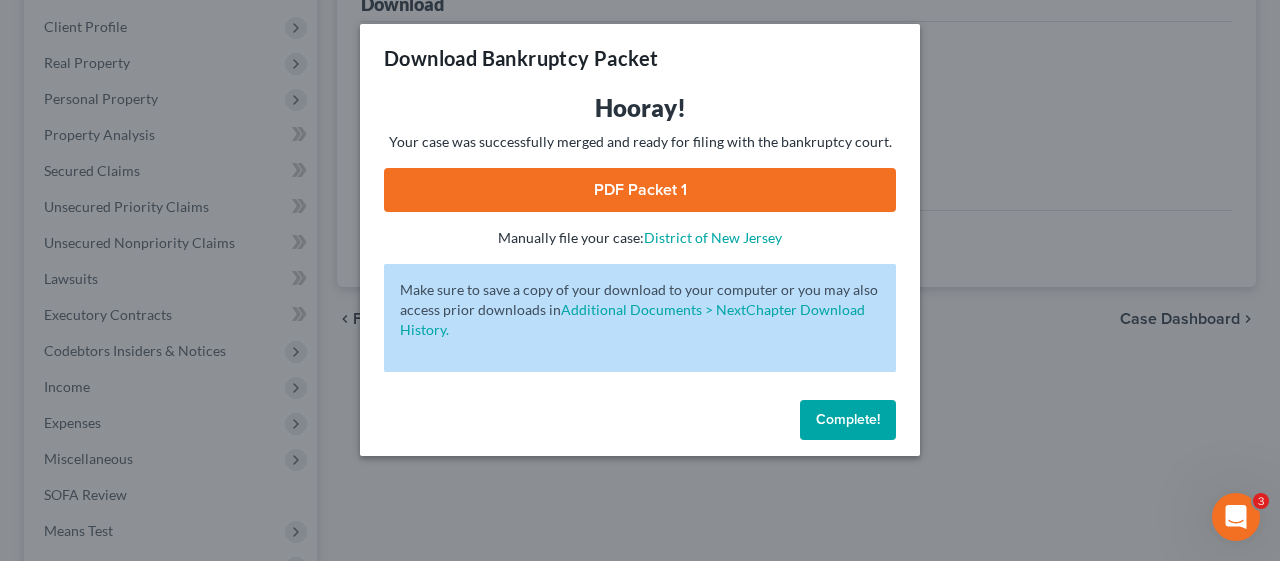 click on "PDF Packet 1" at bounding box center [640, 190] 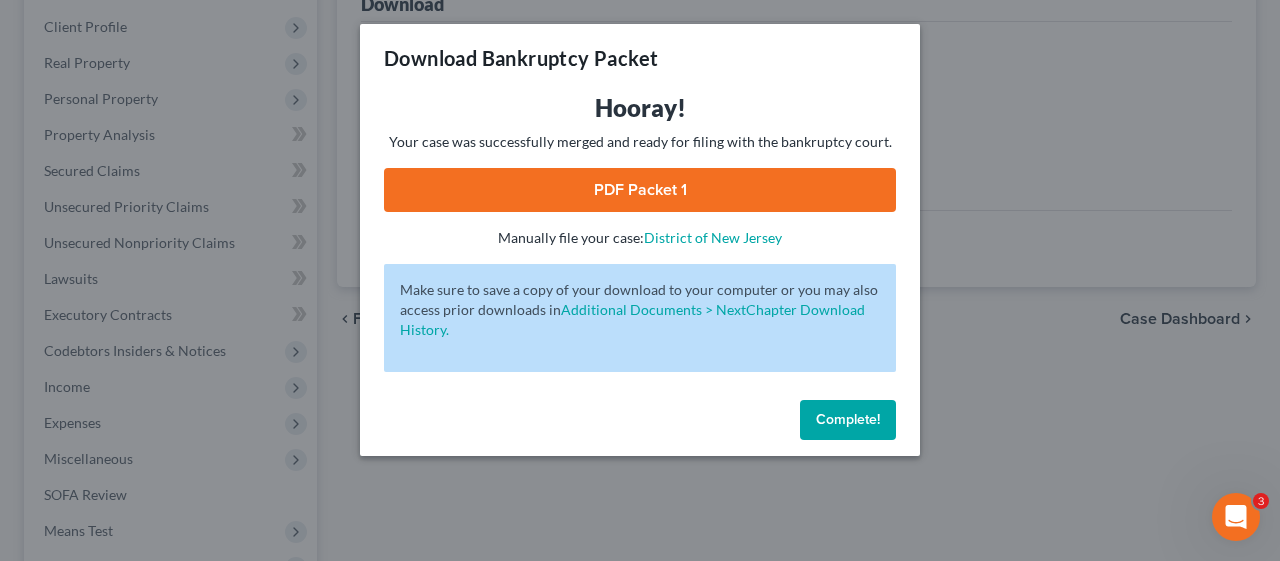 click on "Complete!" at bounding box center [848, 419] 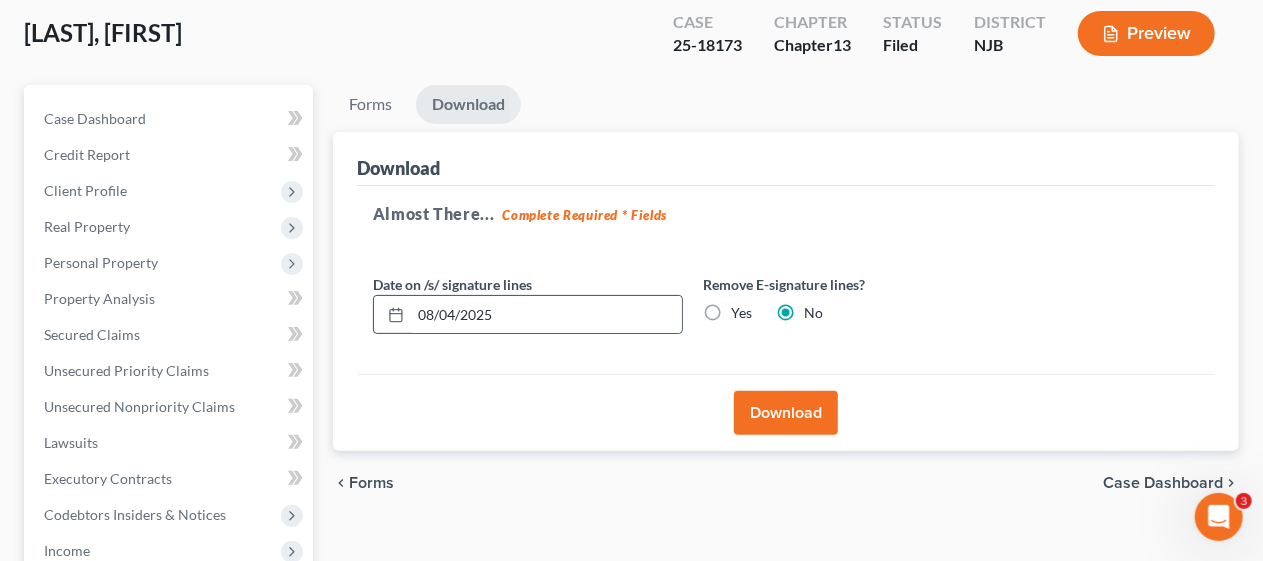 scroll, scrollTop: 0, scrollLeft: 0, axis: both 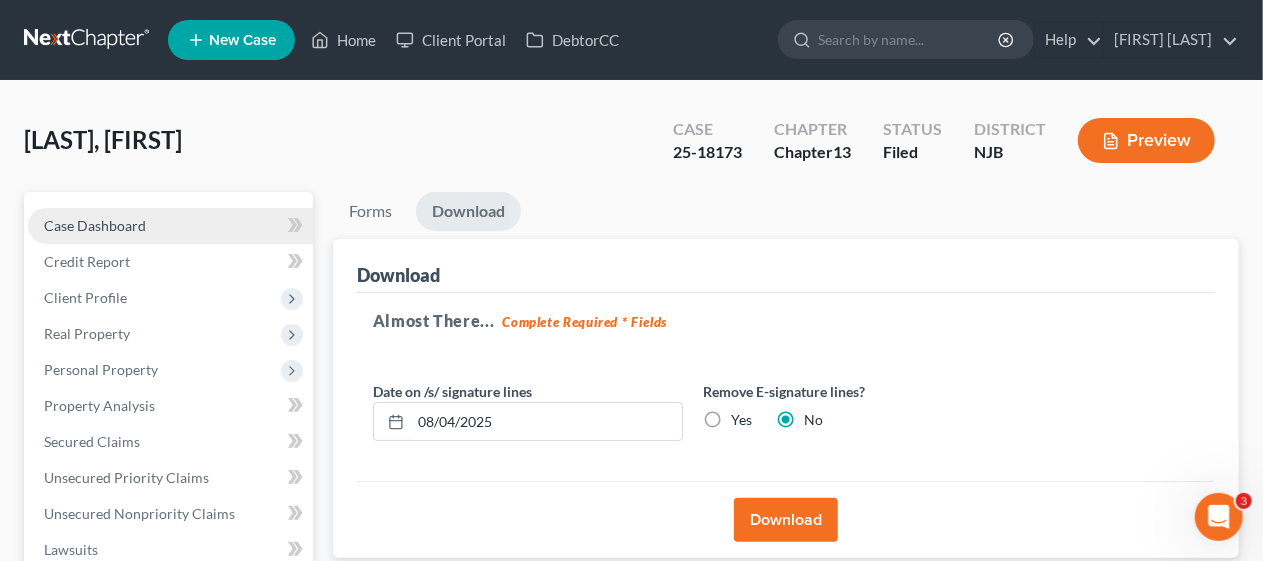 click on "Case Dashboard" at bounding box center (170, 226) 